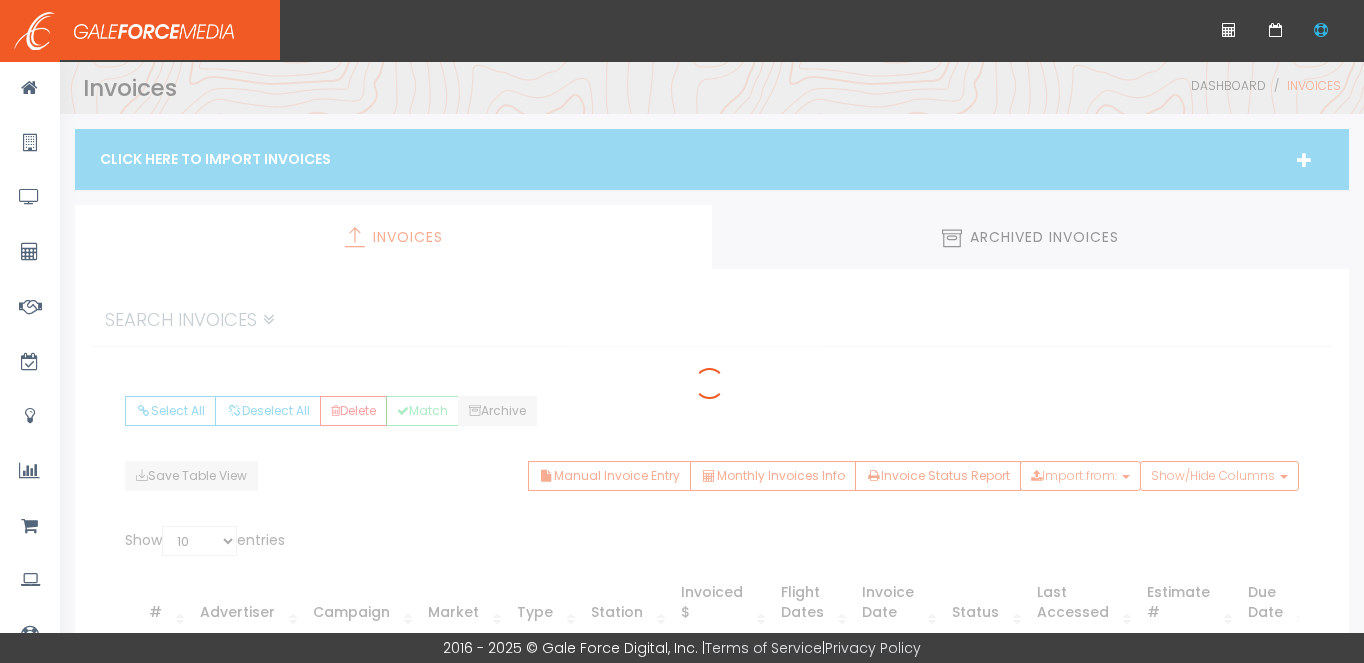 scroll, scrollTop: 0, scrollLeft: 0, axis: both 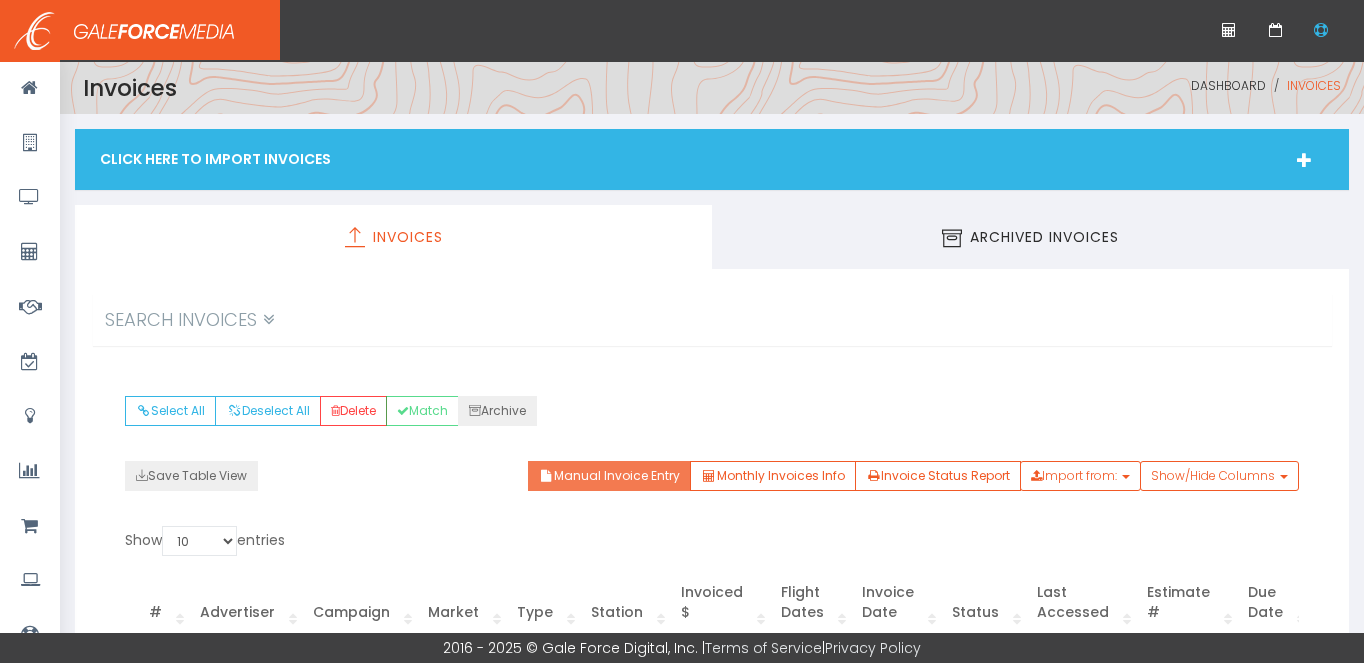 click on "Manual Invoice Entry" at bounding box center (609, 476) 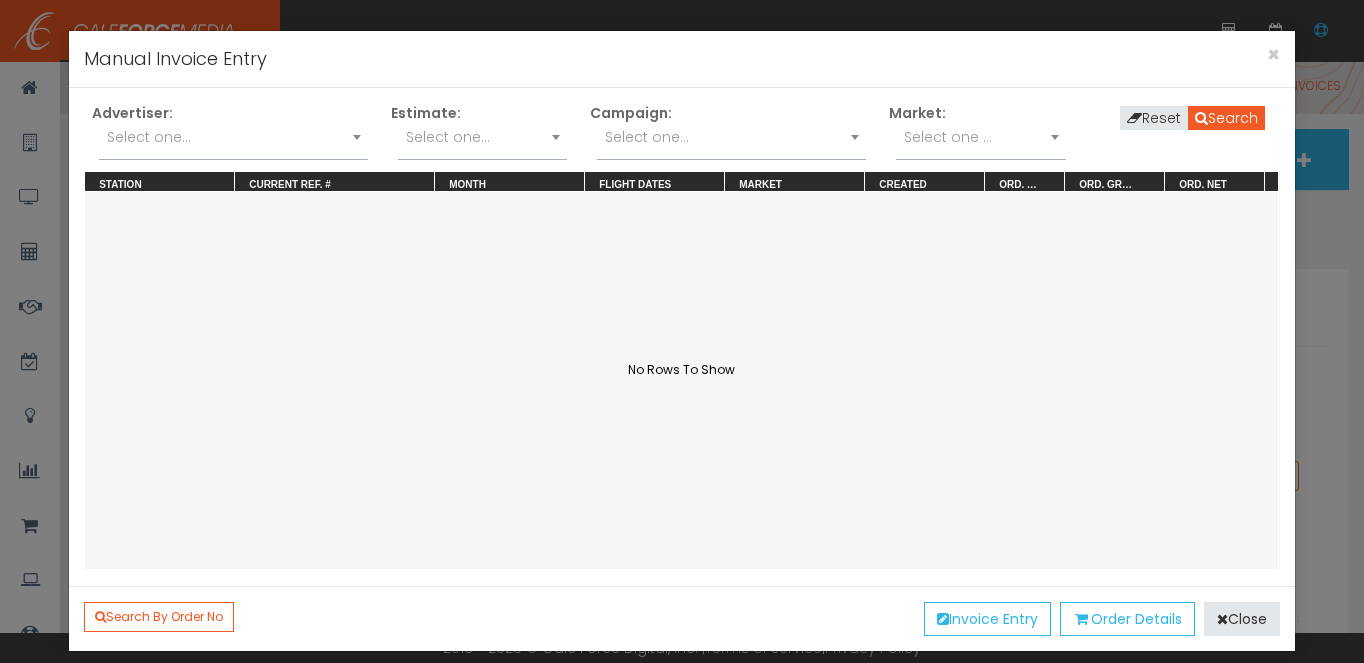 click on "Select one..." at bounding box center [149, 137] 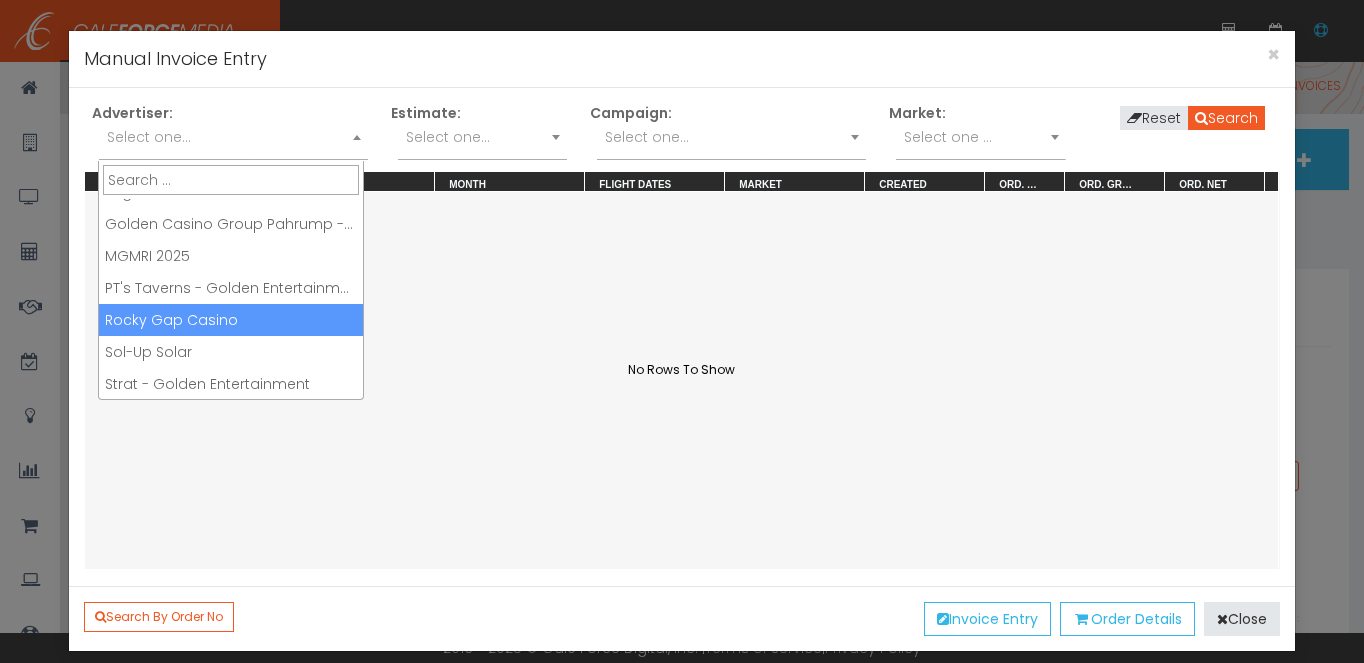 scroll, scrollTop: 152, scrollLeft: 0, axis: vertical 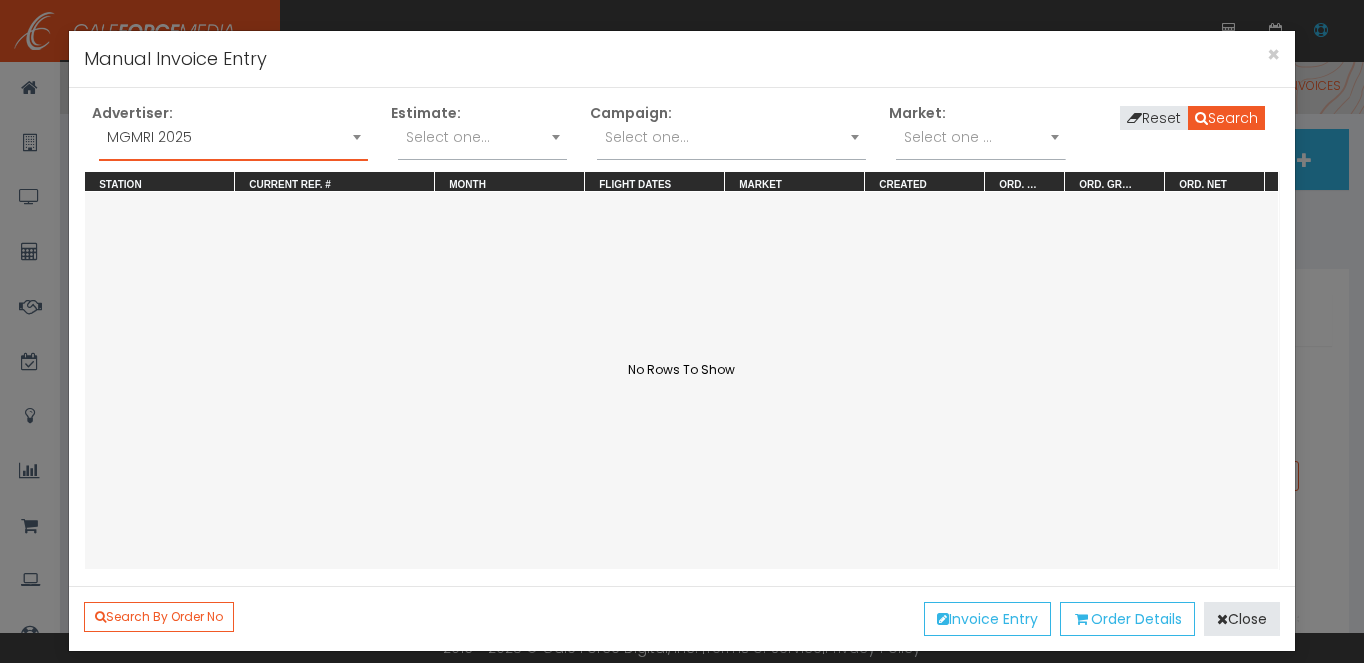 click on "Select one..." at bounding box center [731, 137] 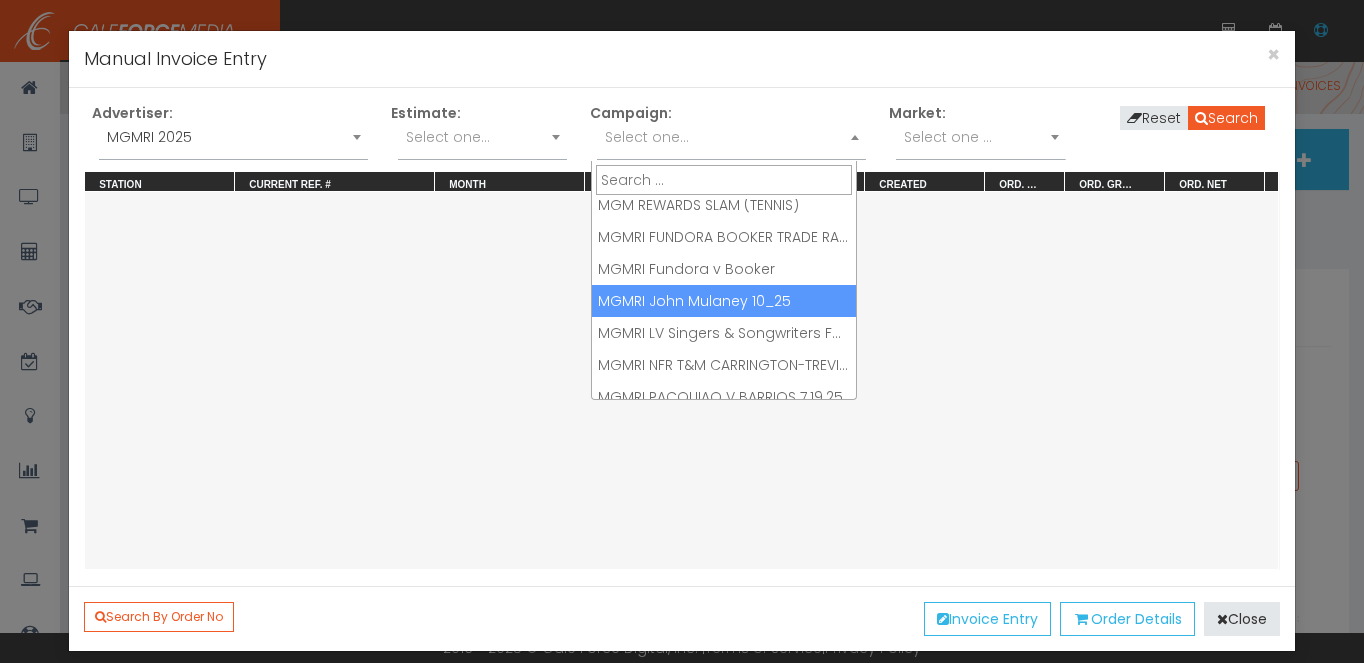 scroll, scrollTop: 441, scrollLeft: 0, axis: vertical 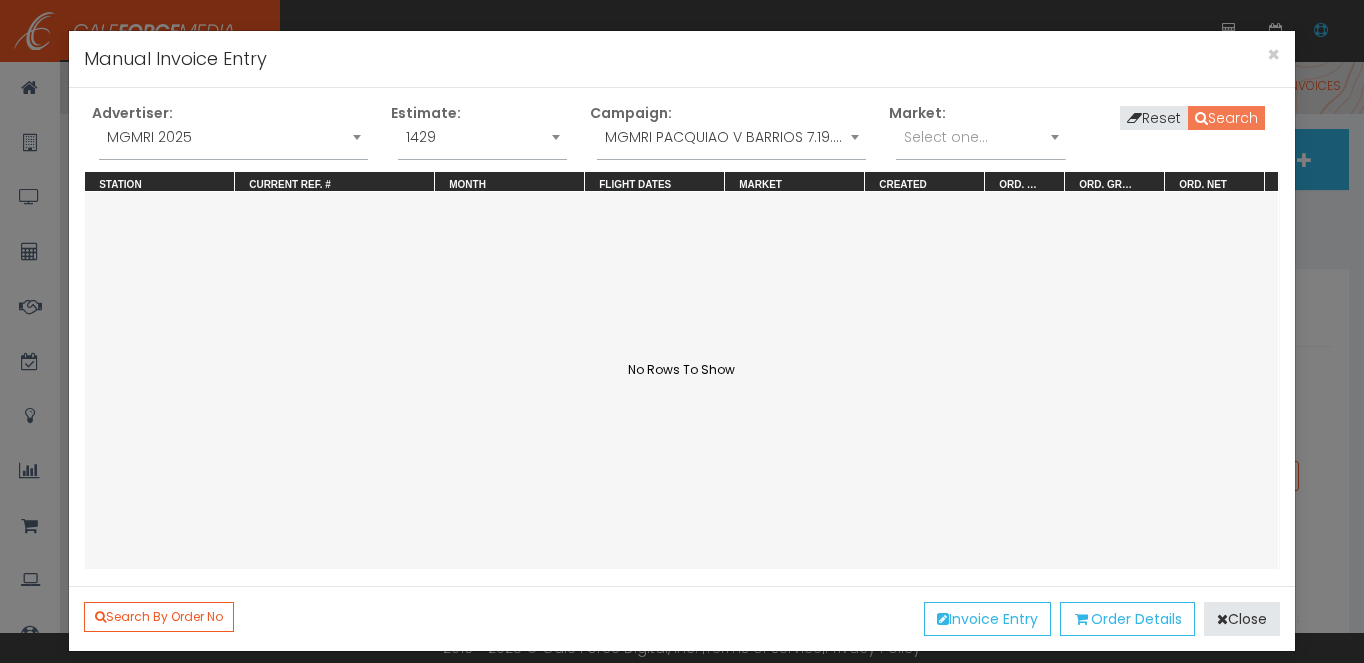 click on "Search" at bounding box center (1226, 118) 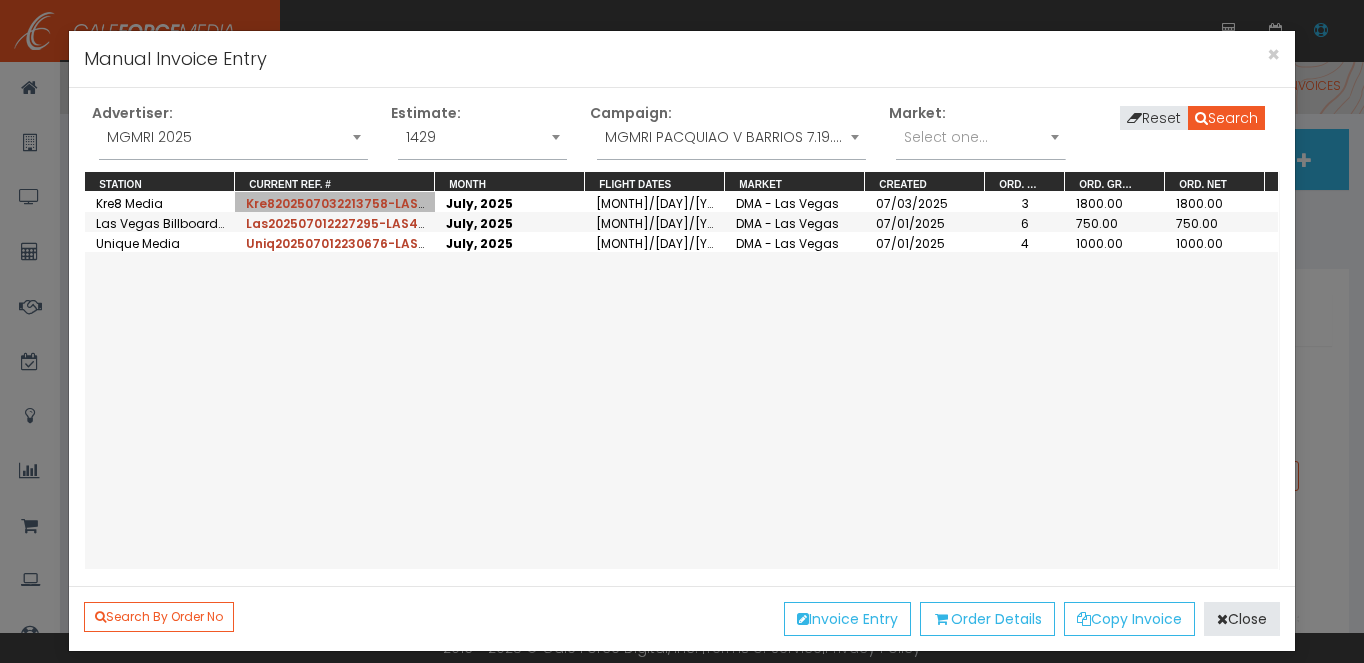click on "Kre8202507032213758-LAS40" at bounding box center [340, 203] 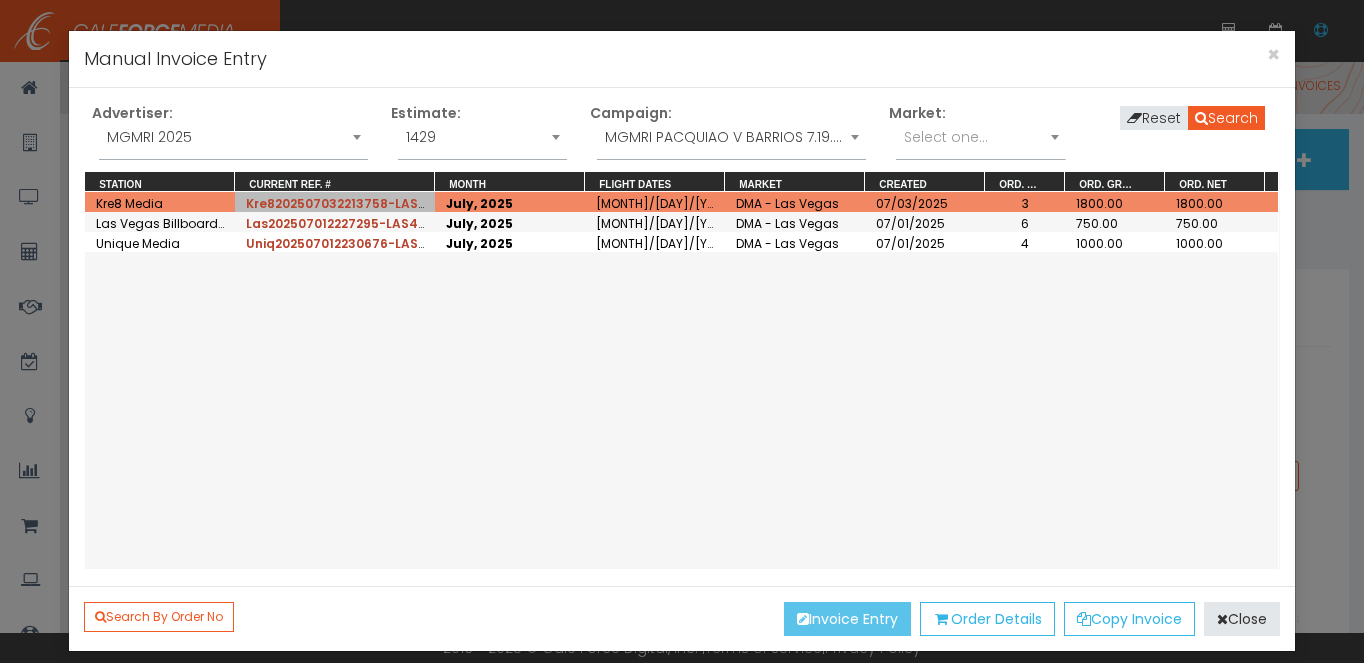 click on "Invoice Entry" at bounding box center [847, 619] 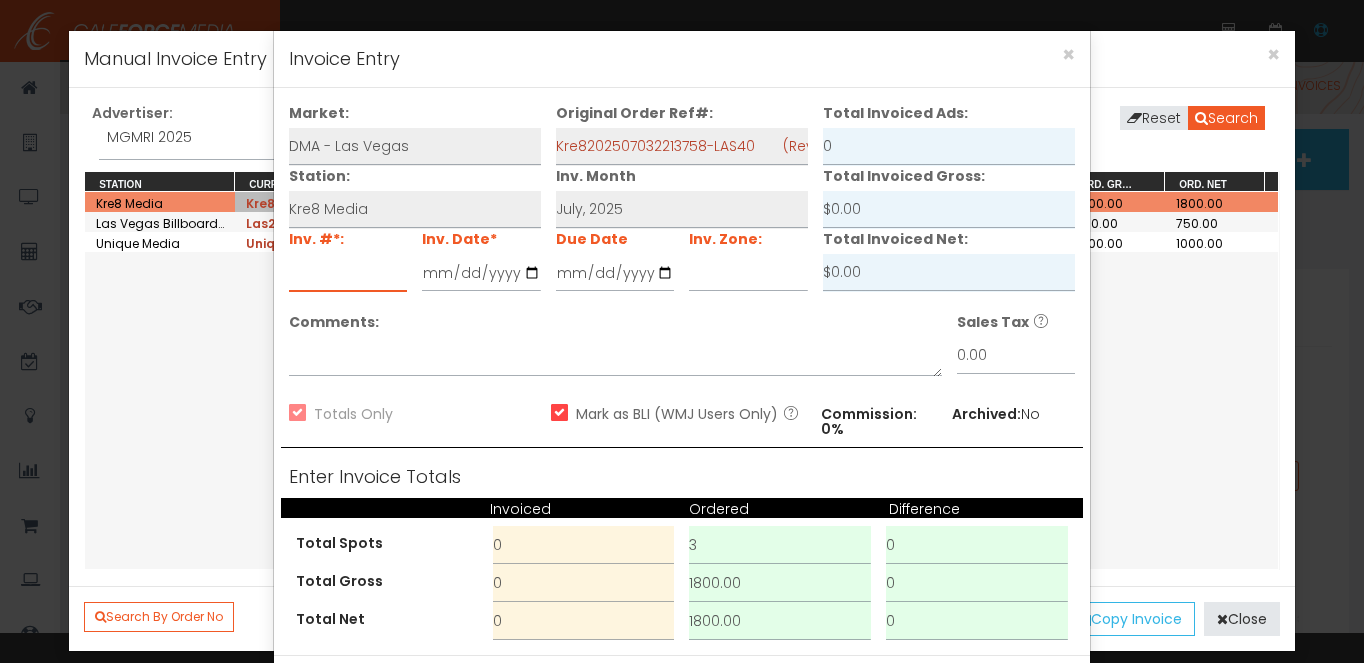 click at bounding box center [348, 273] 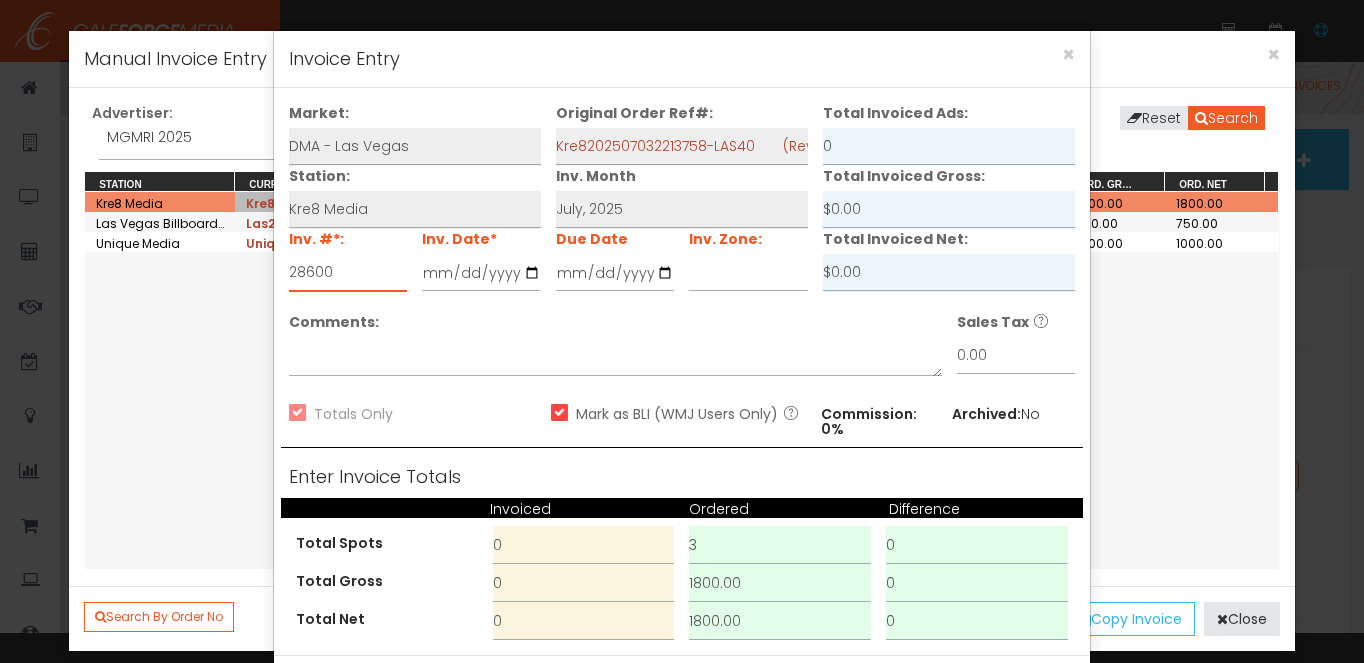 type on "28600" 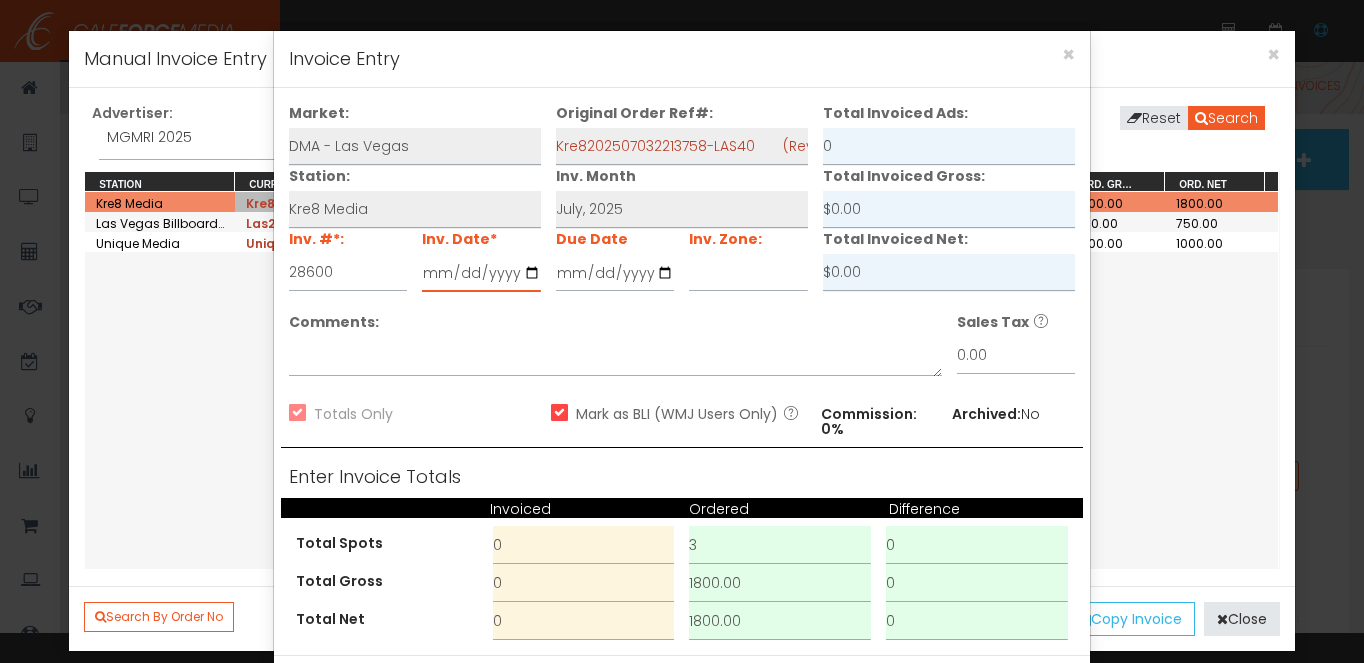 click at bounding box center (481, 273) 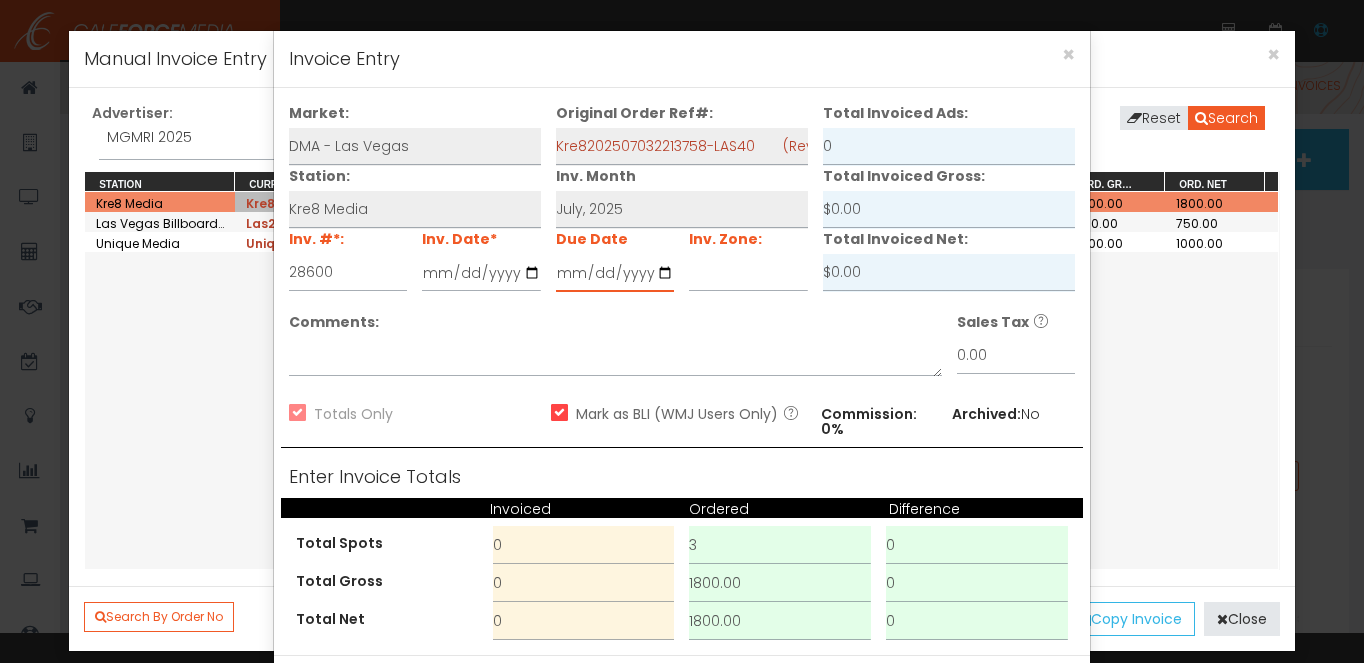 click at bounding box center [615, 273] 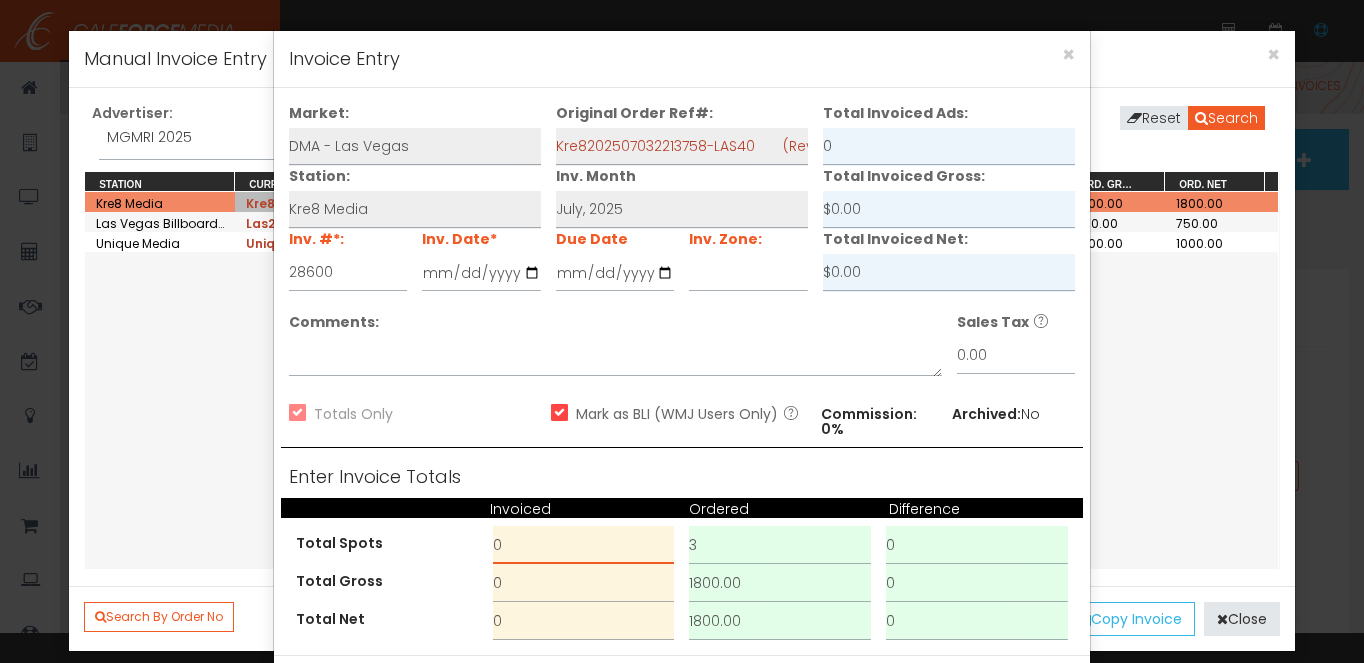drag, startPoint x: 571, startPoint y: 551, endPoint x: 470, endPoint y: 533, distance: 102.59142 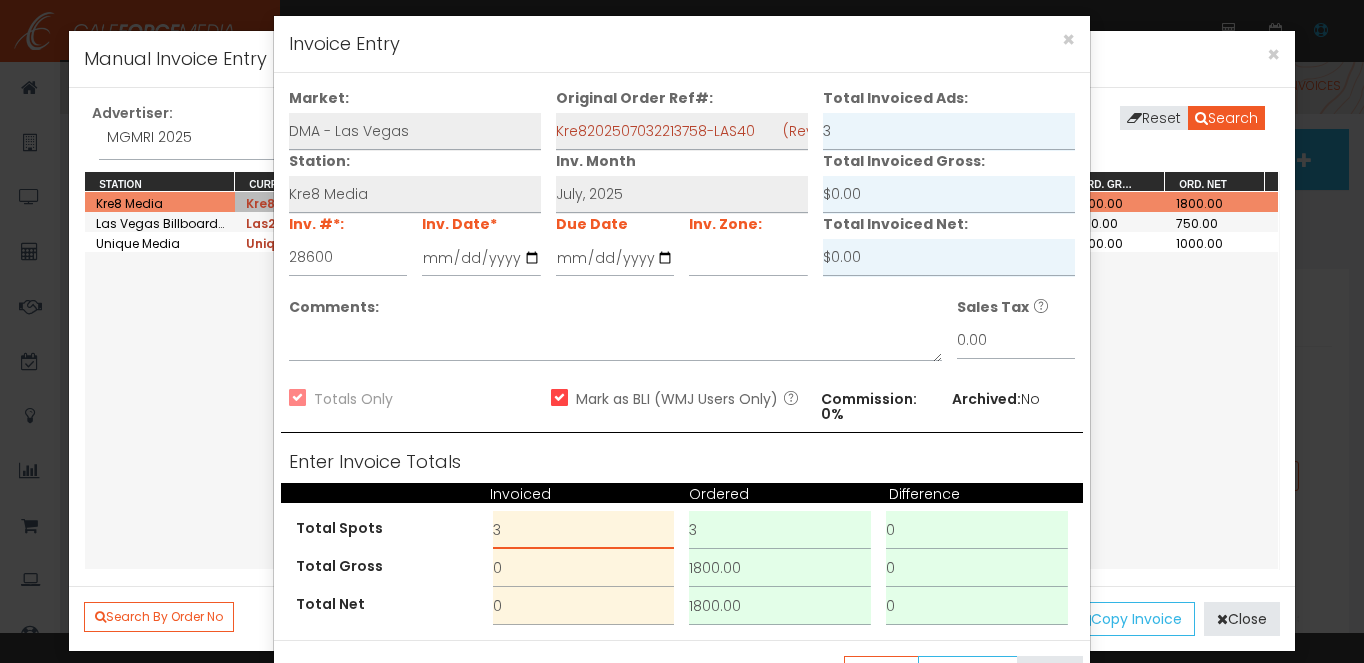 scroll, scrollTop: 84, scrollLeft: 0, axis: vertical 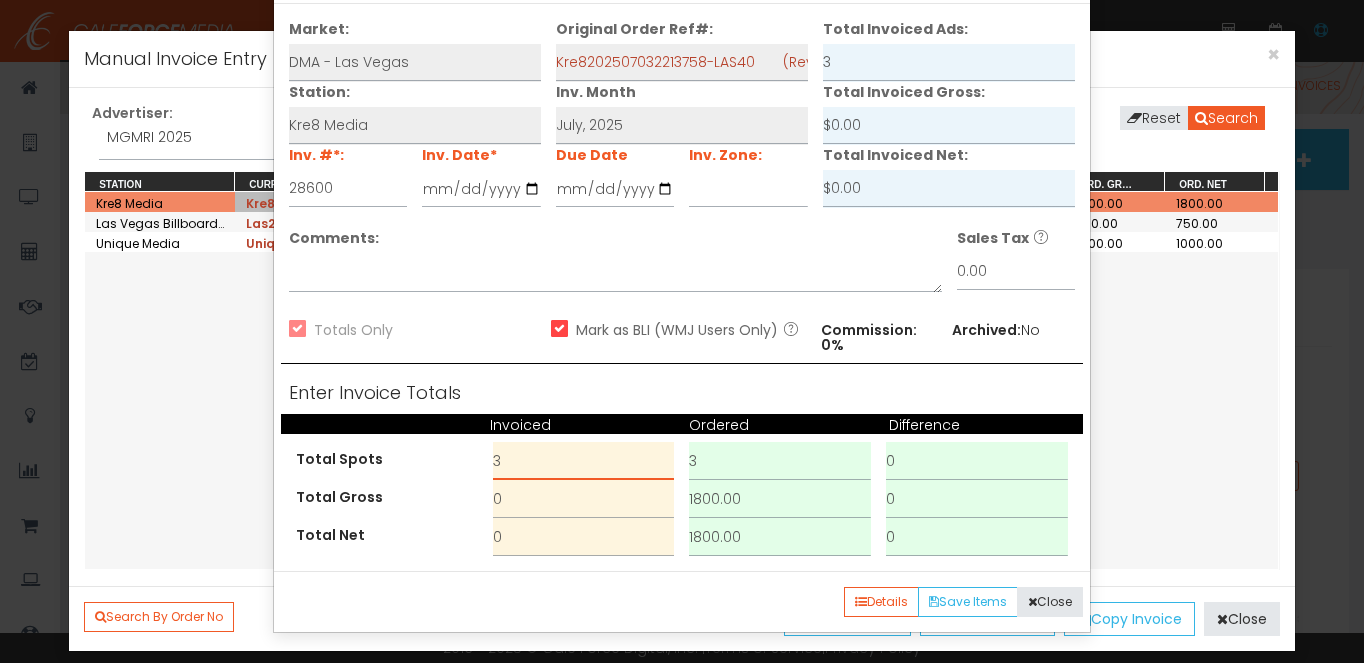 type on "3" 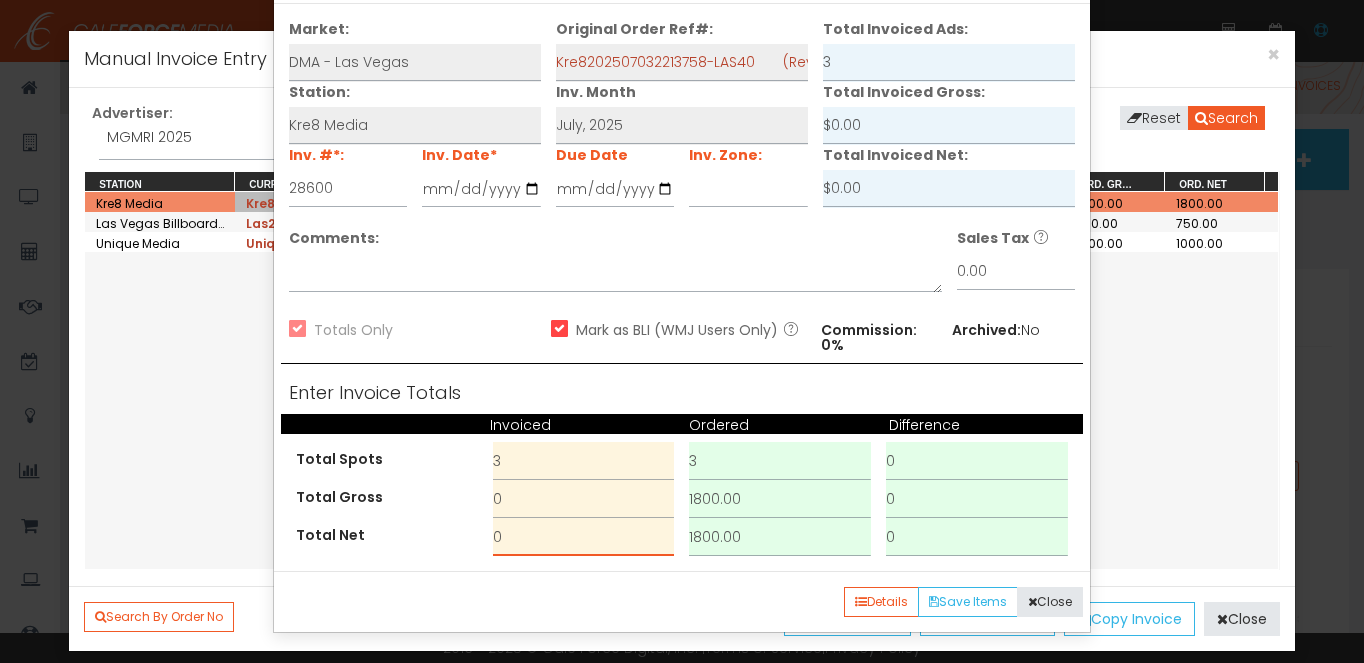 drag, startPoint x: 537, startPoint y: 541, endPoint x: 446, endPoint y: 525, distance: 92.39589 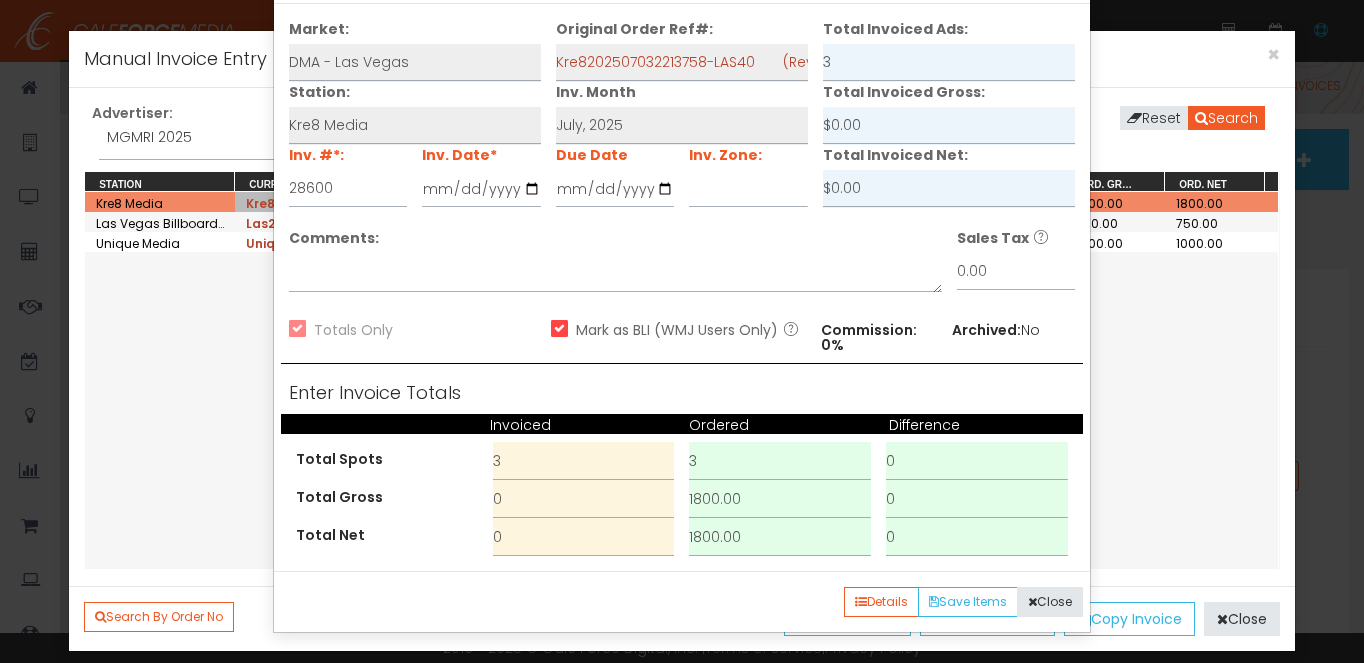 click on "Total Net" at bounding box center (382, 415) 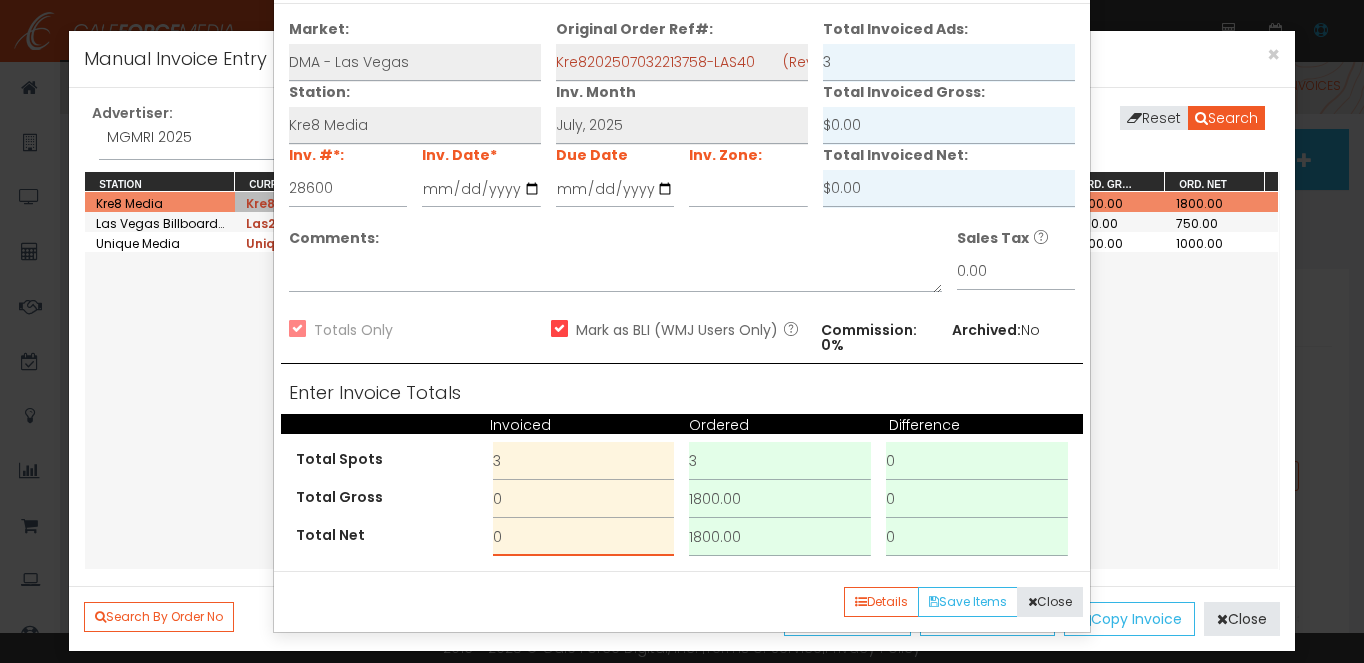 click on "0" at bounding box center [584, 537] 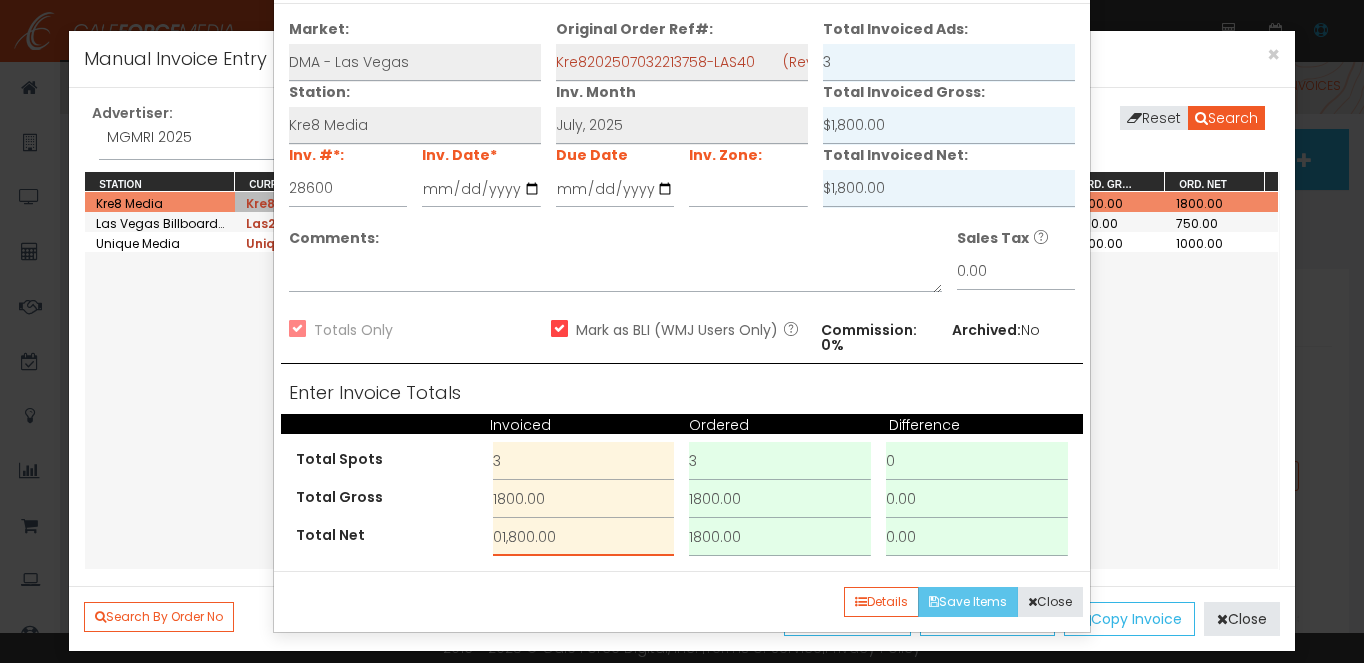 type on "01,800.00" 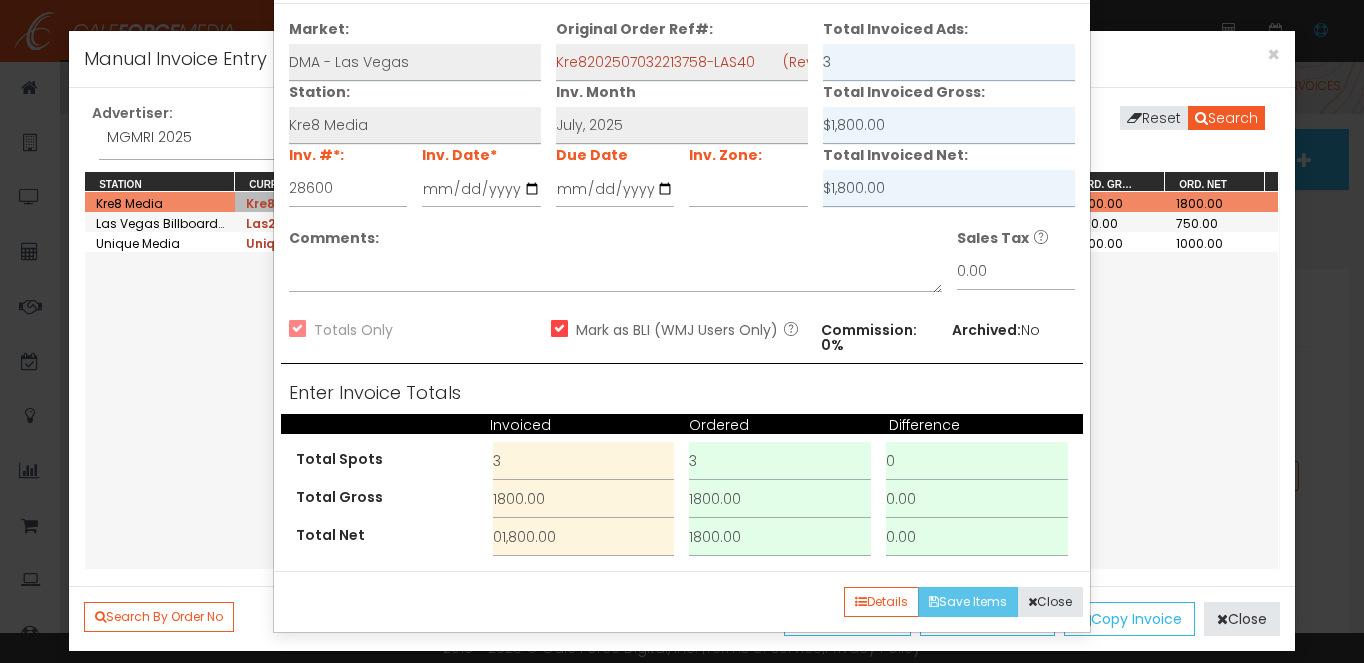 click on "Save Items" at bounding box center (968, 602) 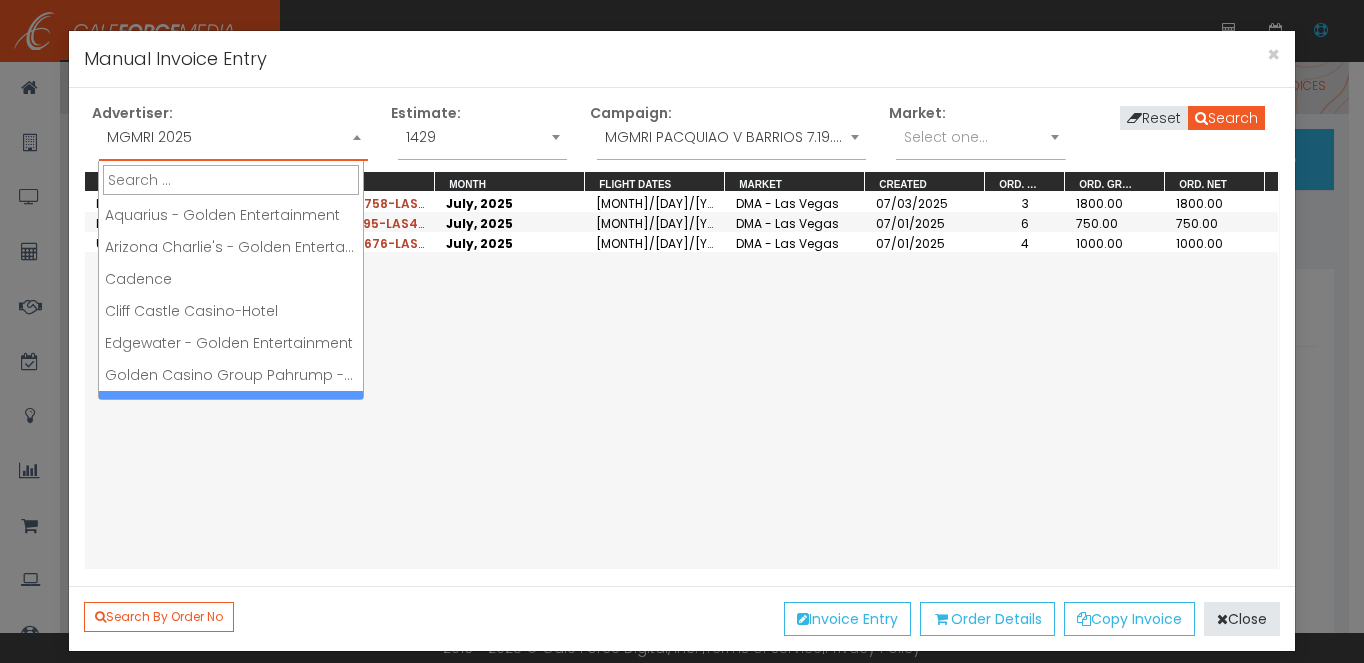 click on "MGMRI 2025" at bounding box center (233, 137) 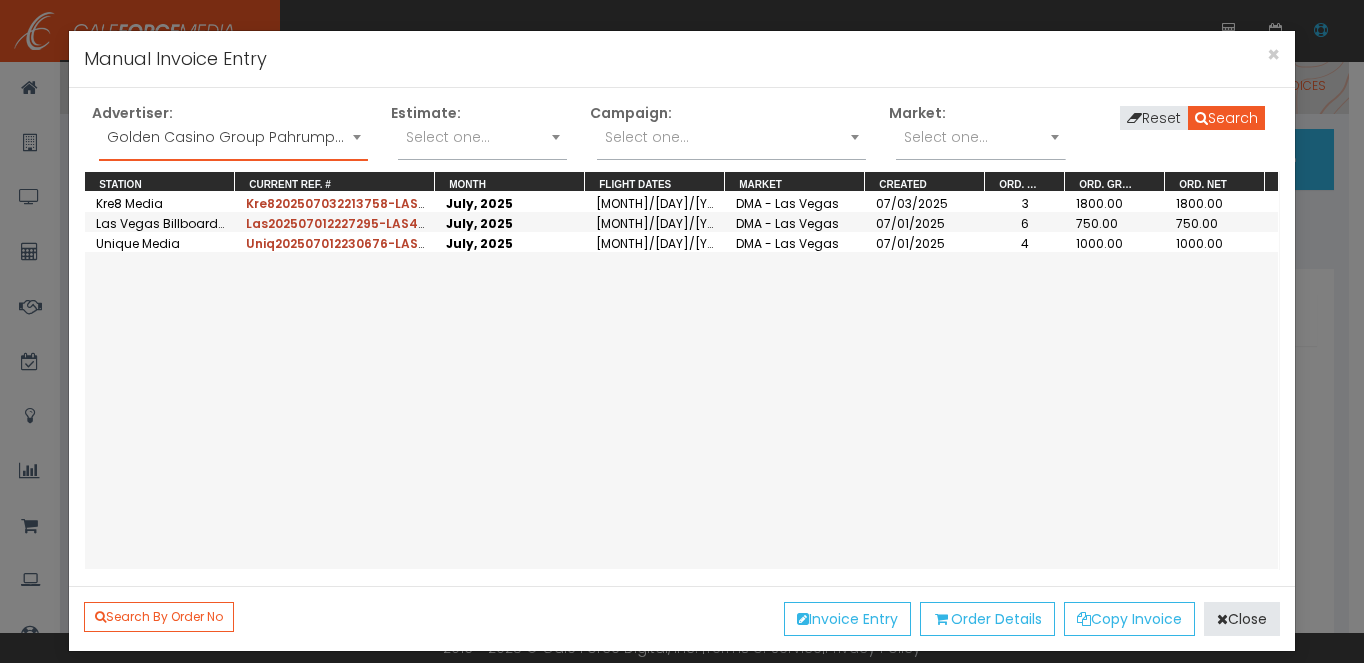 click on "Select one..." at bounding box center (731, 137) 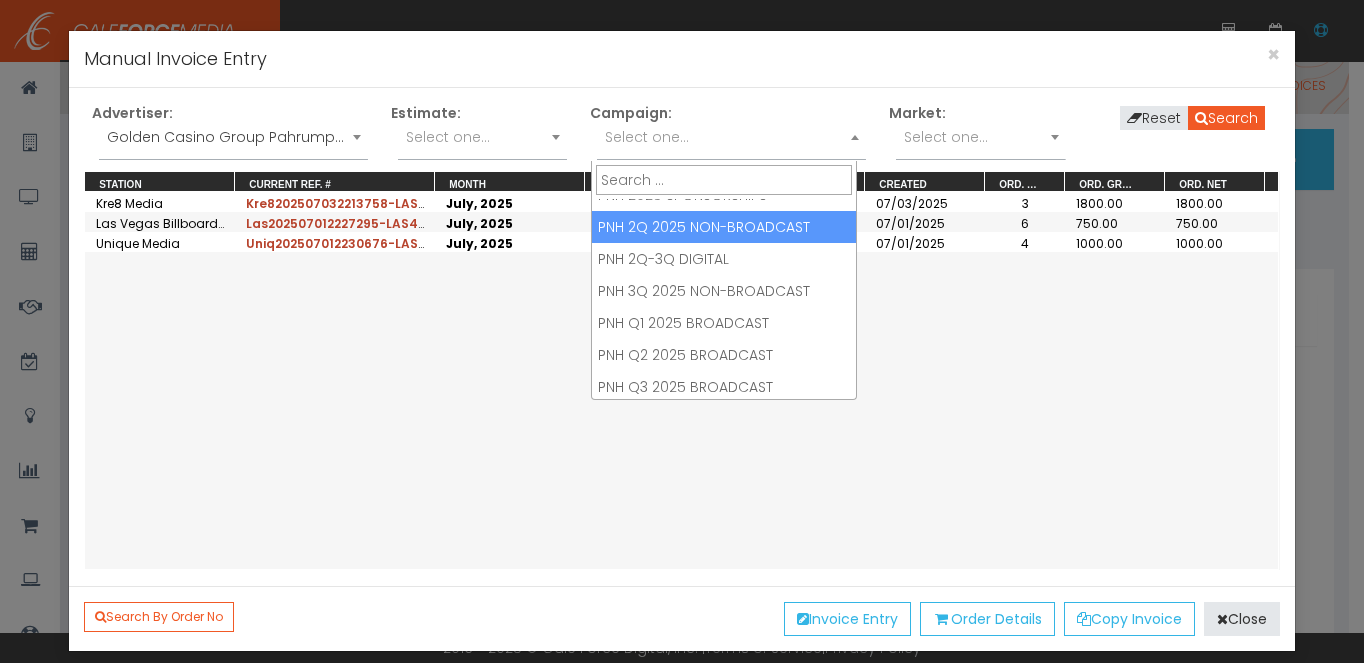 scroll, scrollTop: 52, scrollLeft: 0, axis: vertical 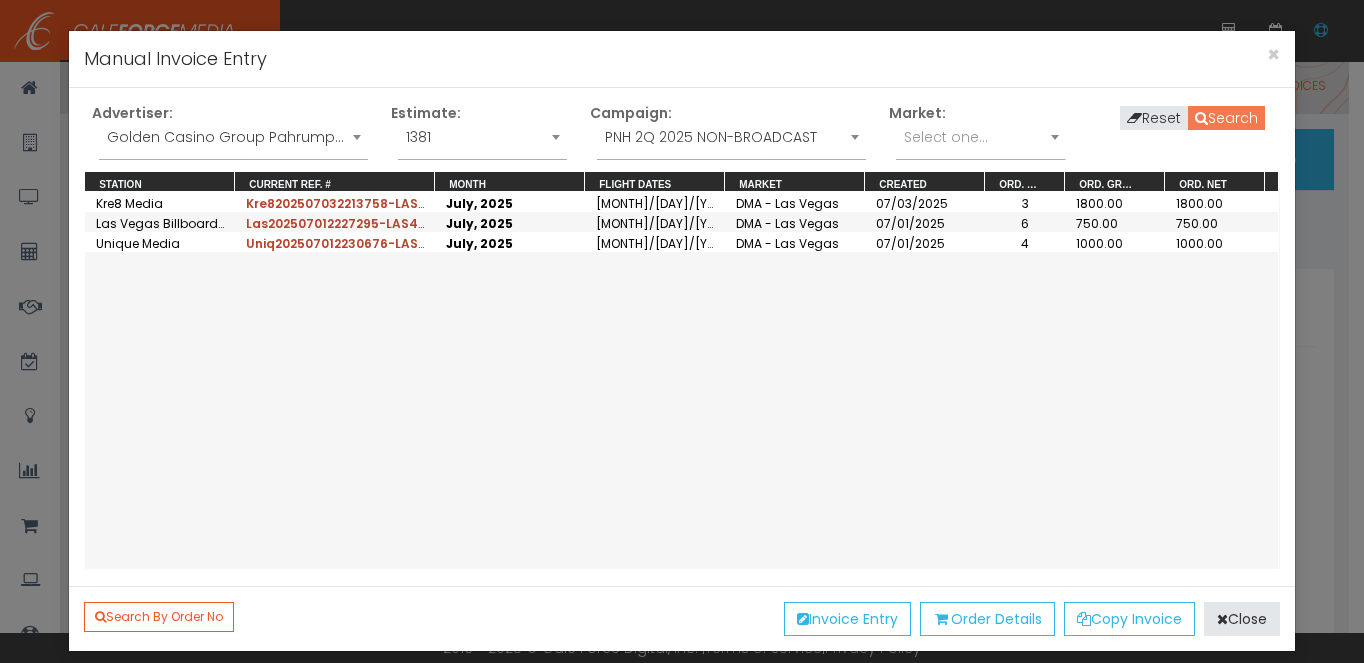 click on "Search" at bounding box center [1226, 118] 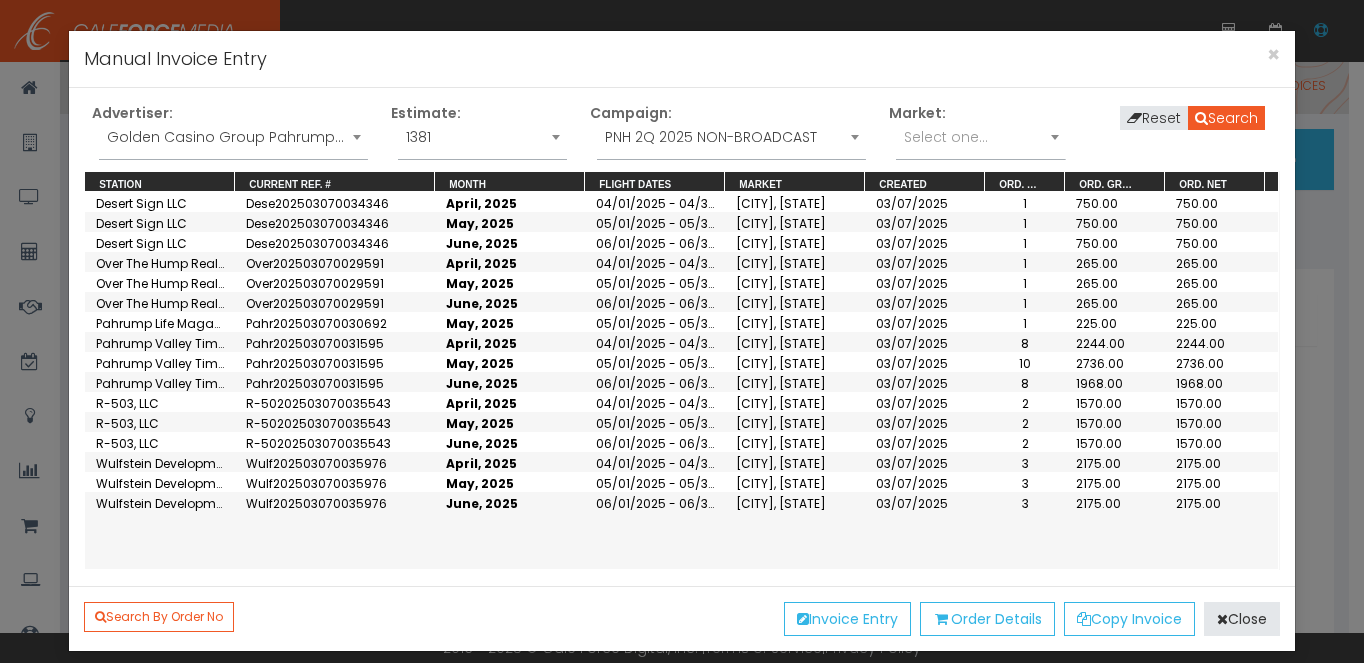 click on "PNH 2Q 2025 NON-BROADCAST" at bounding box center (731, 137) 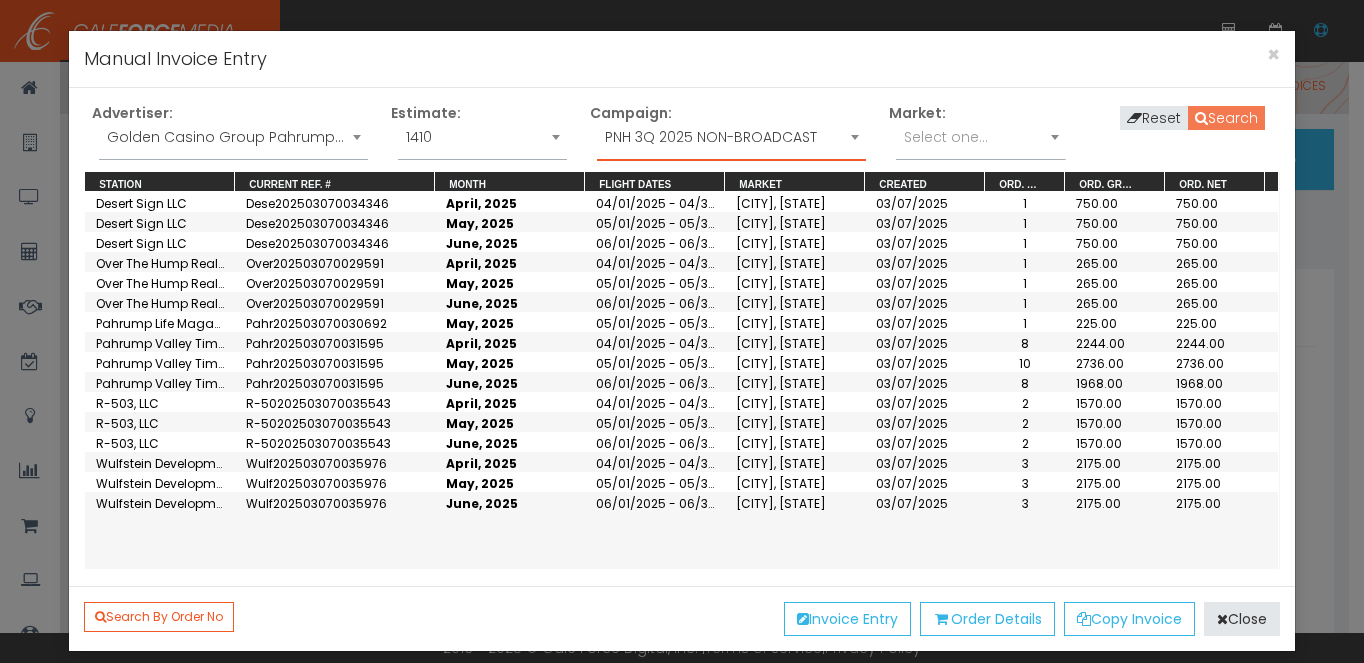 click on "Search" at bounding box center (1226, 118) 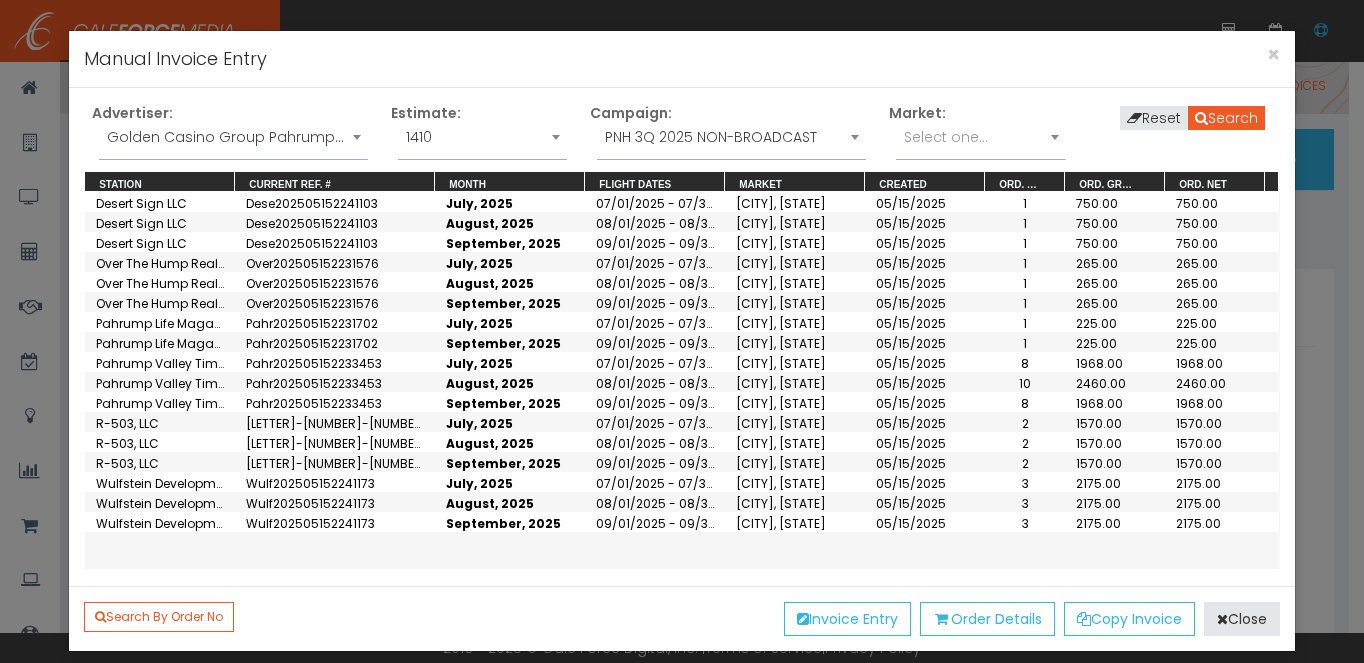 click on "Over202505152231576" at bounding box center [312, 223] 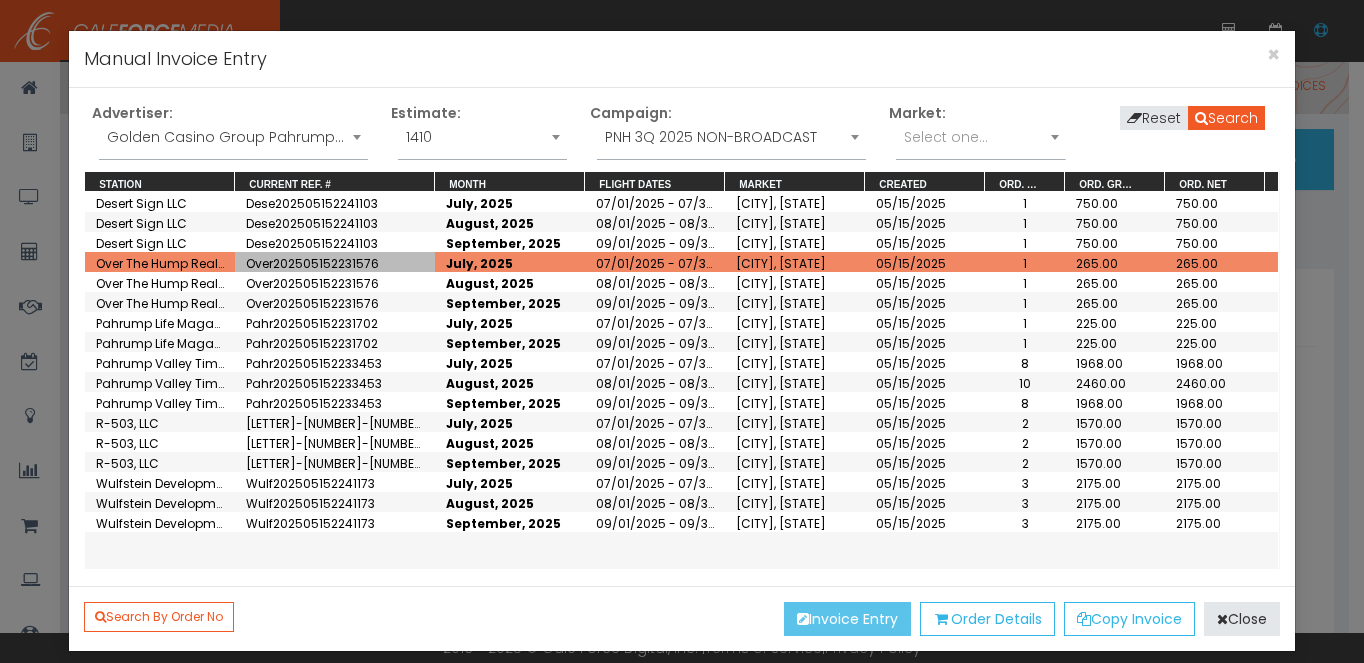 click on "Invoice Entry" at bounding box center [847, 619] 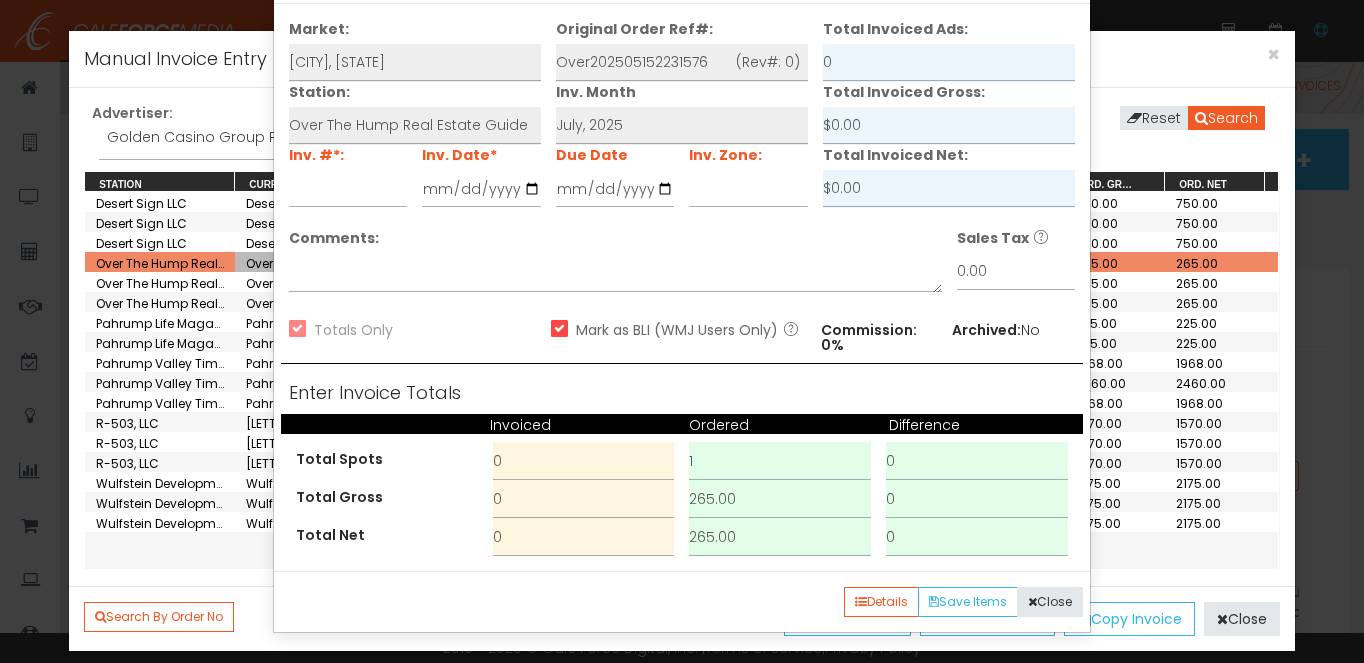scroll, scrollTop: 0, scrollLeft: 0, axis: both 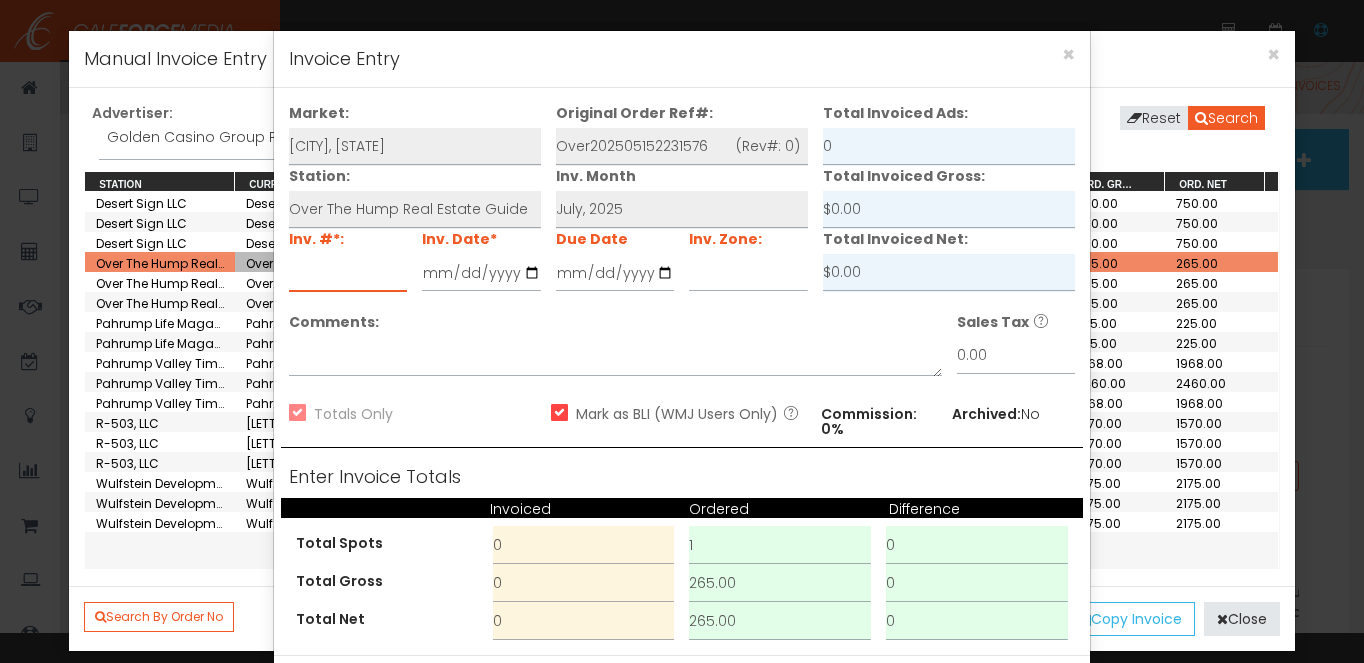 click at bounding box center (348, 273) 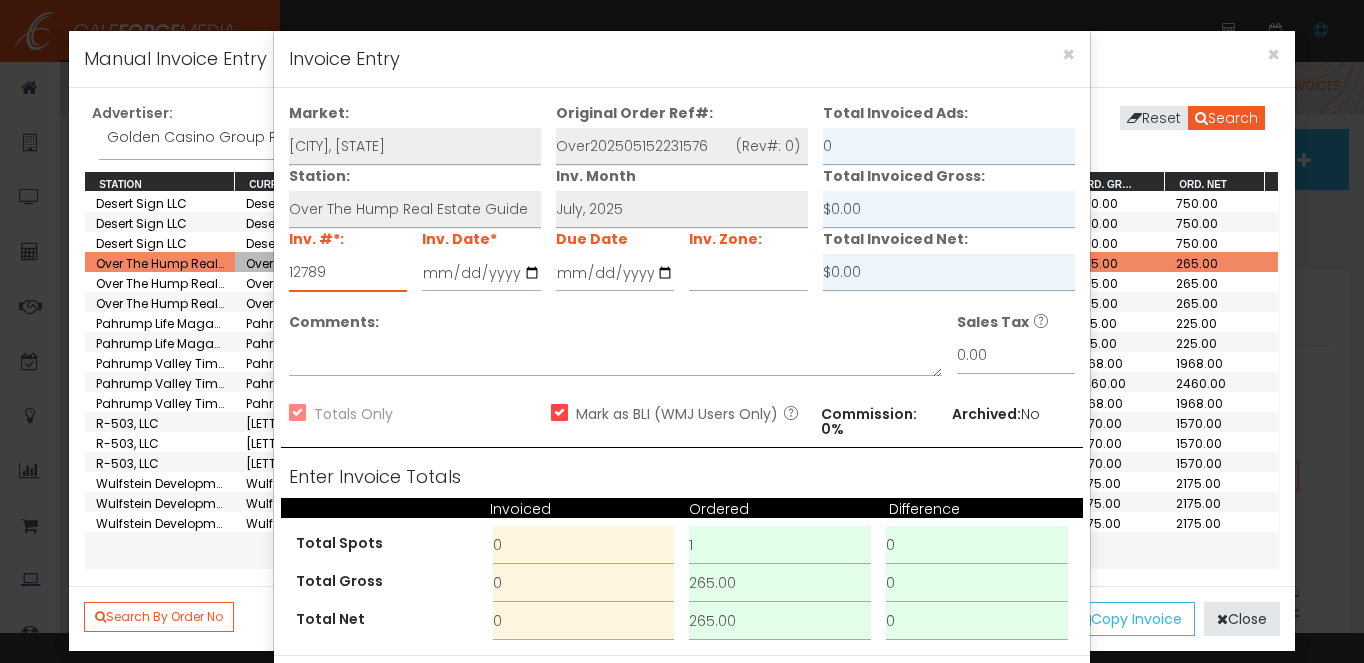 type on "12789" 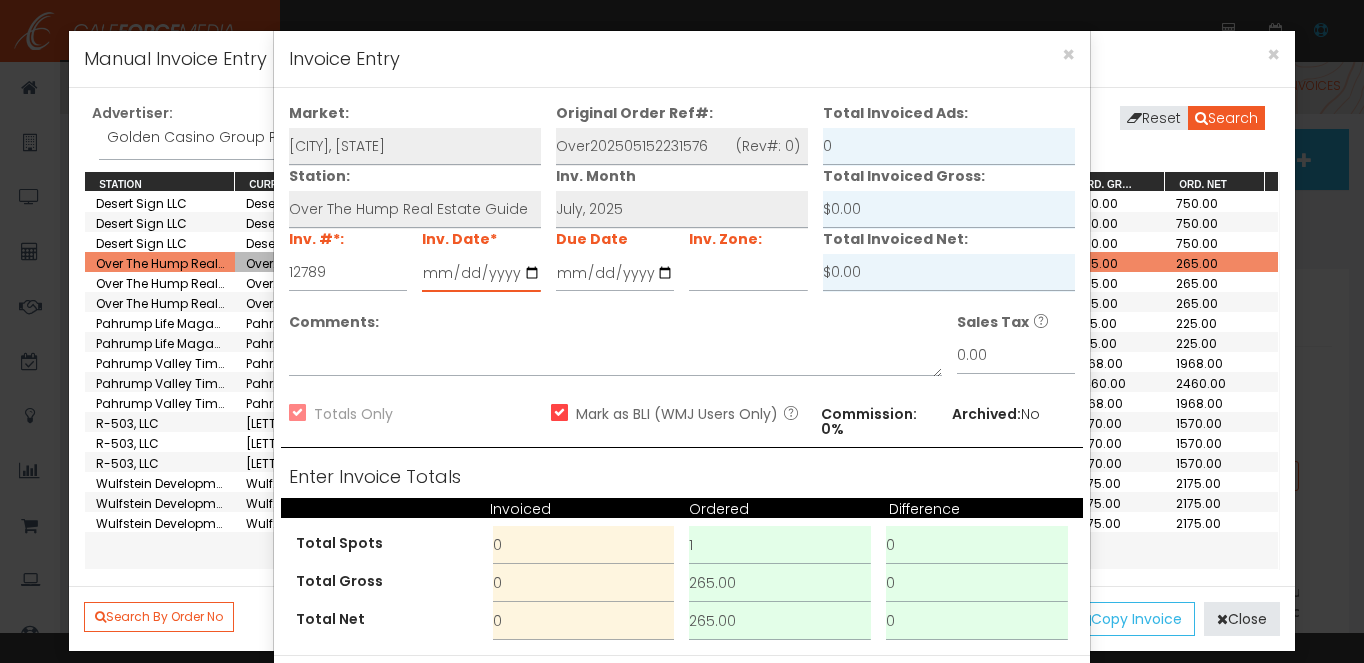 click at bounding box center [481, 273] 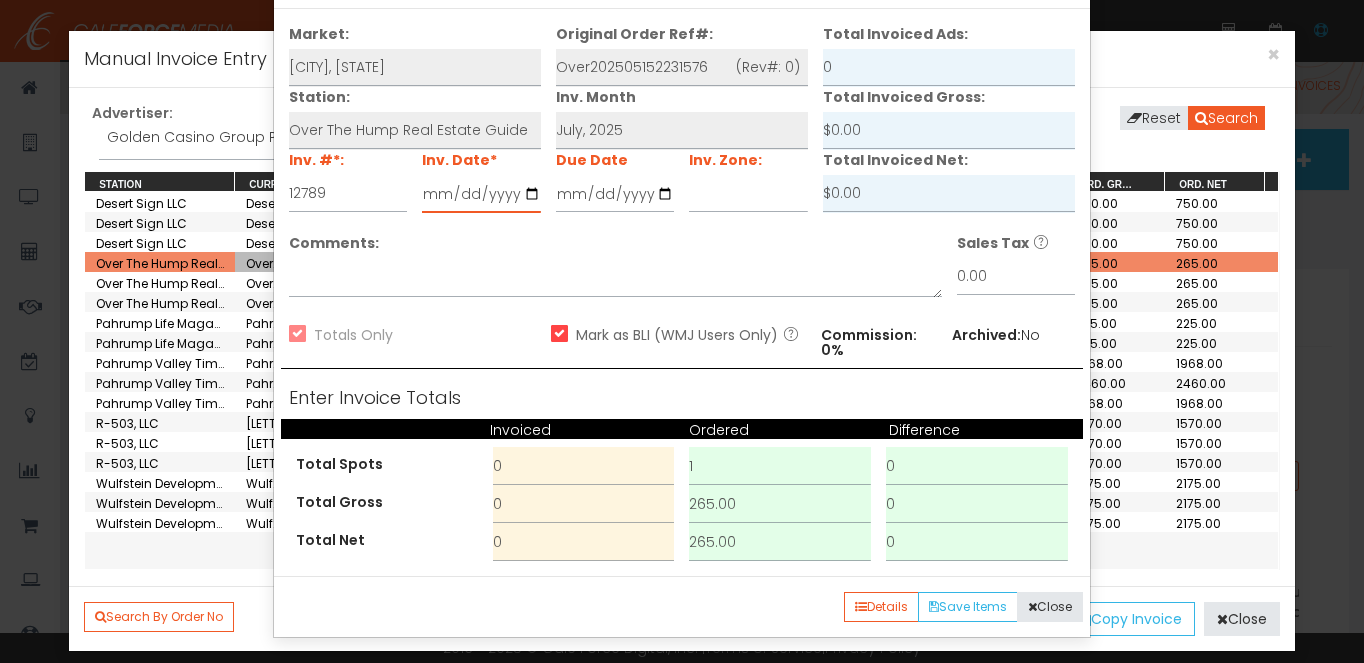 scroll, scrollTop: 84, scrollLeft: 0, axis: vertical 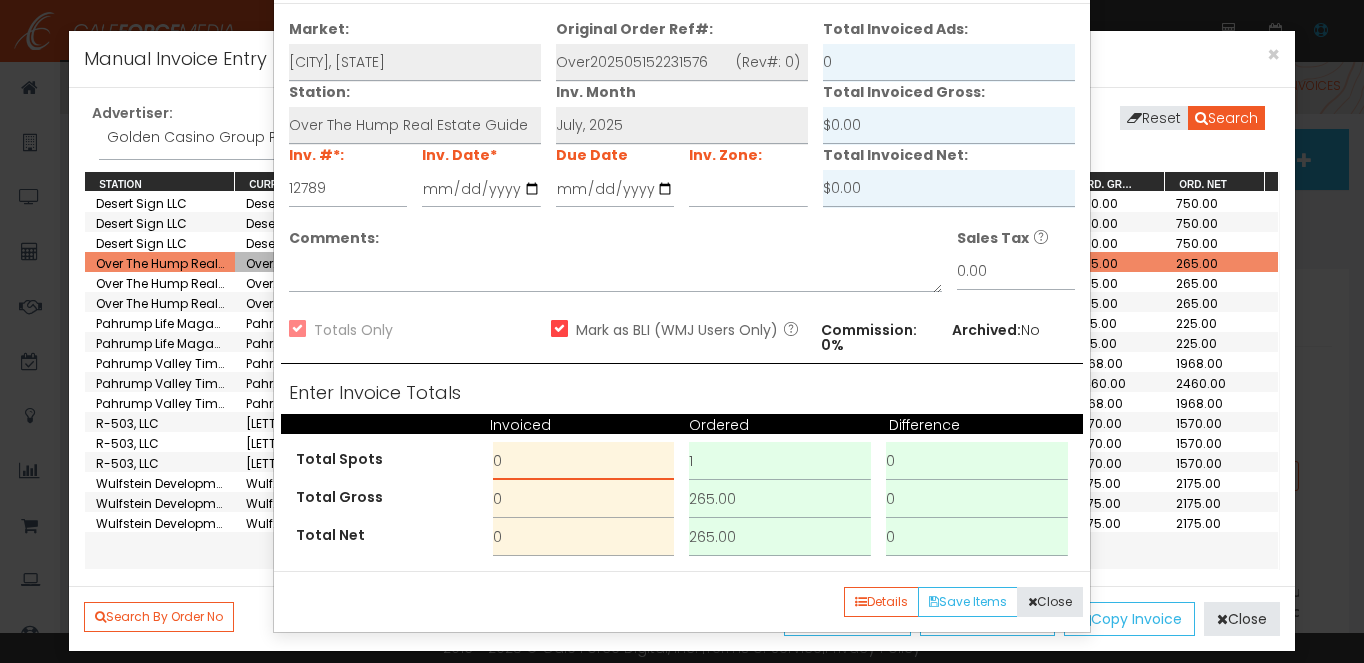 drag, startPoint x: 519, startPoint y: 471, endPoint x: 452, endPoint y: 467, distance: 67.11929 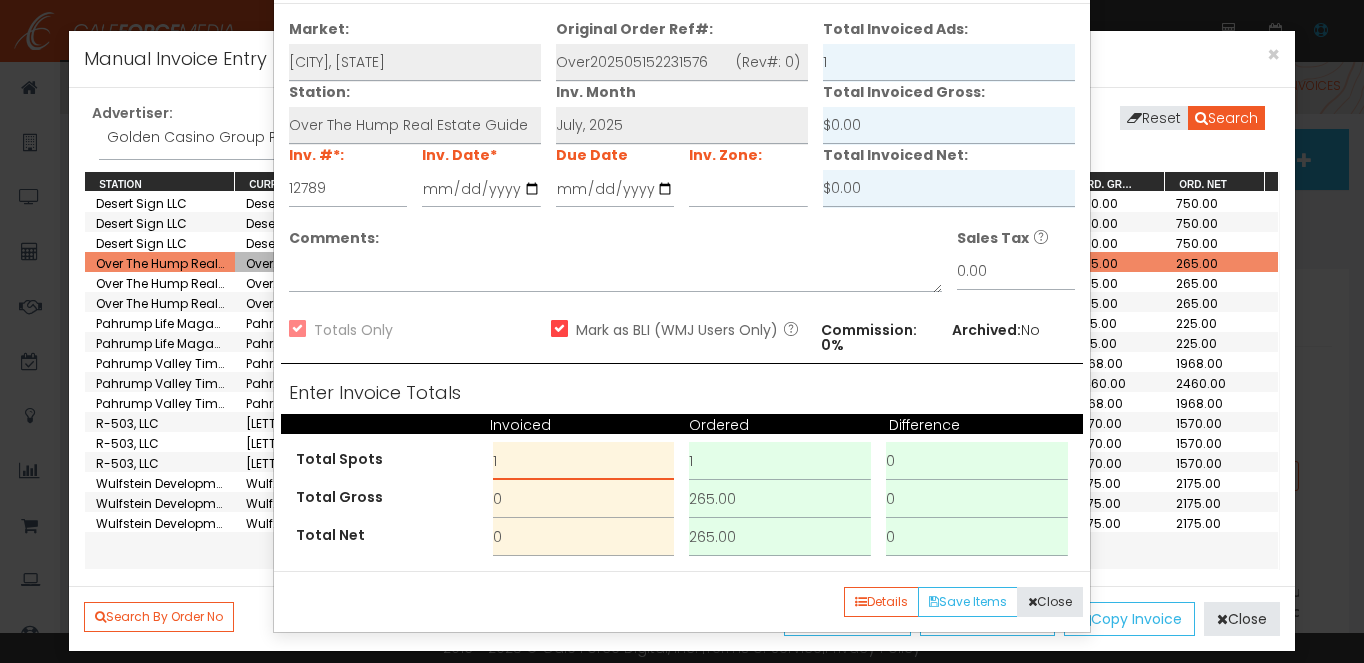 type on "1" 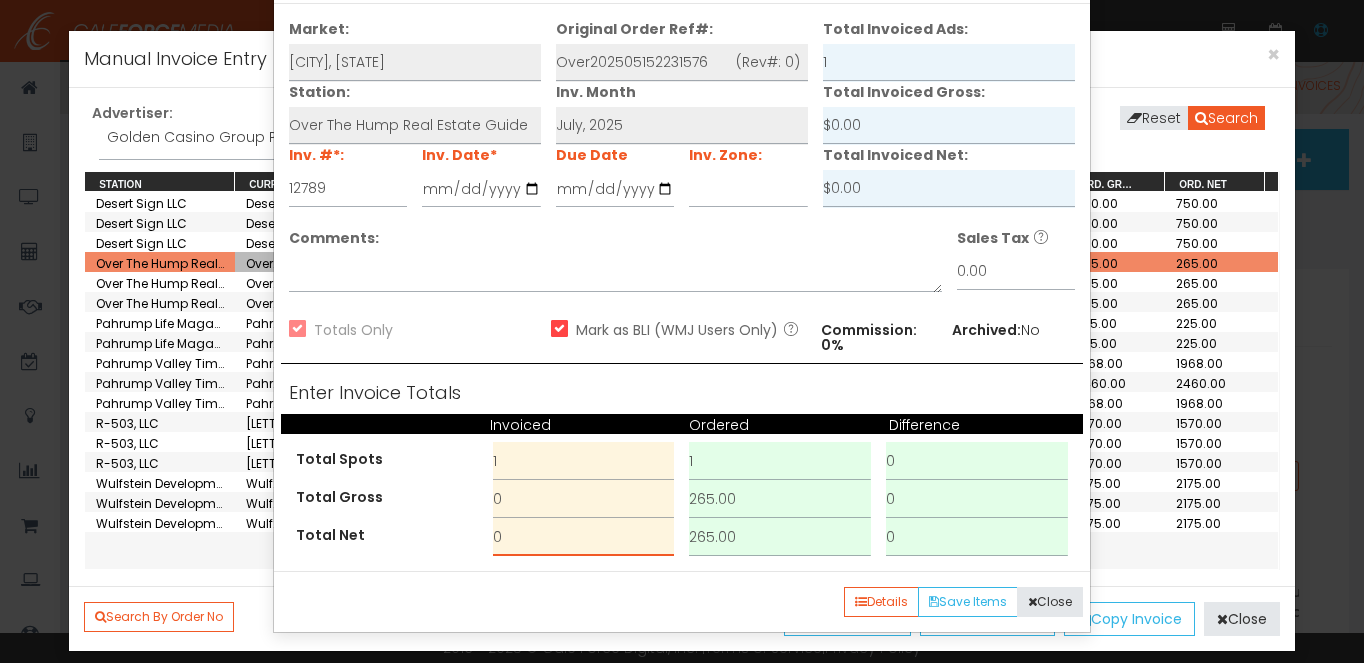 drag, startPoint x: 525, startPoint y: 535, endPoint x: 457, endPoint y: 521, distance: 69.426216 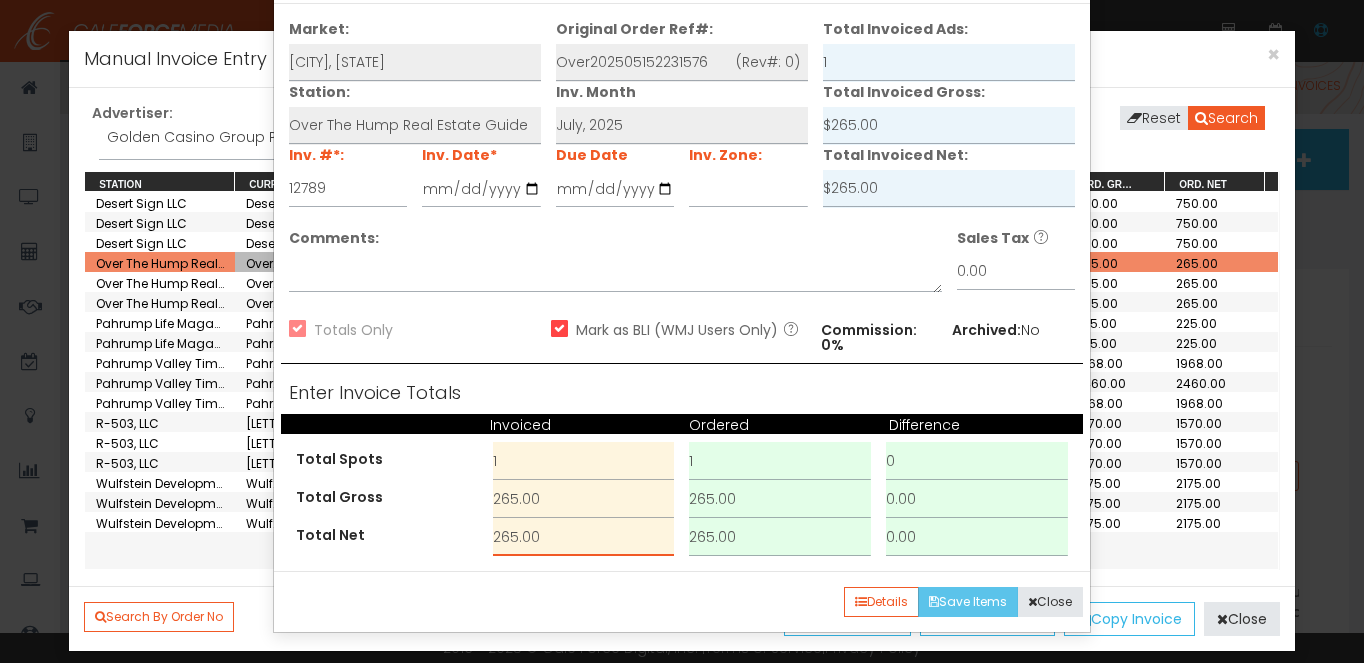 type on "265.00" 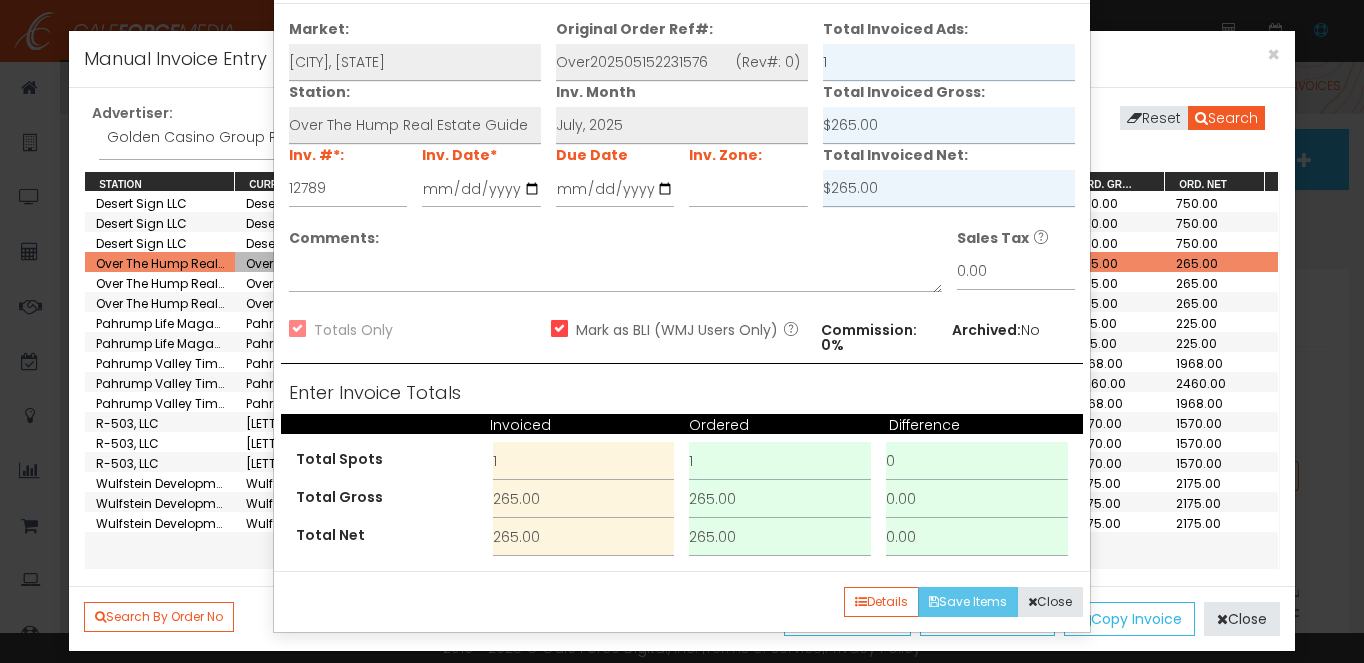 click on "Save Items" at bounding box center (968, 602) 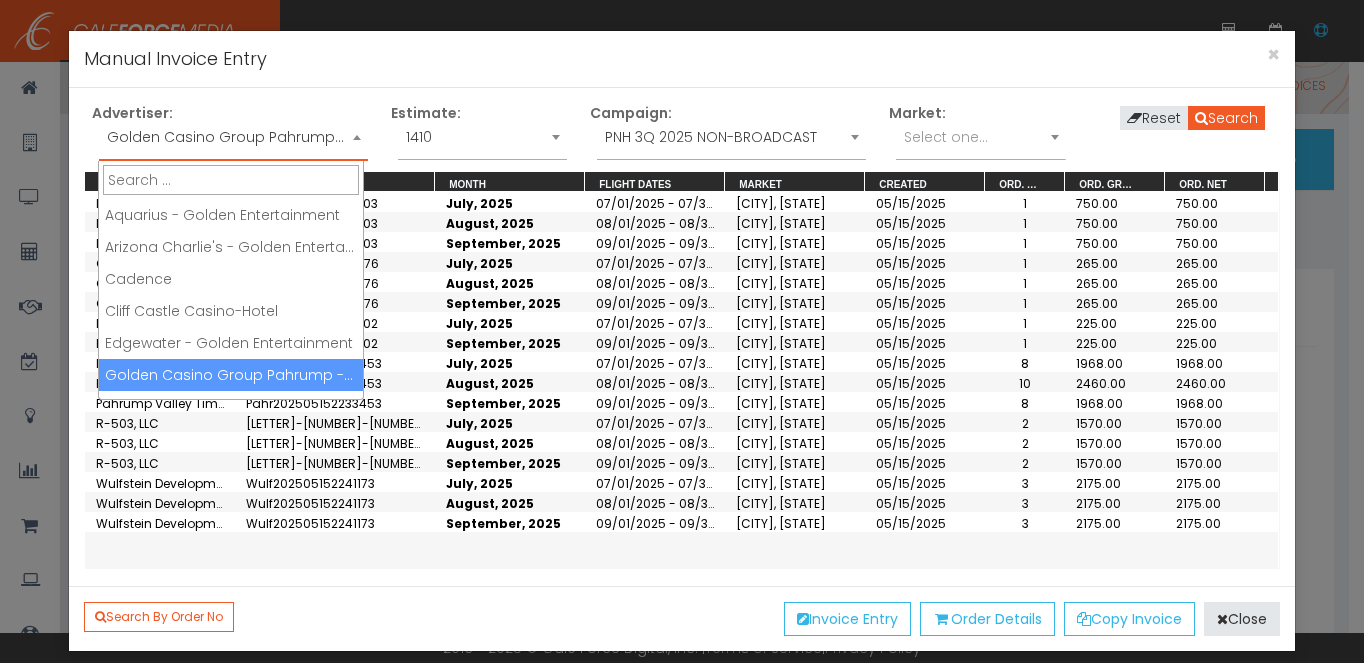 click on "Golden Casino Group Pahrump - Golden Entertainment" at bounding box center (233, 137) 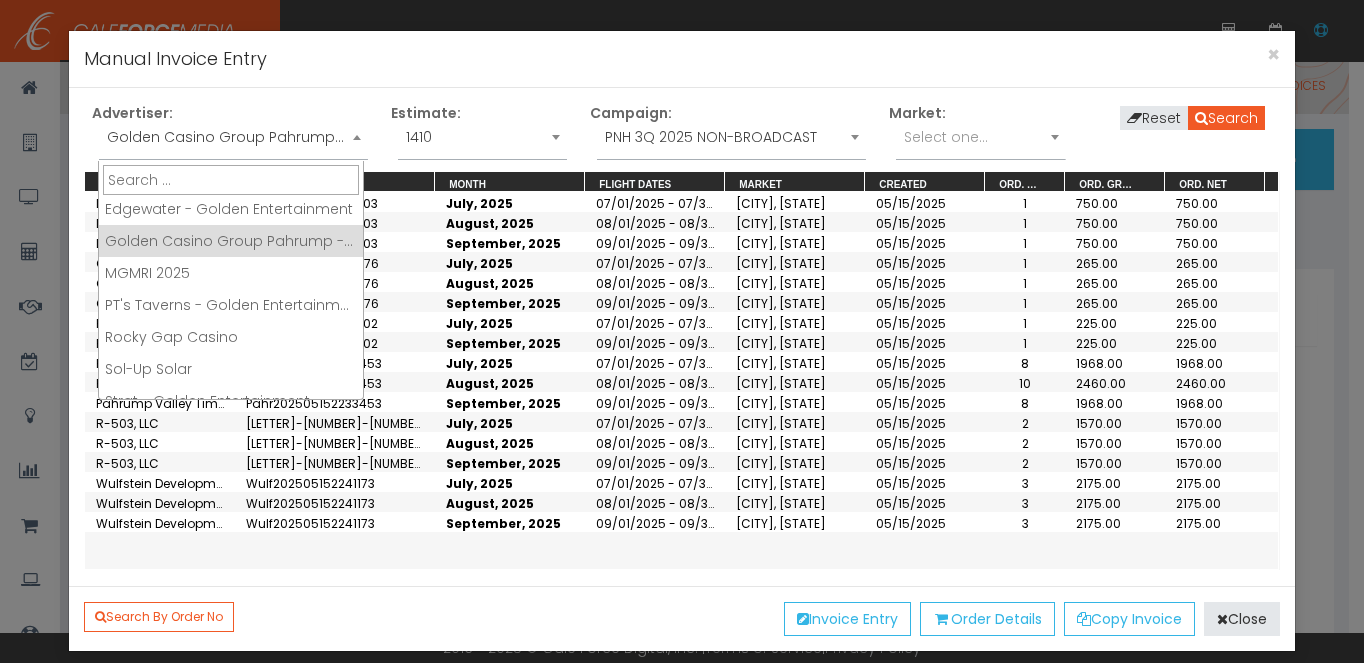 scroll, scrollTop: 152, scrollLeft: 0, axis: vertical 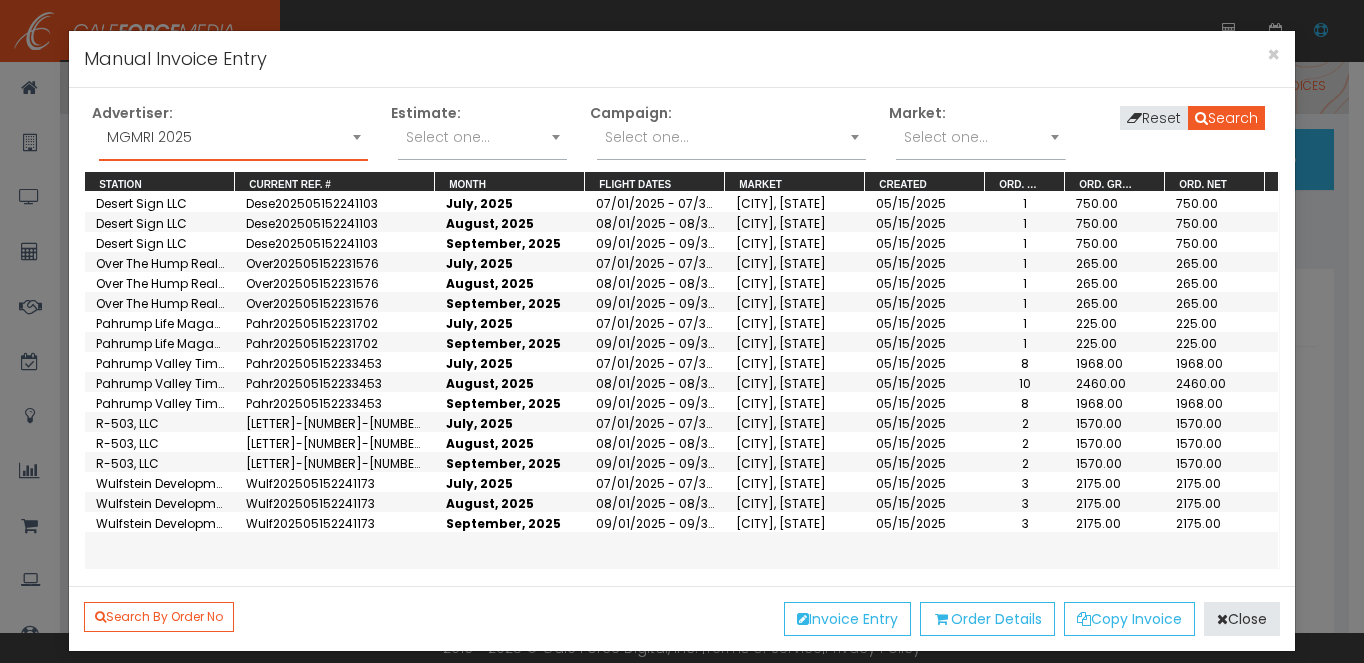 click on "Select one..." at bounding box center [731, 137] 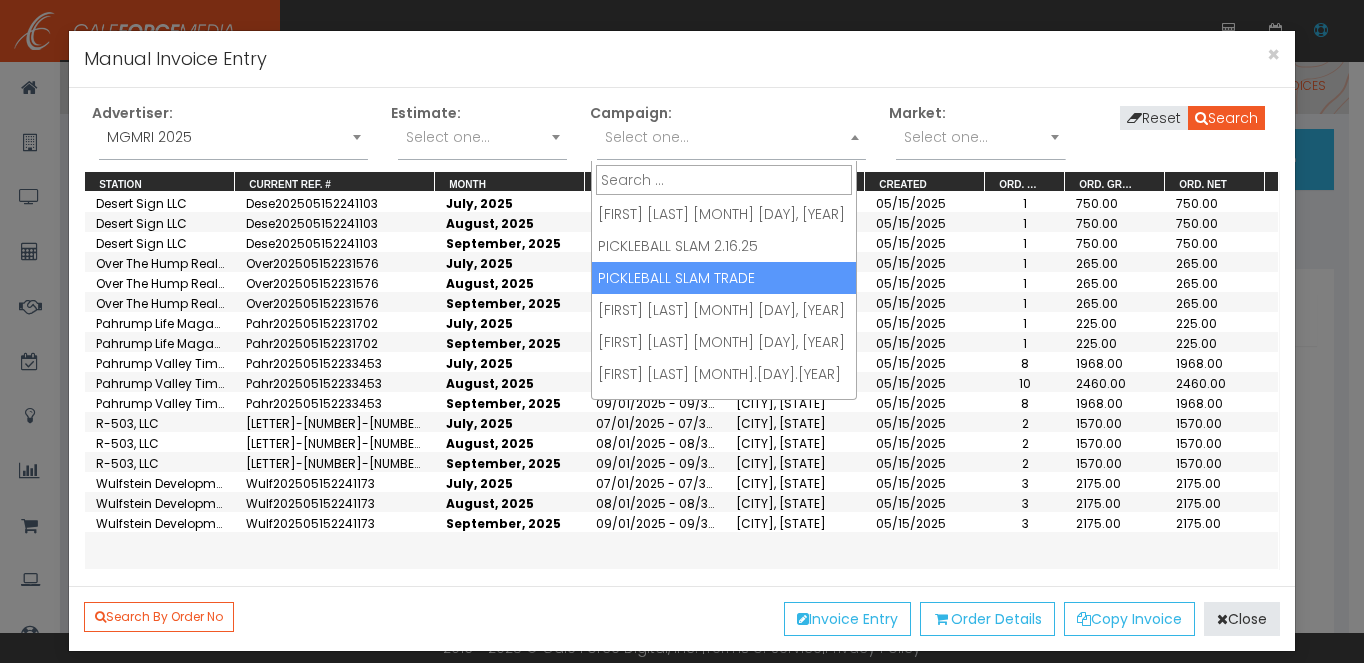 scroll, scrollTop: 728, scrollLeft: 0, axis: vertical 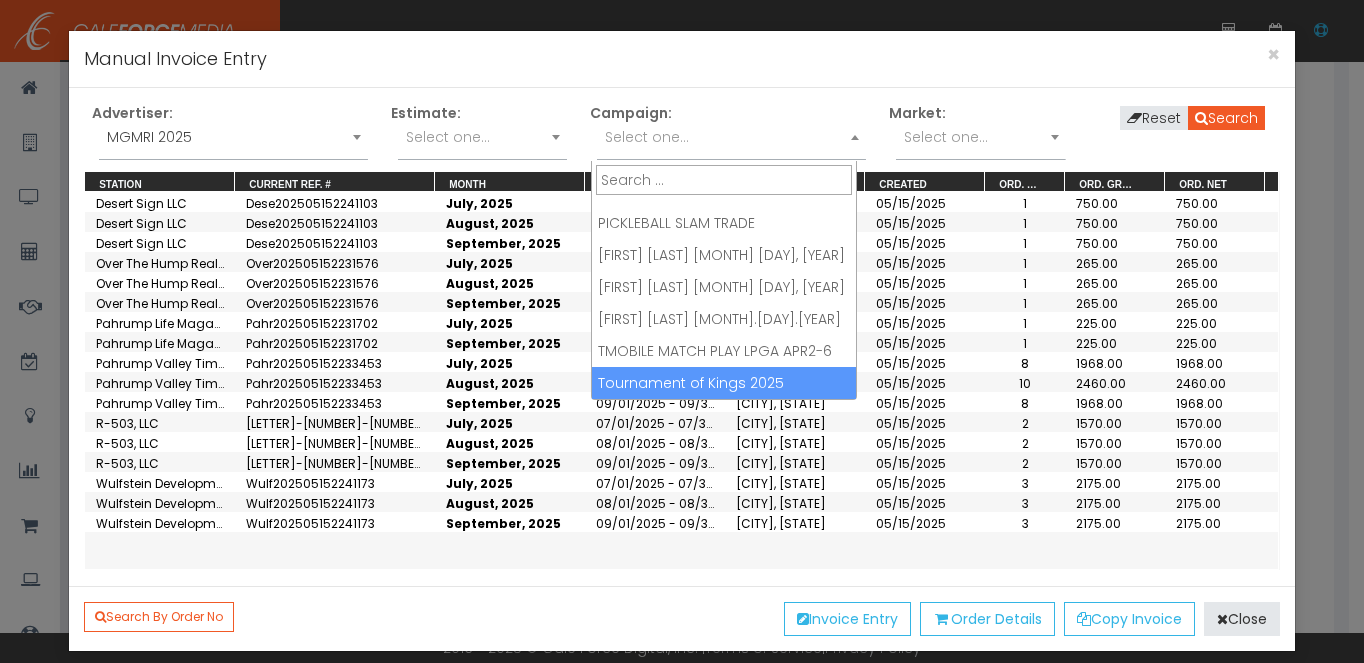 drag, startPoint x: 711, startPoint y: 388, endPoint x: 759, endPoint y: 371, distance: 50.92151 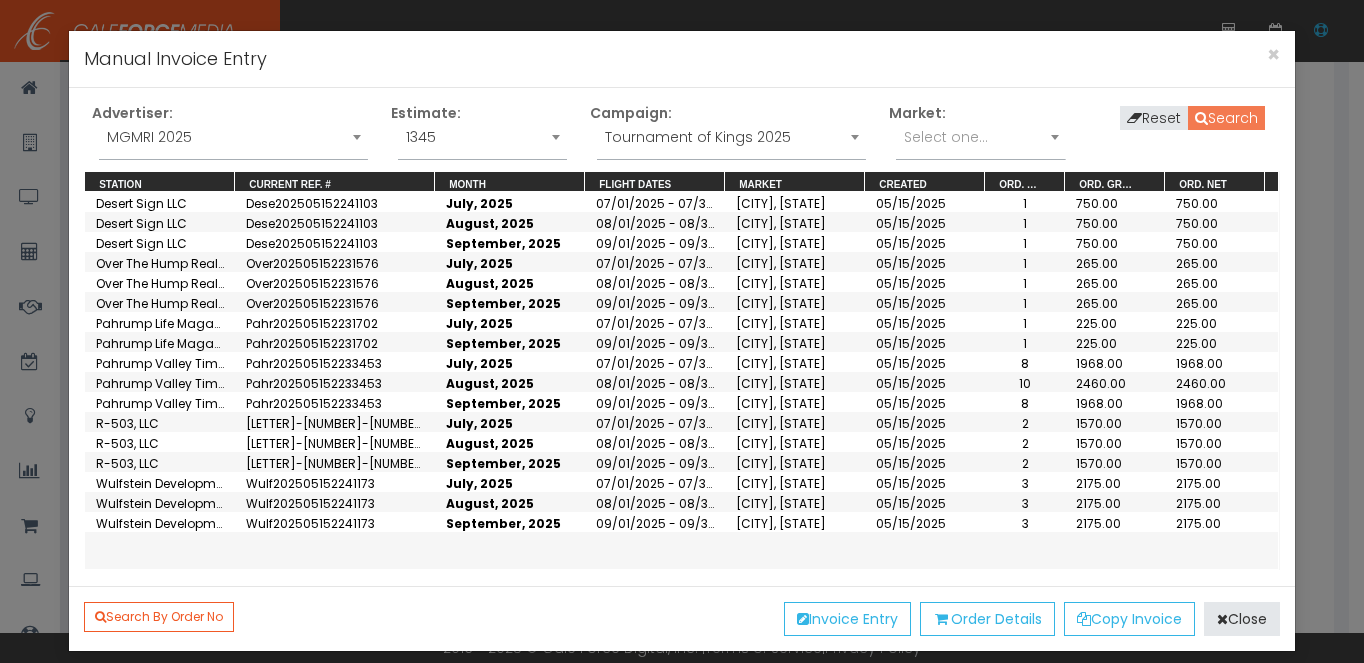 click on "Search" at bounding box center [1226, 118] 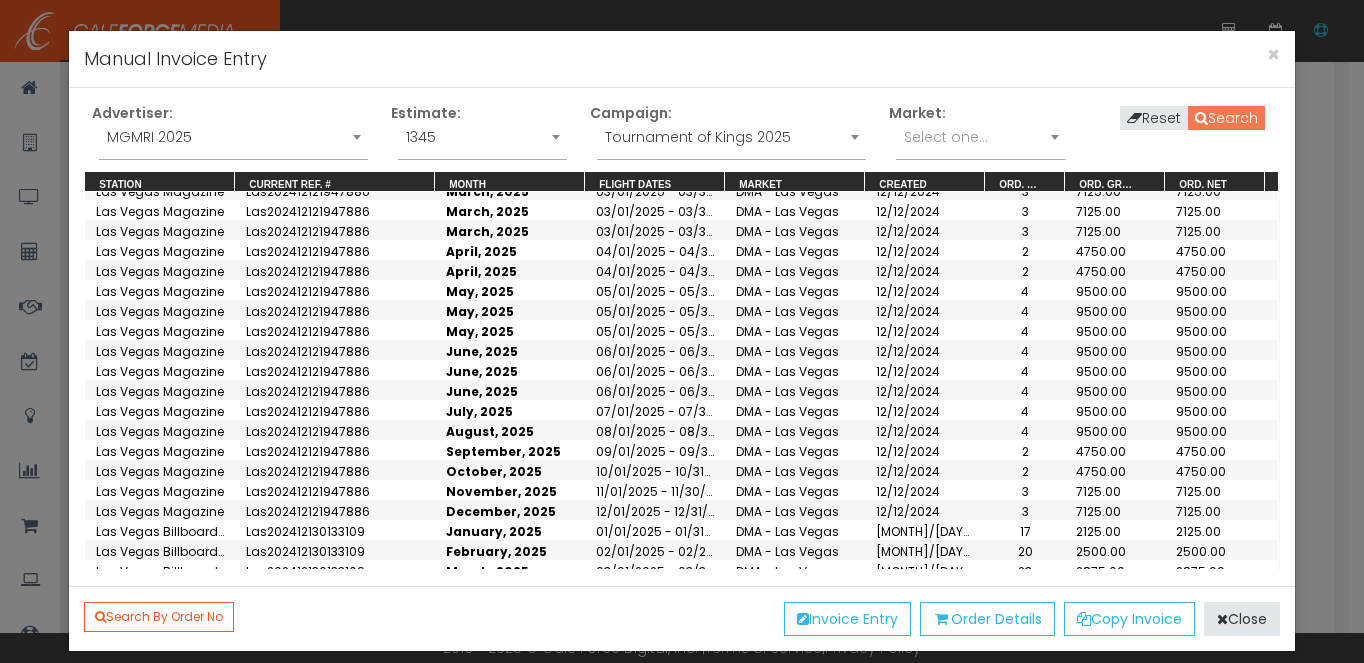 scroll, scrollTop: 513, scrollLeft: 0, axis: vertical 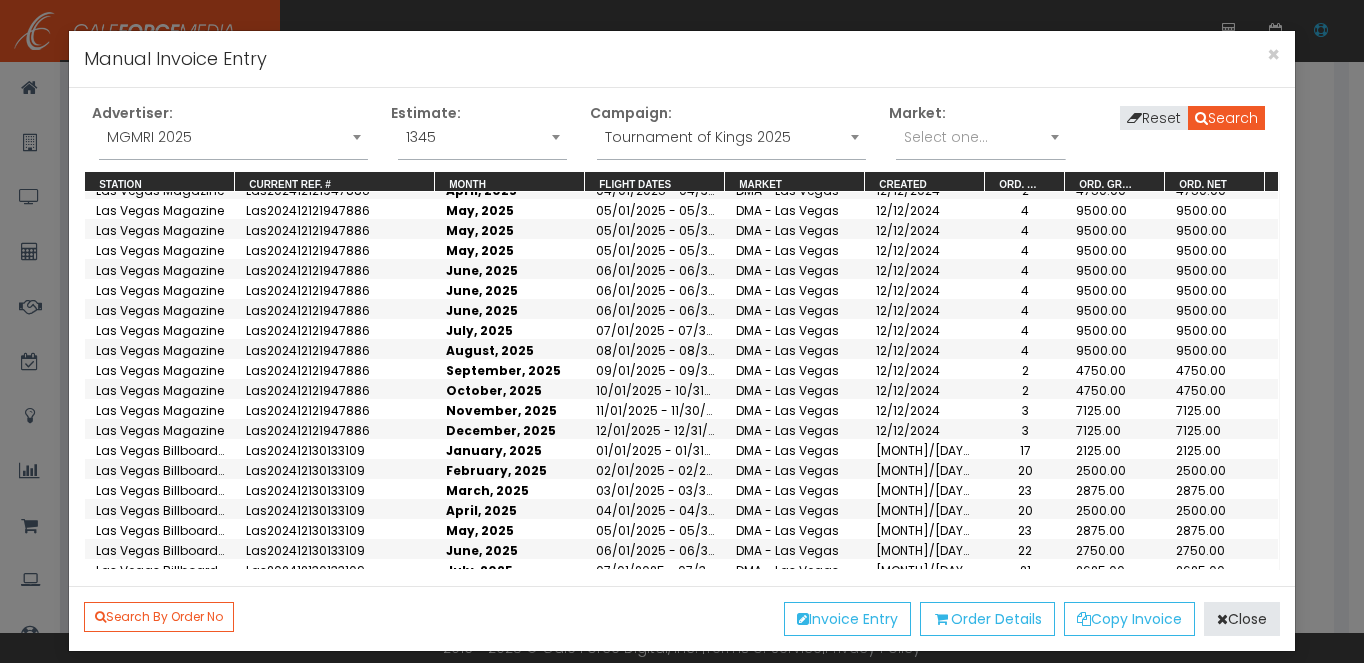 click on "July, 2025" at bounding box center [510, 649] 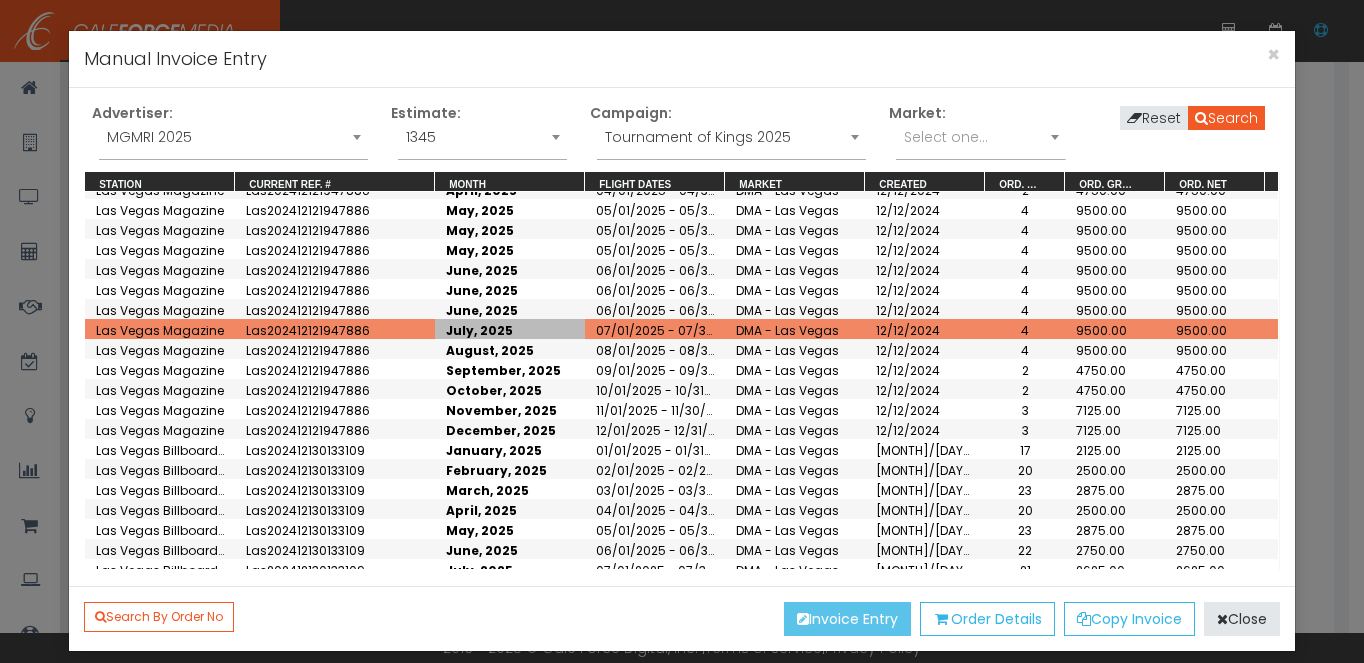 drag, startPoint x: 819, startPoint y: 621, endPoint x: 789, endPoint y: 583, distance: 48.414875 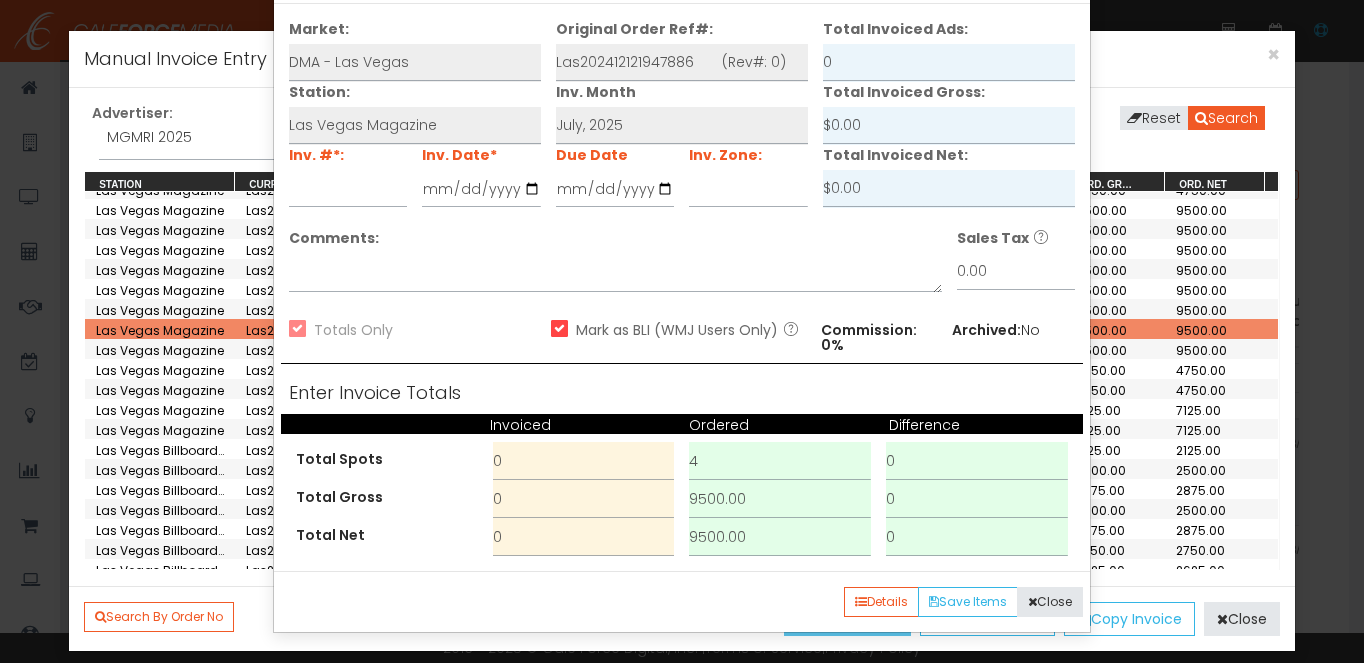 scroll, scrollTop: 0, scrollLeft: 0, axis: both 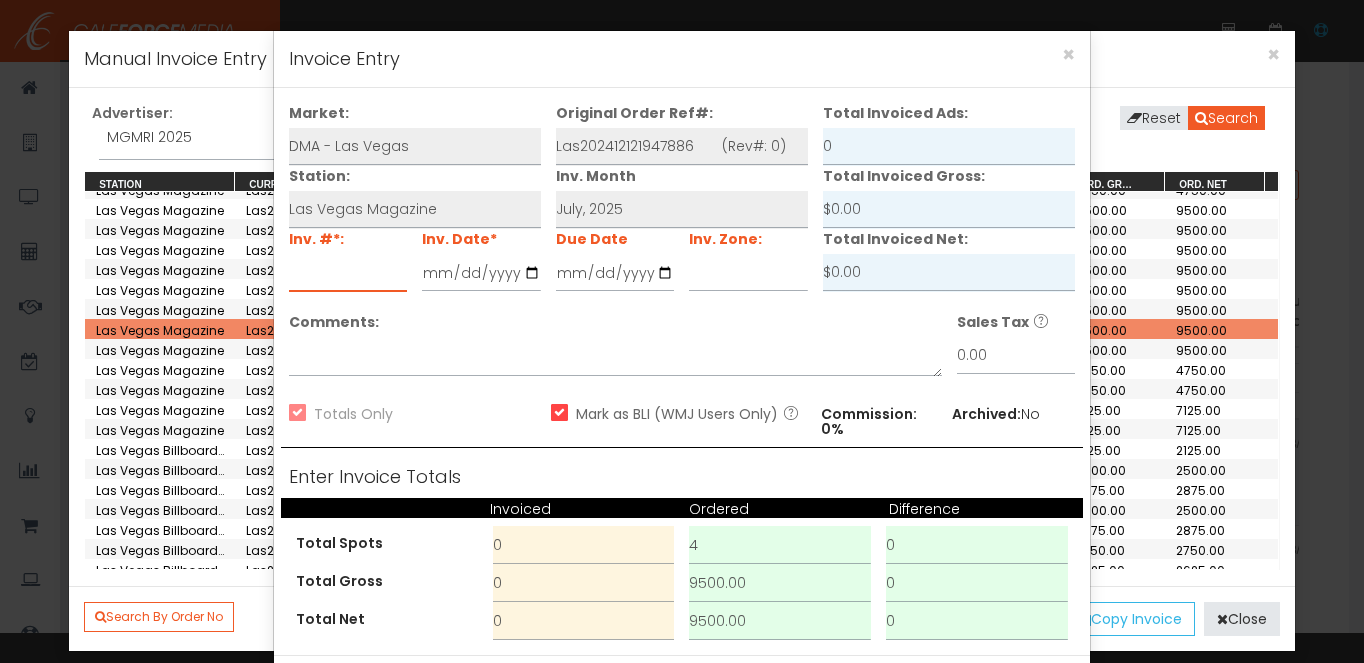 click at bounding box center (348, 273) 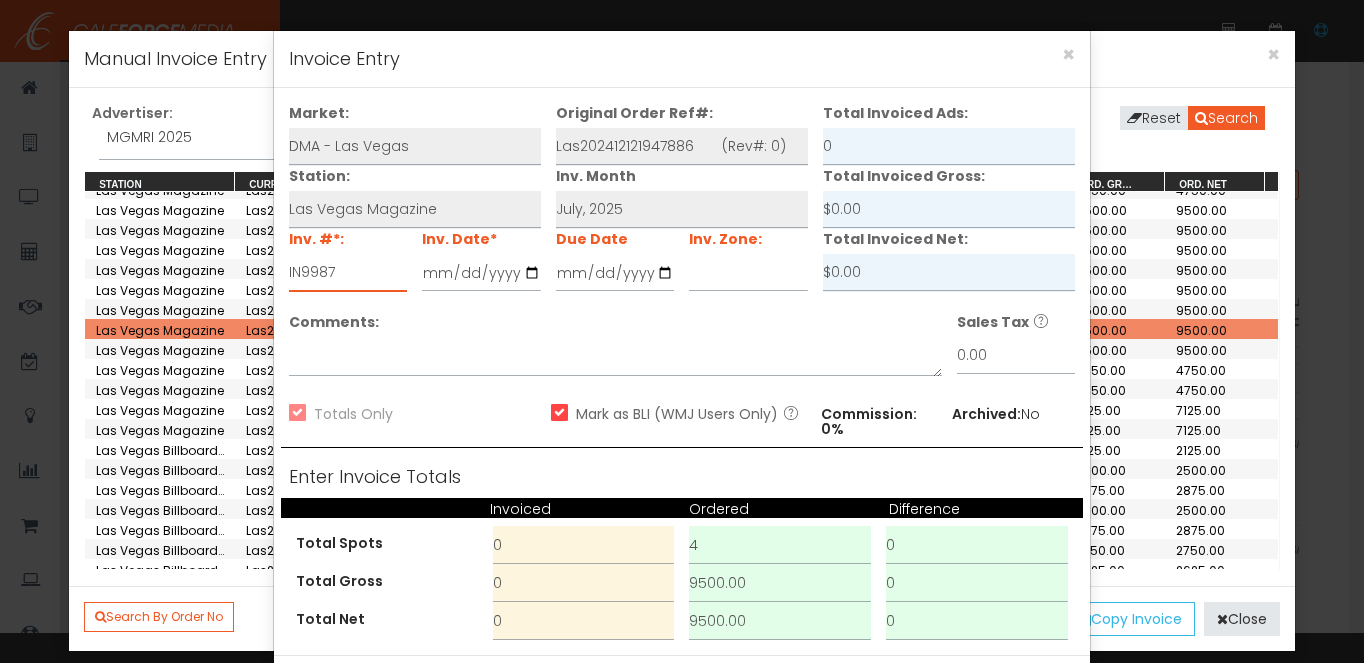 type on "IN9987" 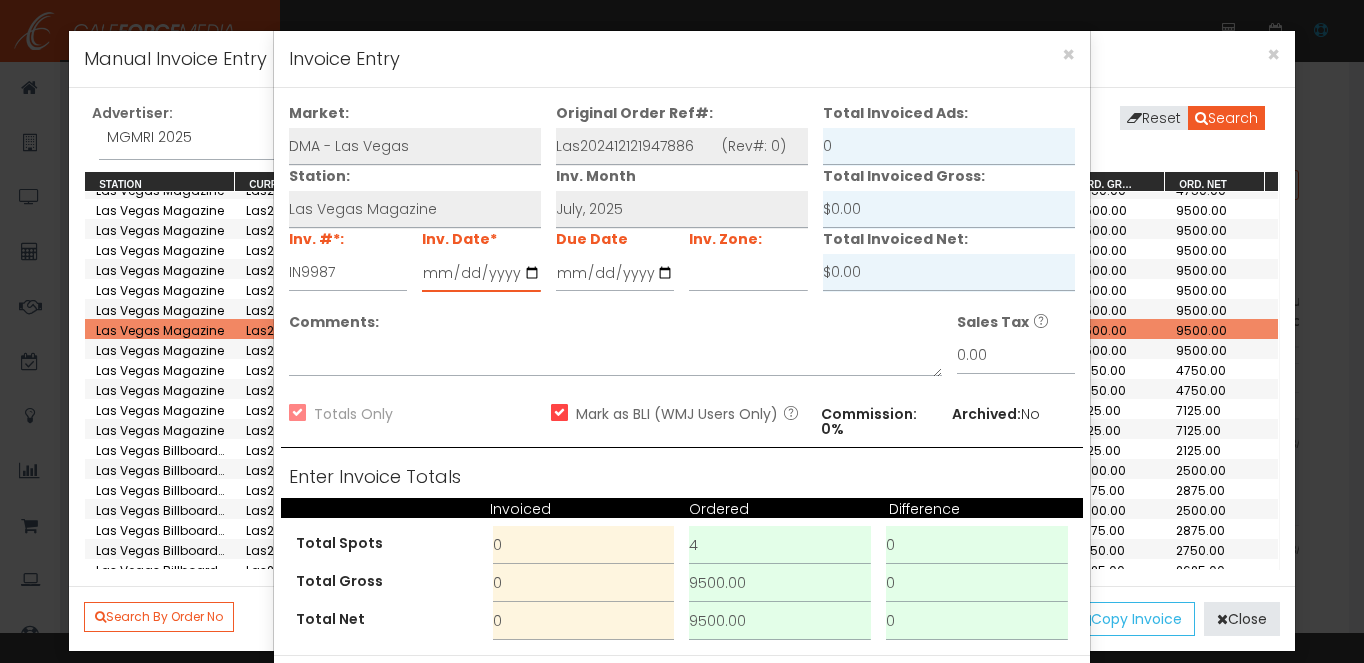 click at bounding box center (481, 273) 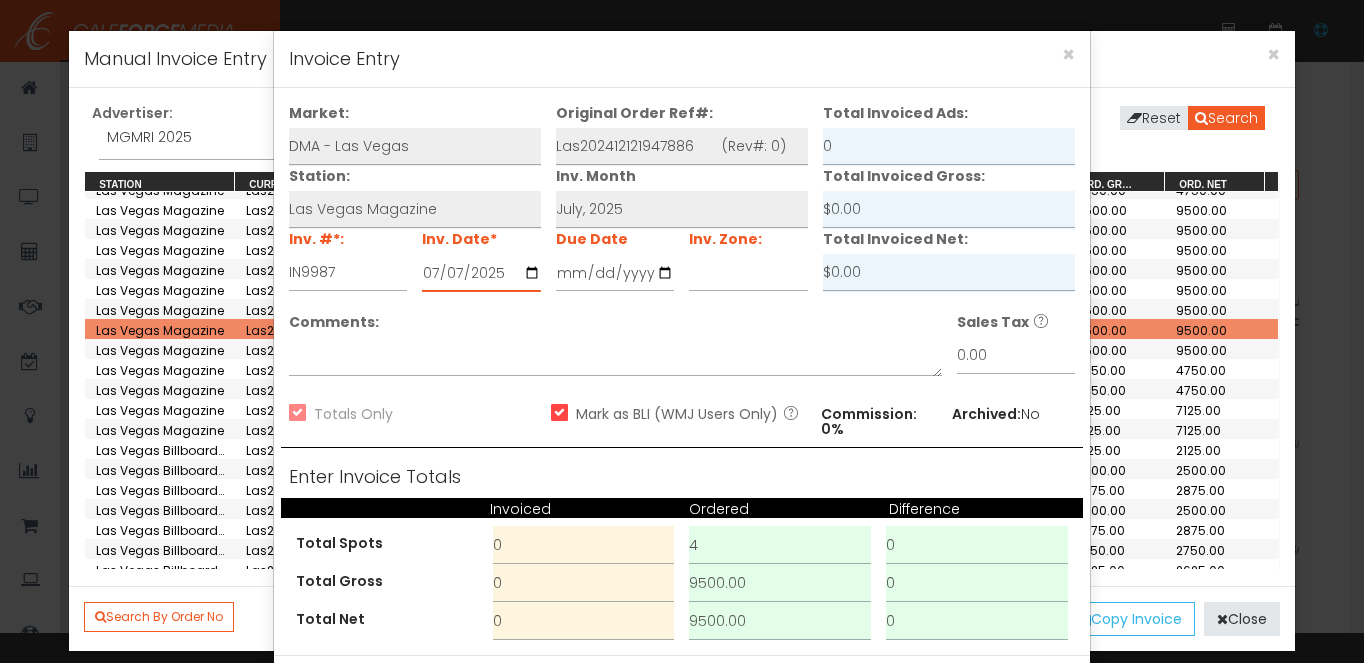 type on "2025-07-07" 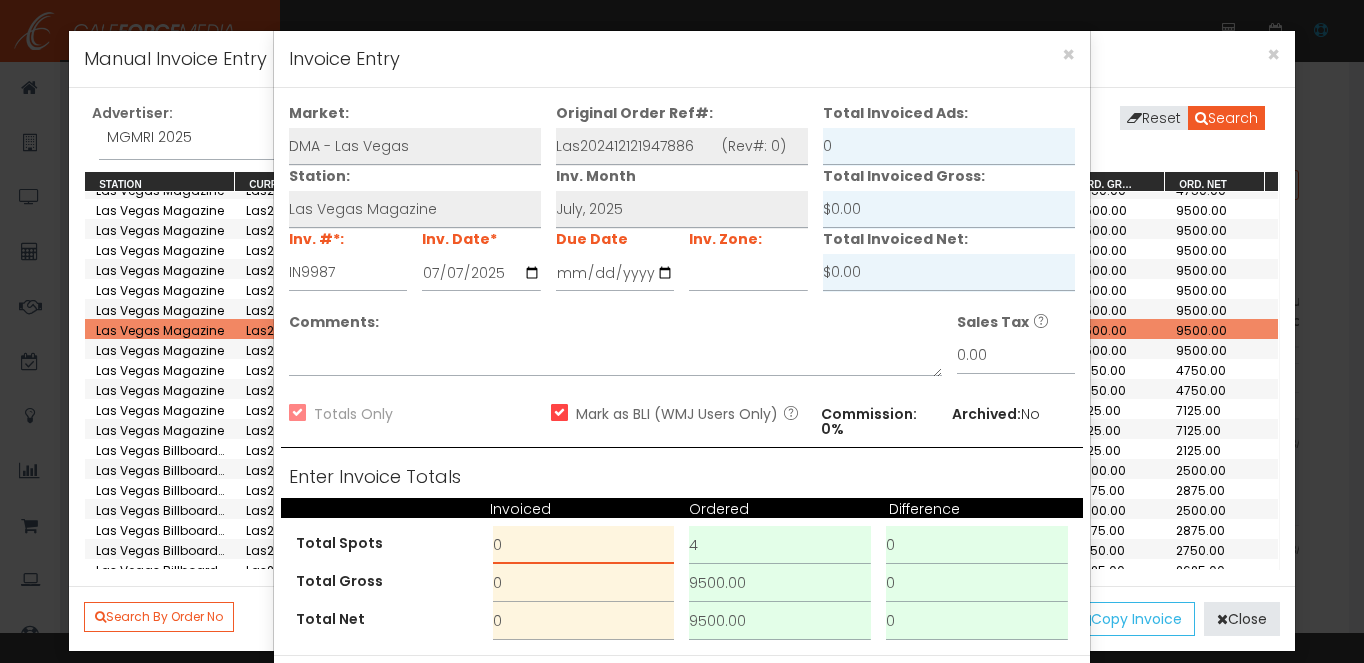 drag, startPoint x: 531, startPoint y: 549, endPoint x: 484, endPoint y: 548, distance: 47.010635 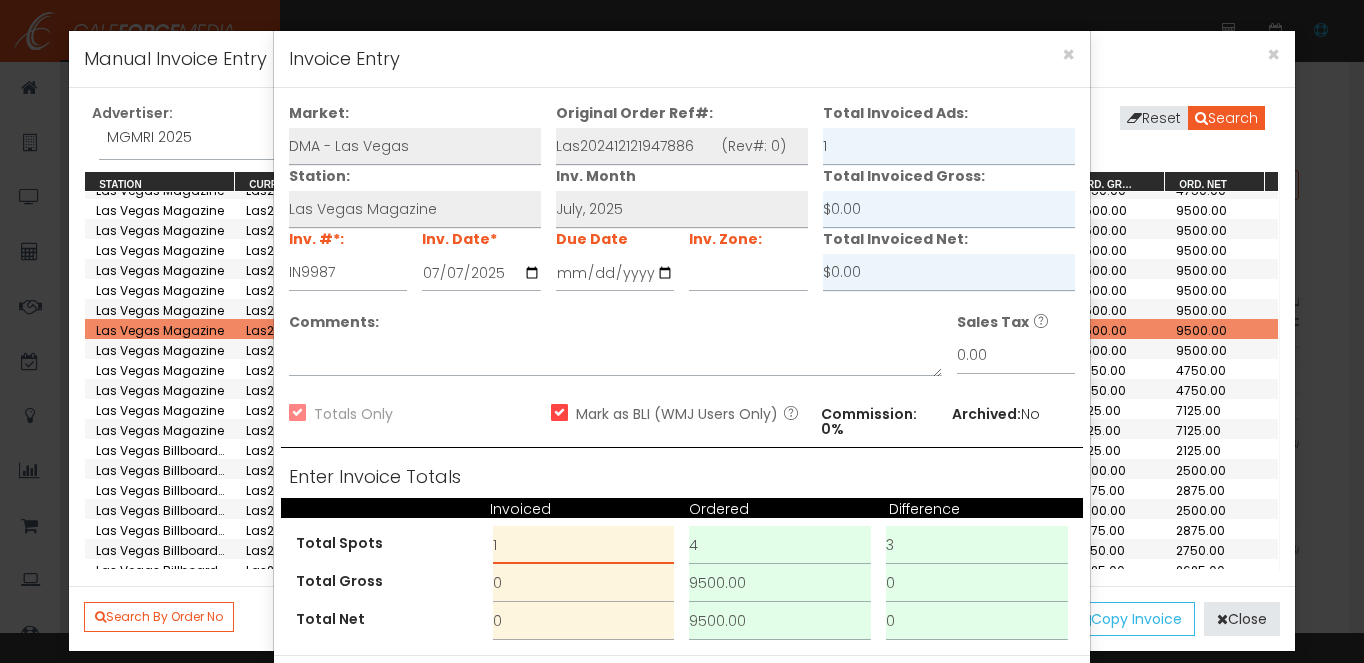 type on "1" 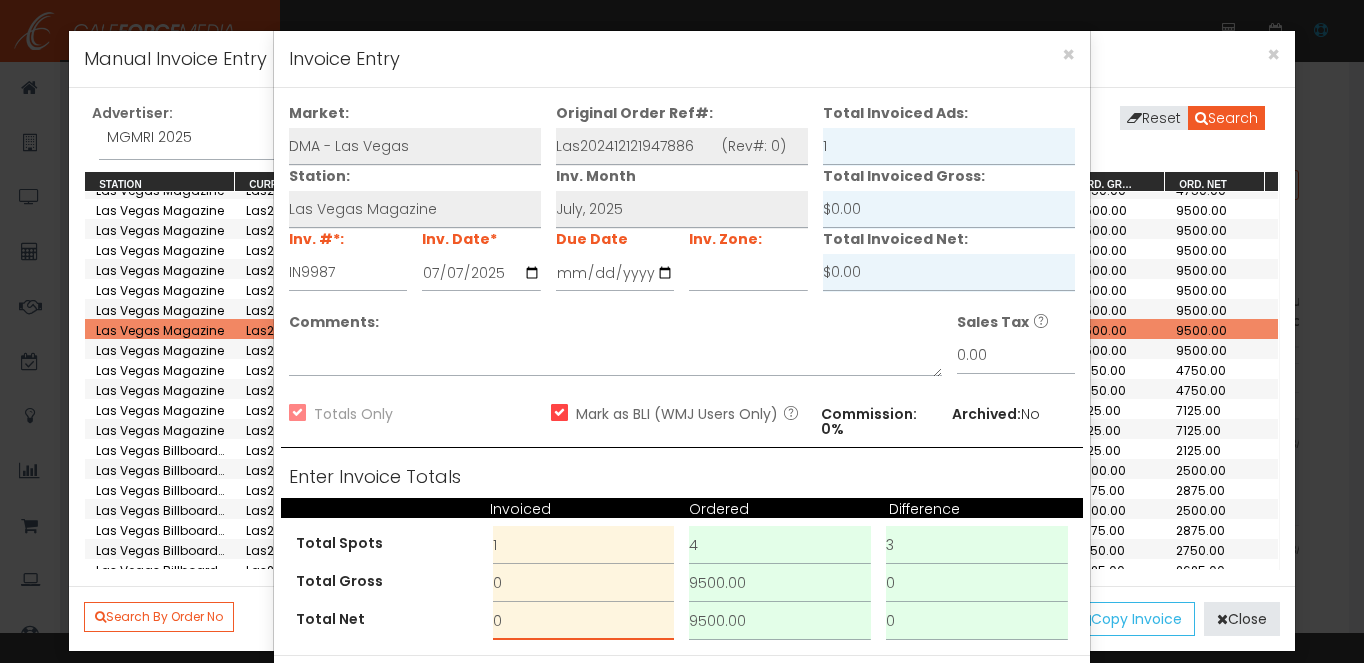 drag, startPoint x: 530, startPoint y: 625, endPoint x: 449, endPoint y: 595, distance: 86.37708 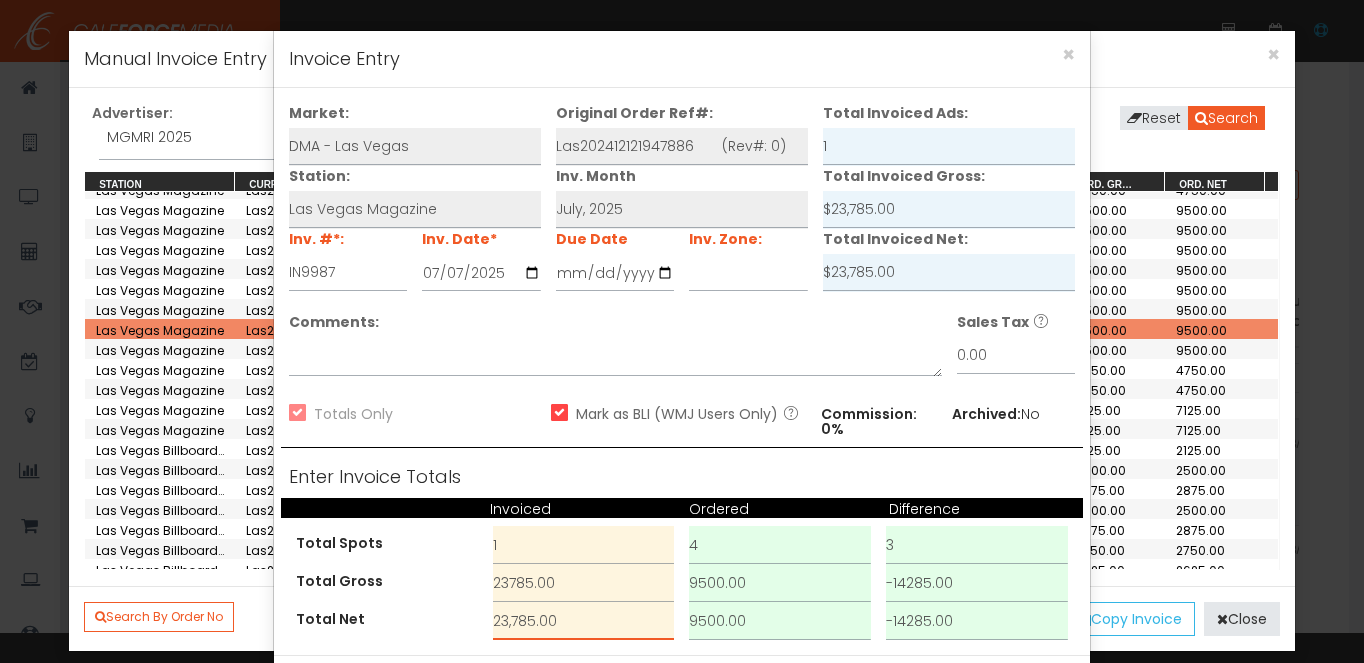 click on "23,785.00" at bounding box center [584, 621] 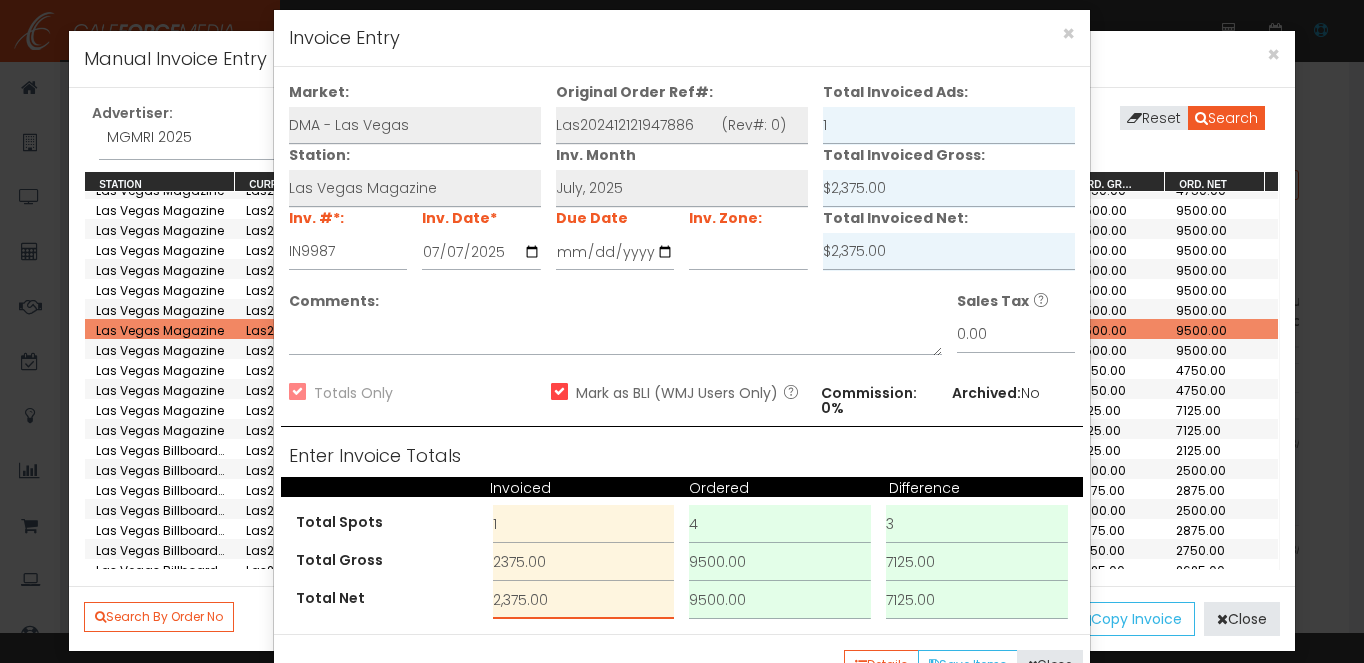 scroll, scrollTop: 84, scrollLeft: 0, axis: vertical 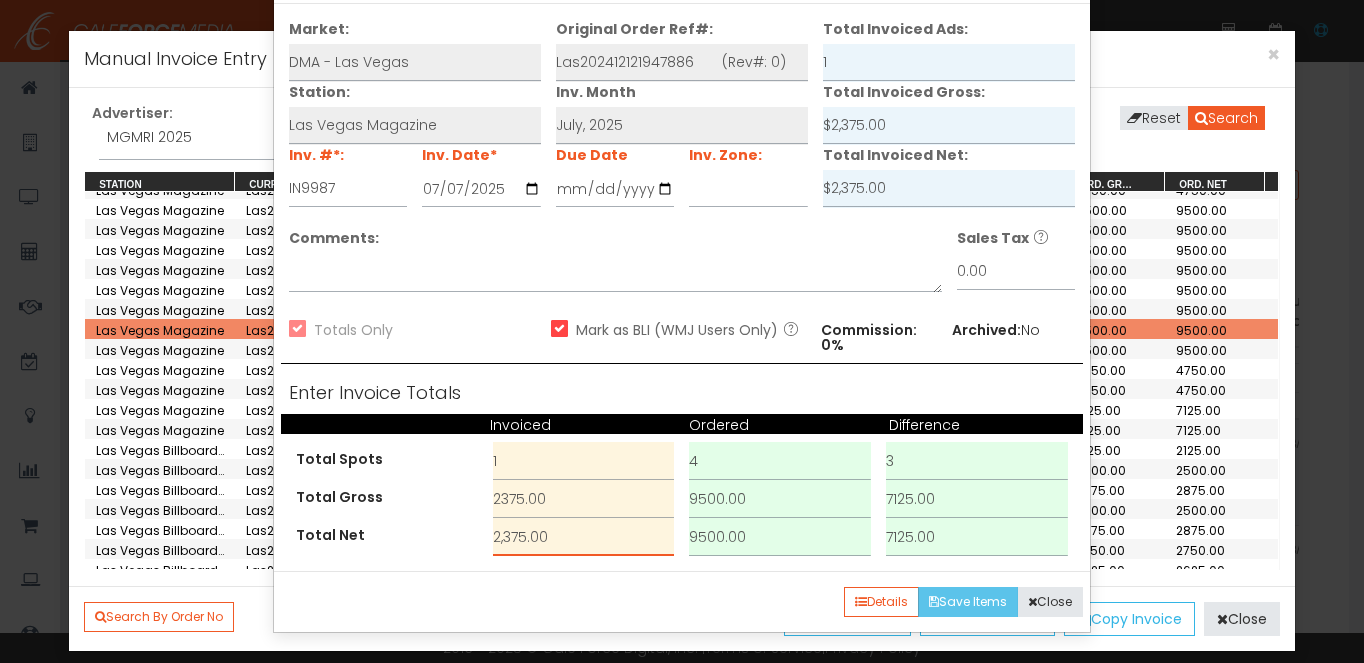 type on "2,375.00" 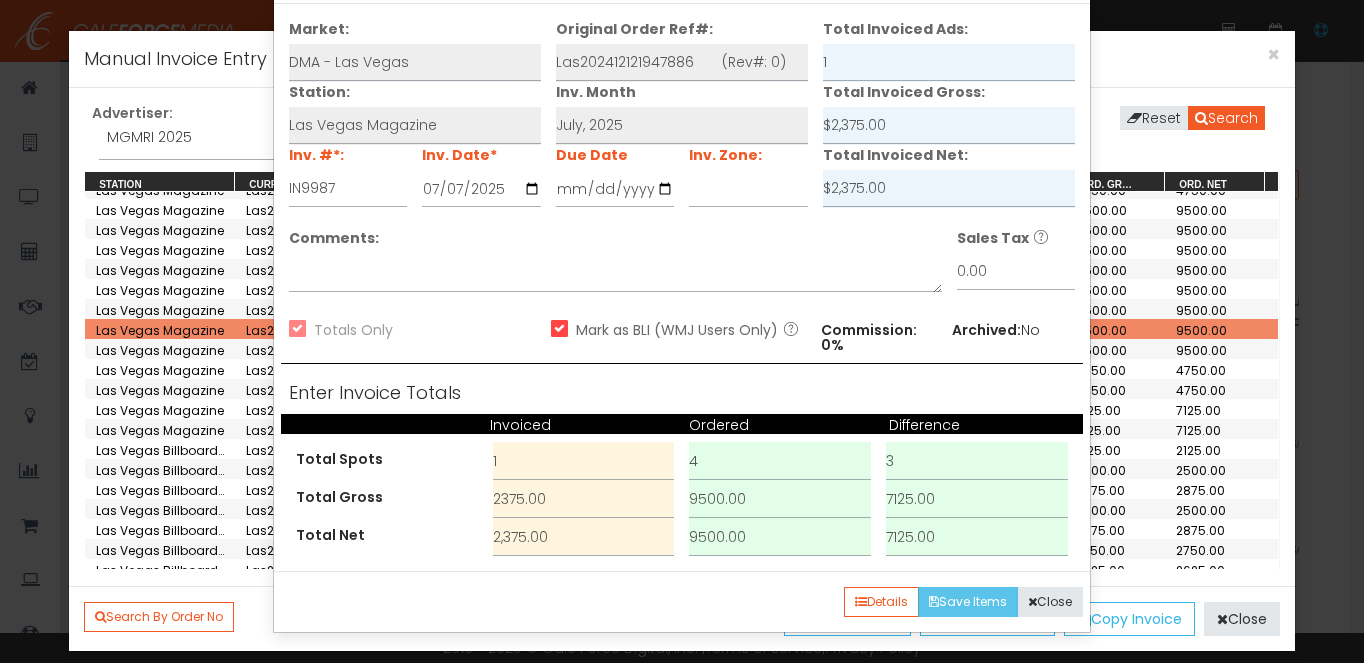 click on "Save Items" at bounding box center (968, 602) 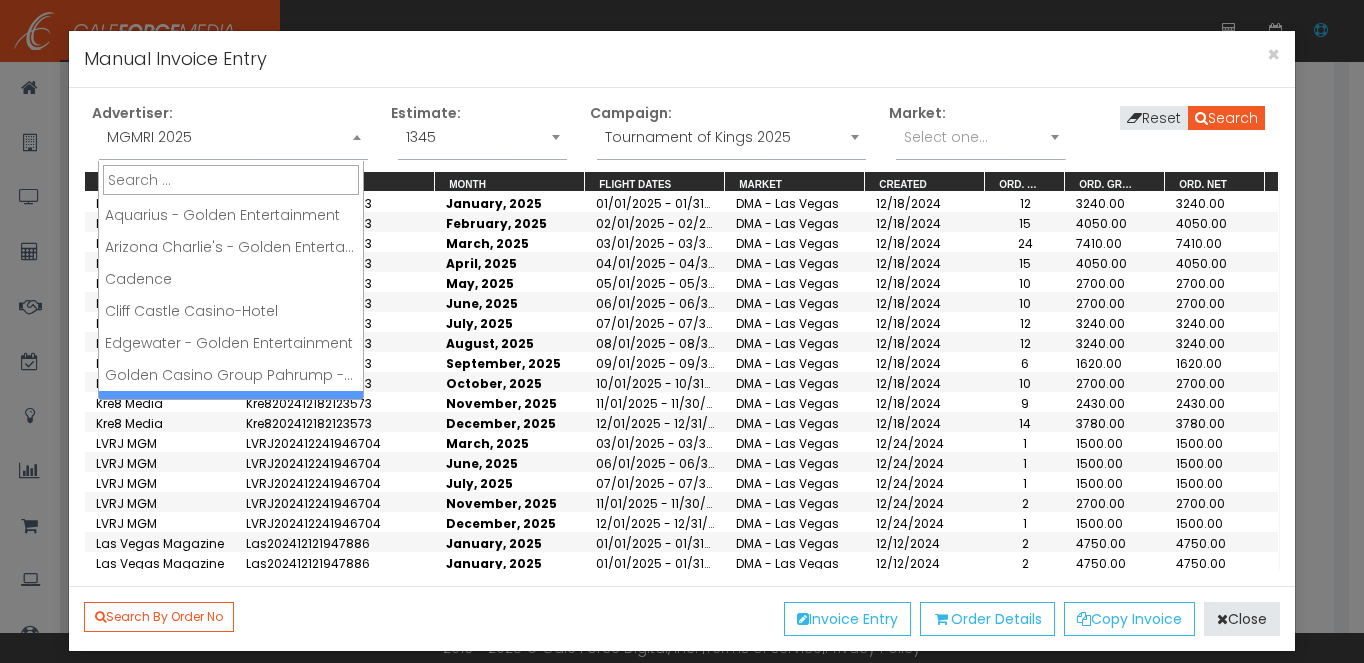 click on "MGMRI 2025" at bounding box center [233, 137] 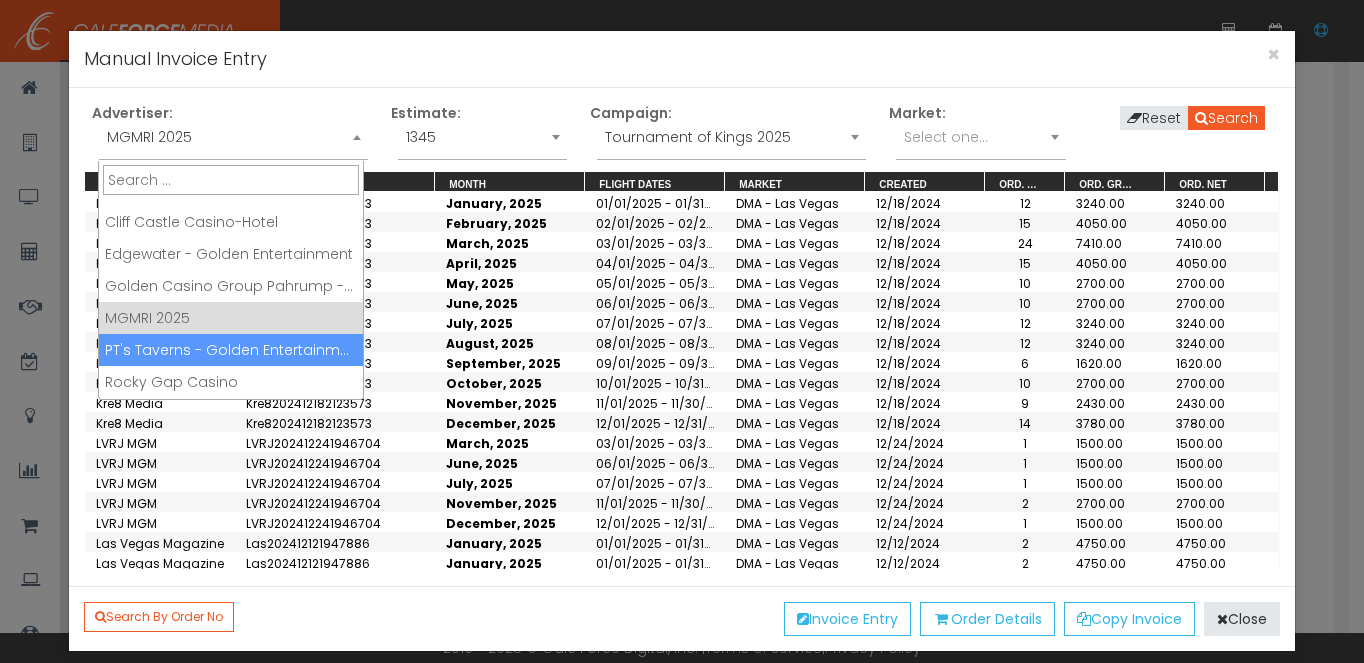 scroll, scrollTop: 0, scrollLeft: 0, axis: both 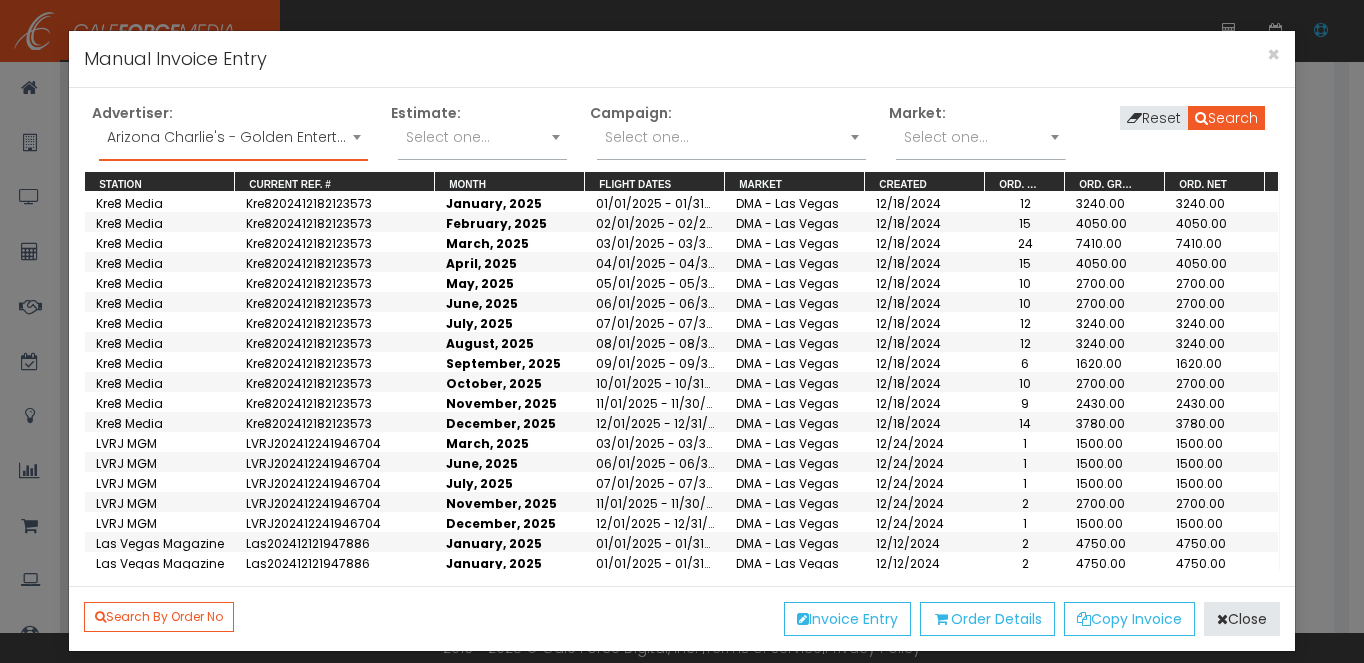 click on "Select one..." at bounding box center [647, 137] 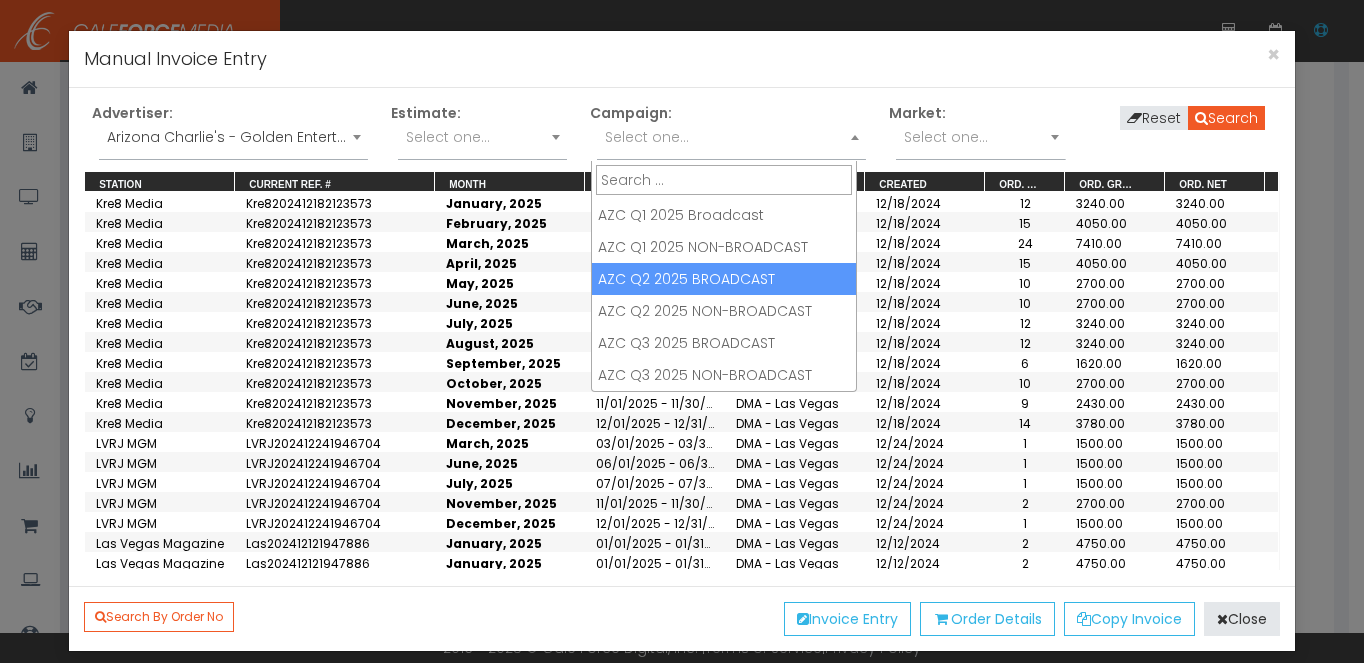 drag, startPoint x: 747, startPoint y: 289, endPoint x: 946, endPoint y: 208, distance: 214.85344 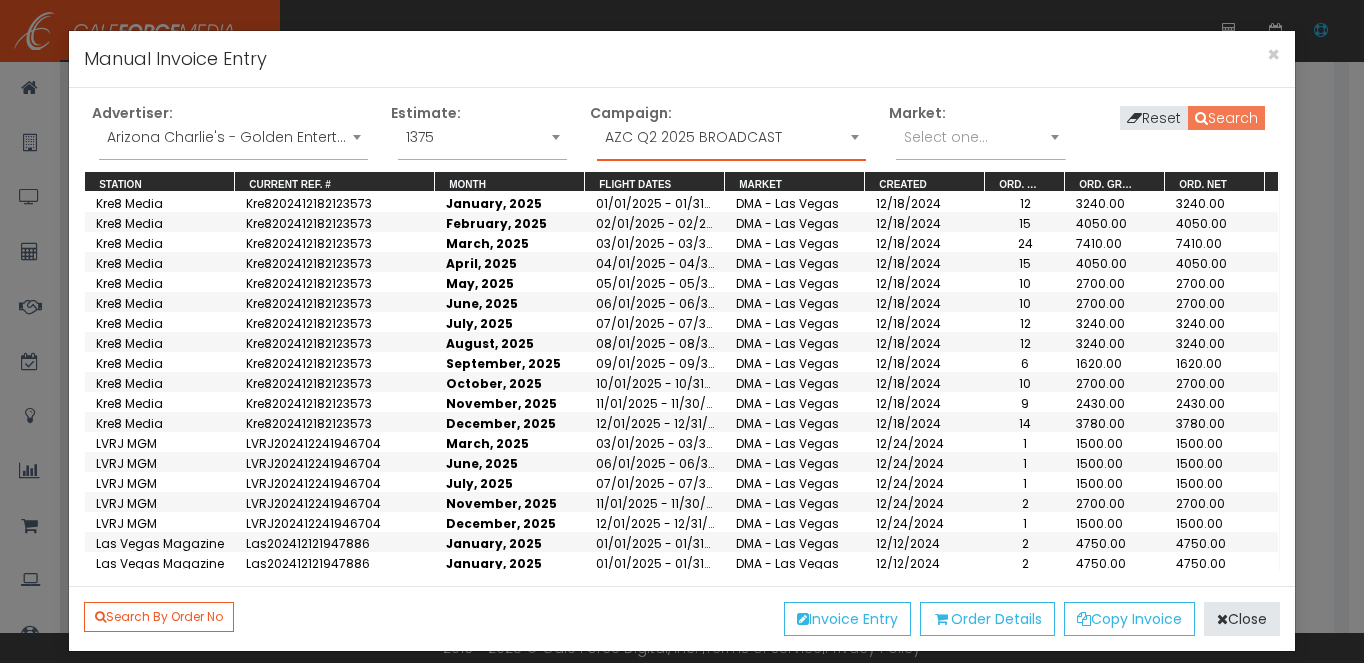 click on "Search" at bounding box center [1226, 118] 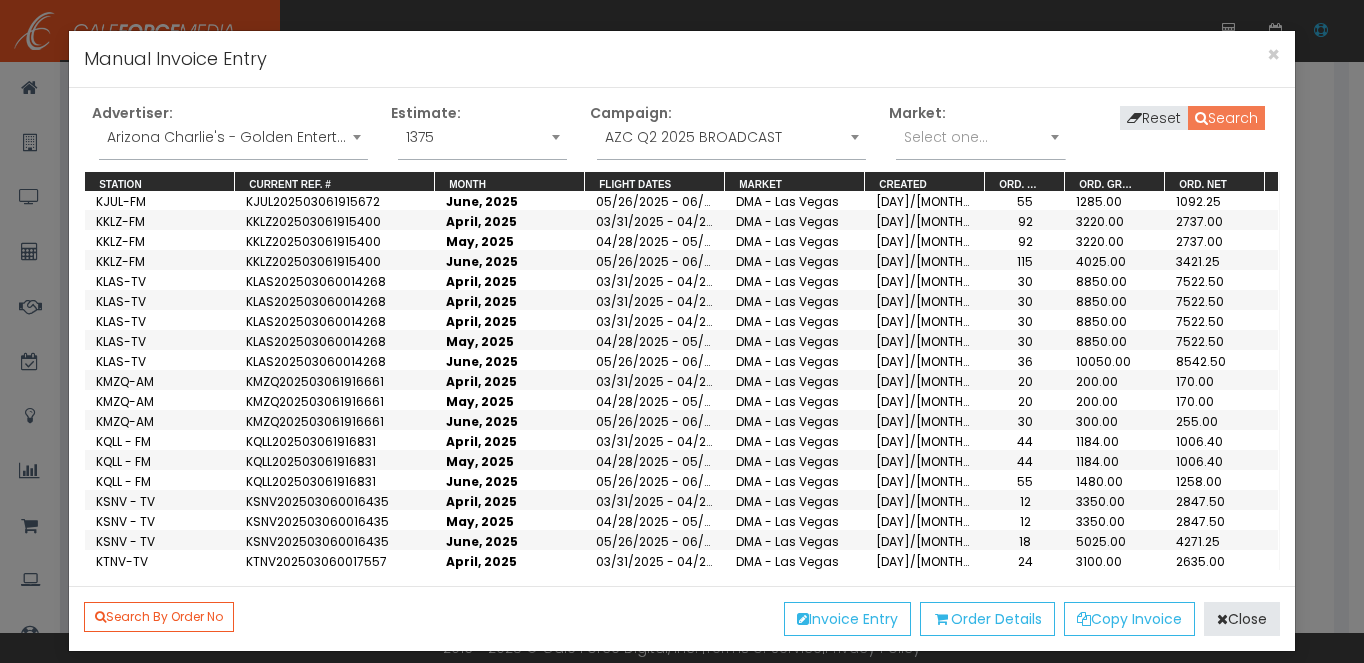scroll, scrollTop: 200, scrollLeft: 0, axis: vertical 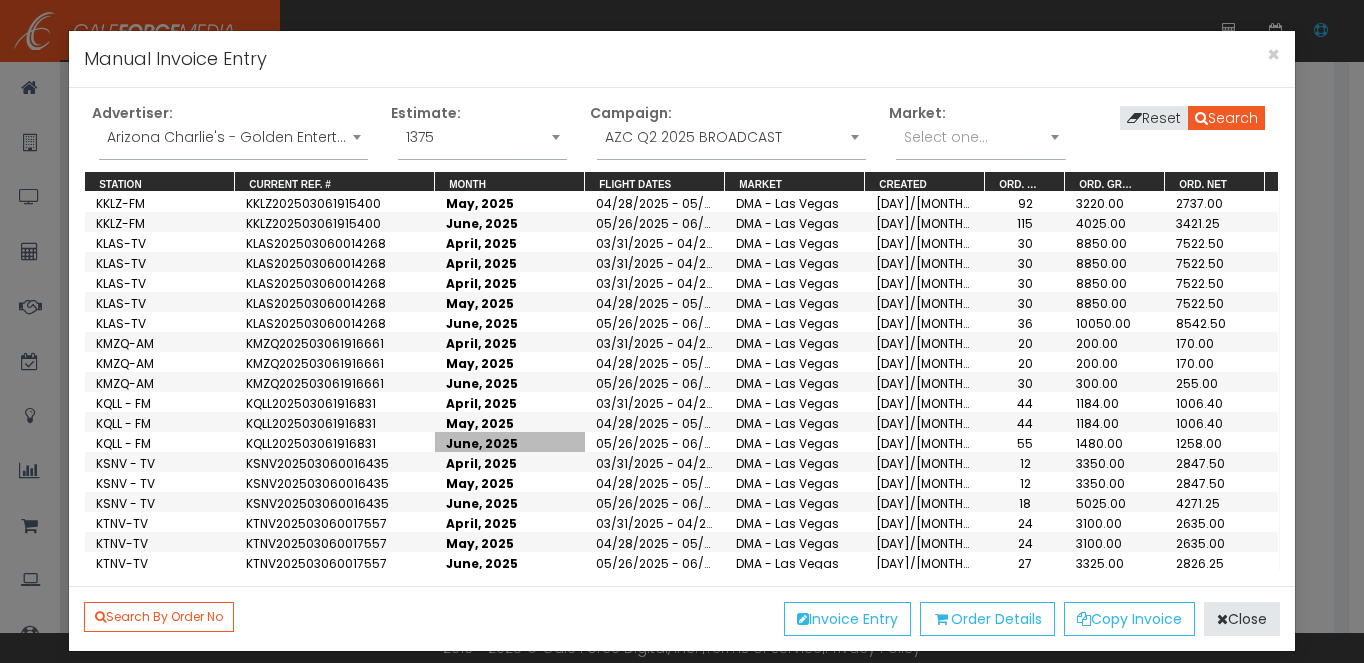 click on "June, 2025" at bounding box center (510, 442) 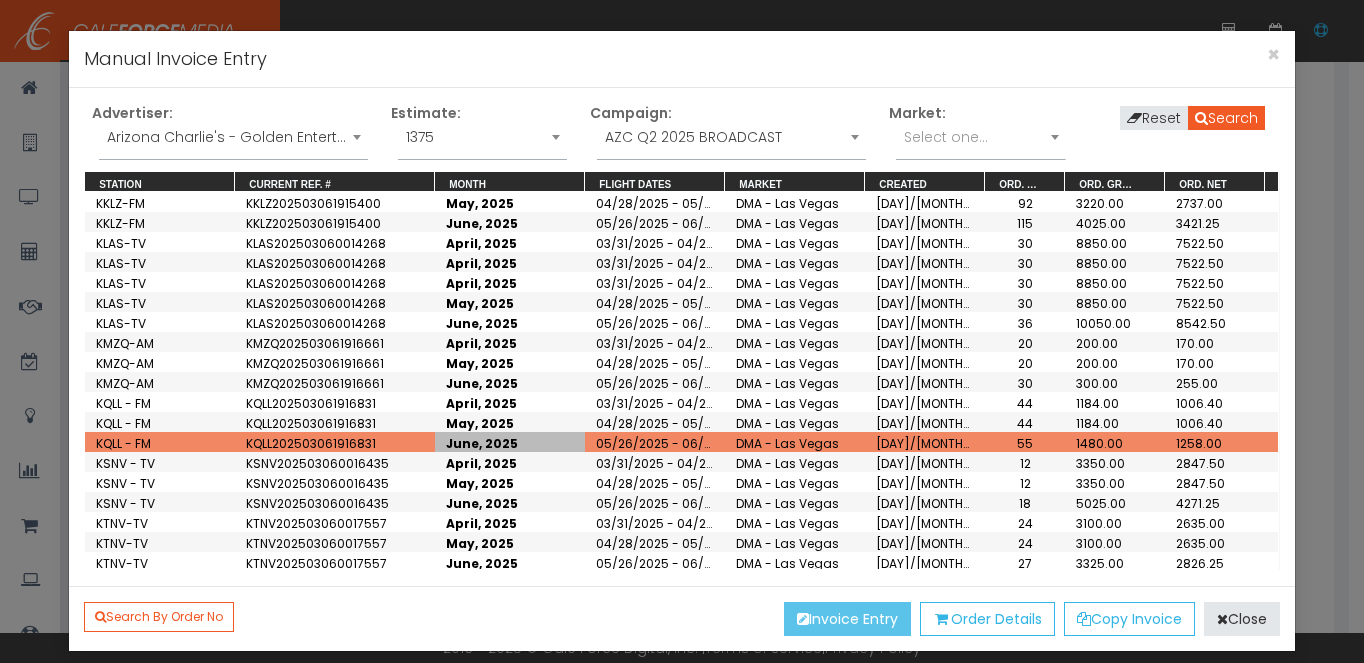 click on "Invoice Entry" at bounding box center (847, 619) 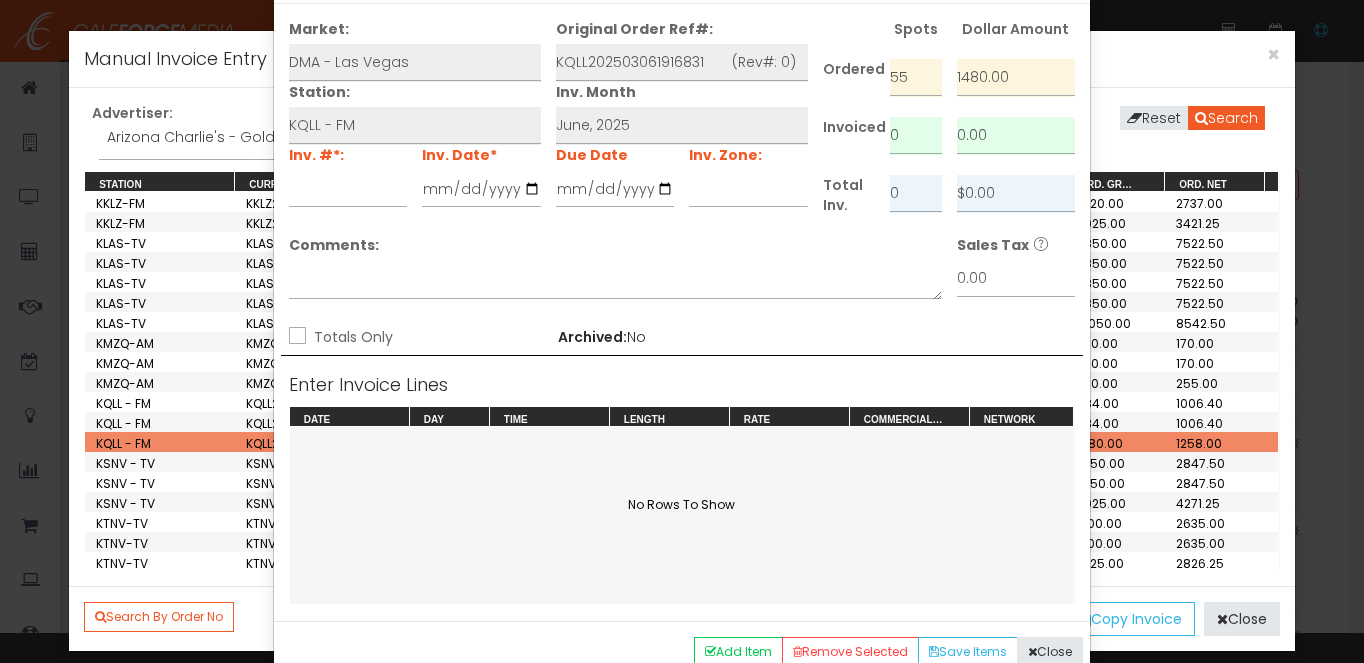 scroll, scrollTop: 0, scrollLeft: 0, axis: both 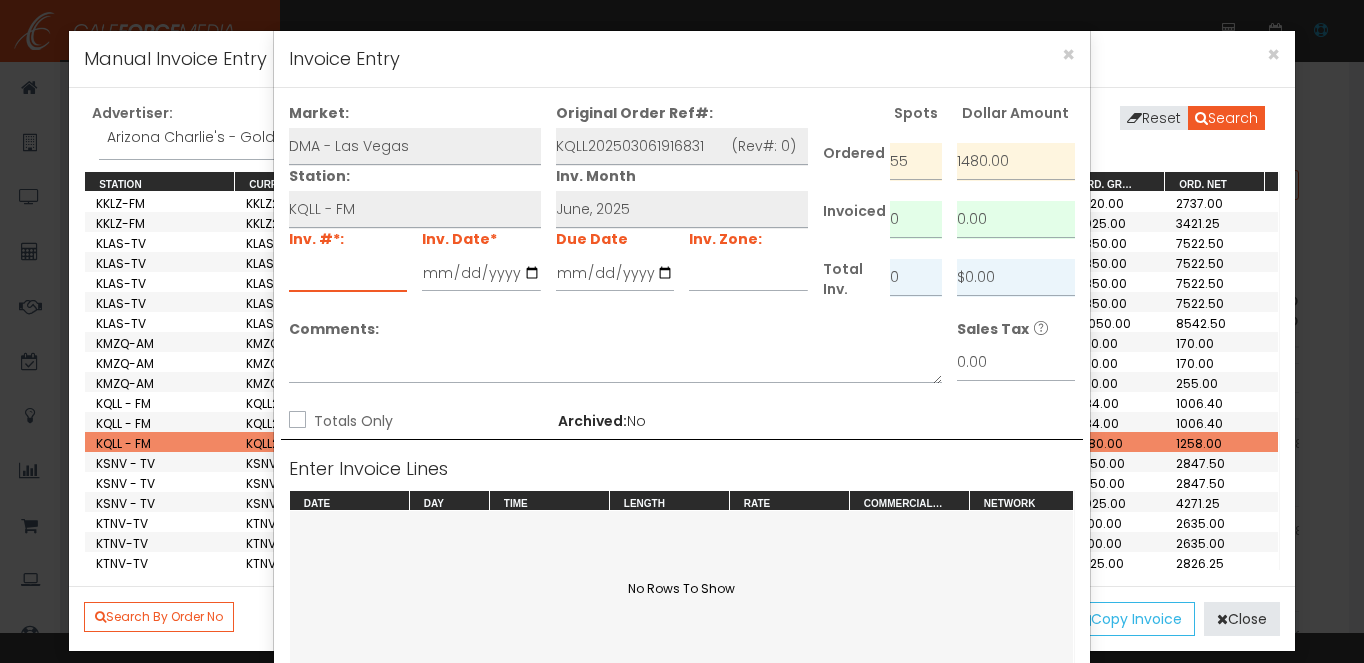 click at bounding box center [348, 273] 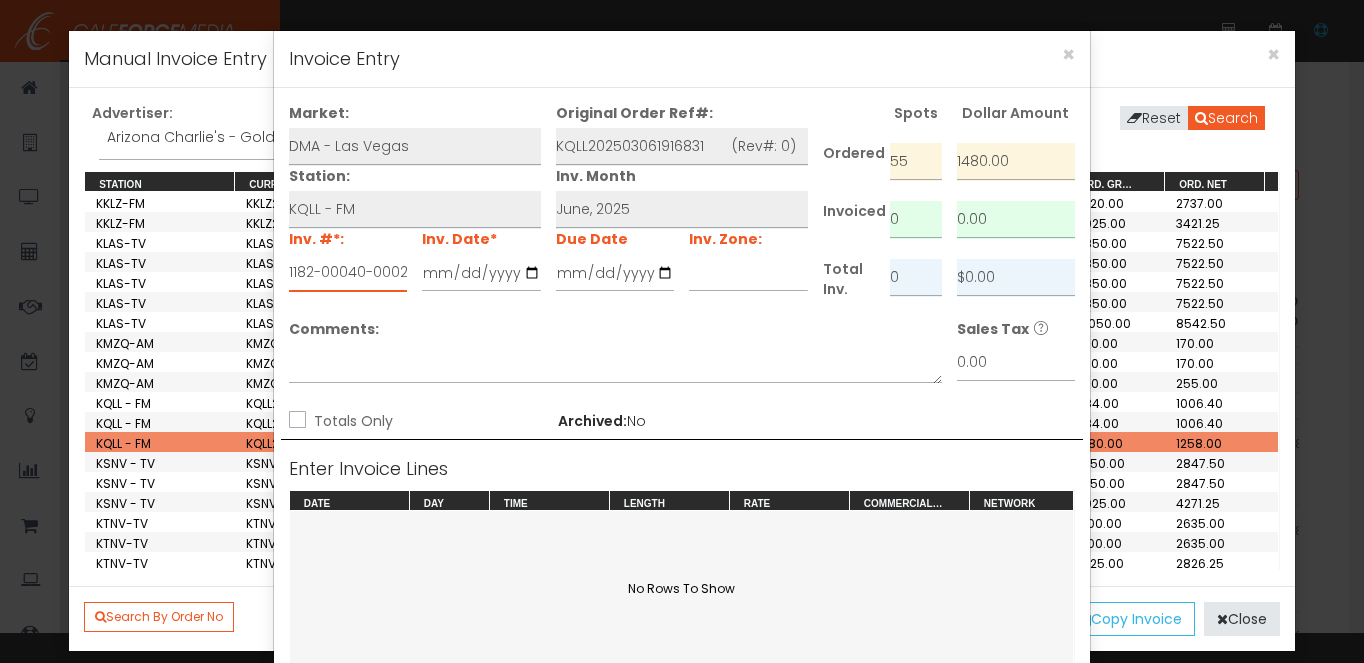 type on "1182-00040-0002" 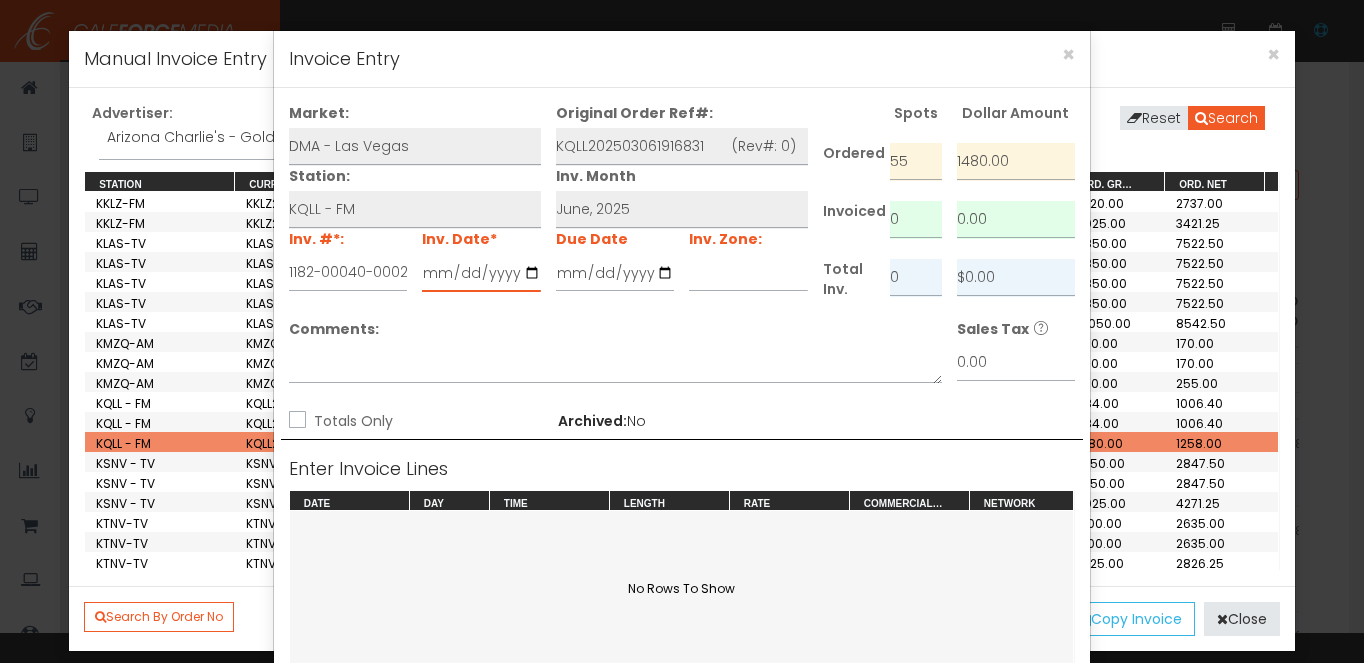 click at bounding box center (481, 273) 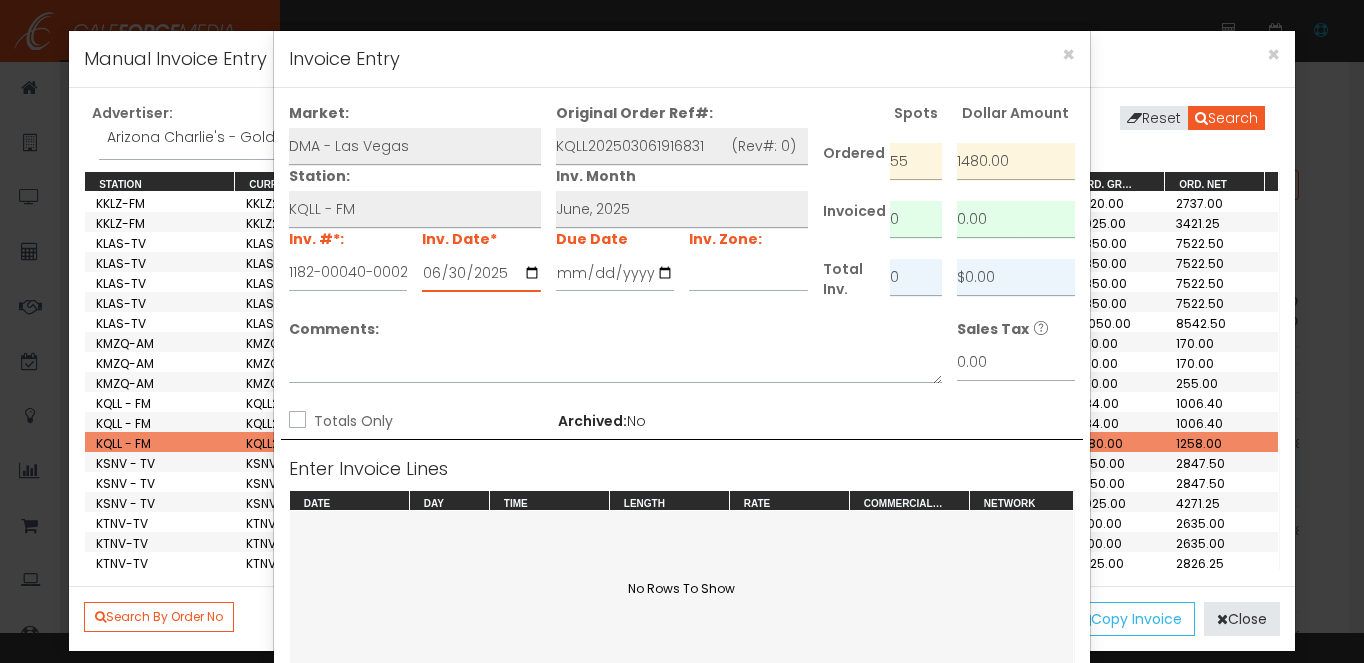 type on "2025-06-30" 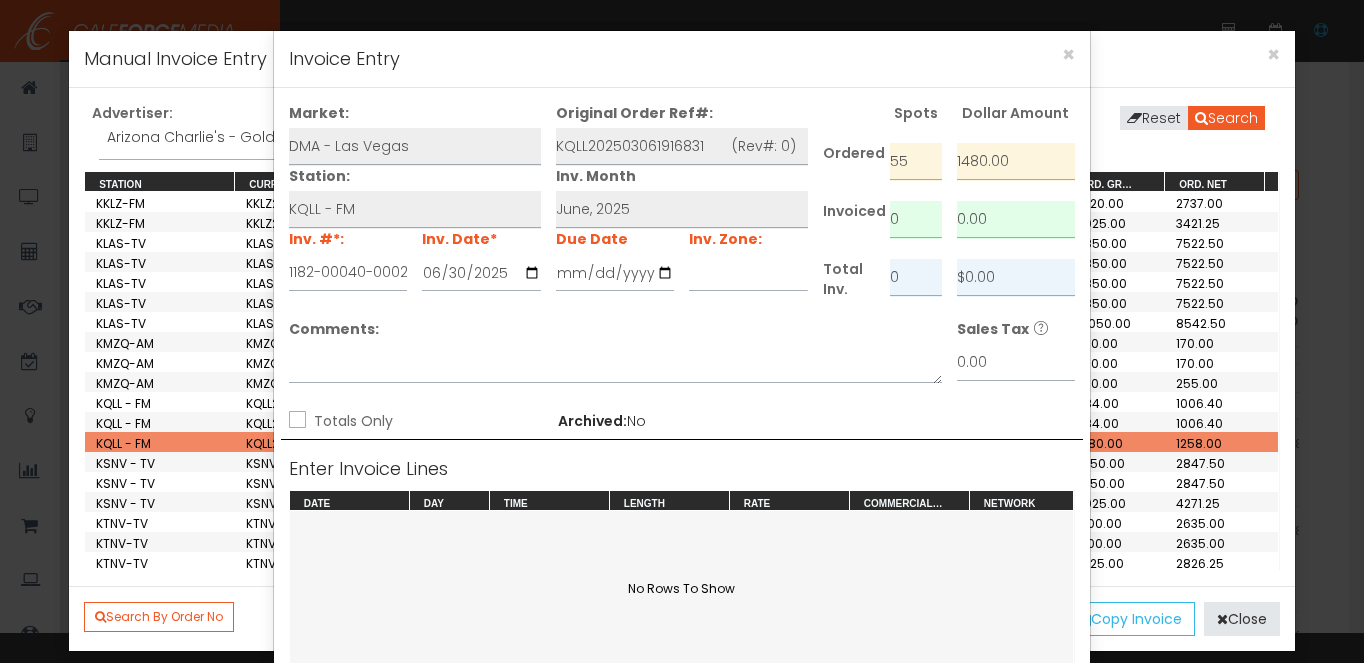 click on "Totals Only" at bounding box center [295, 421] 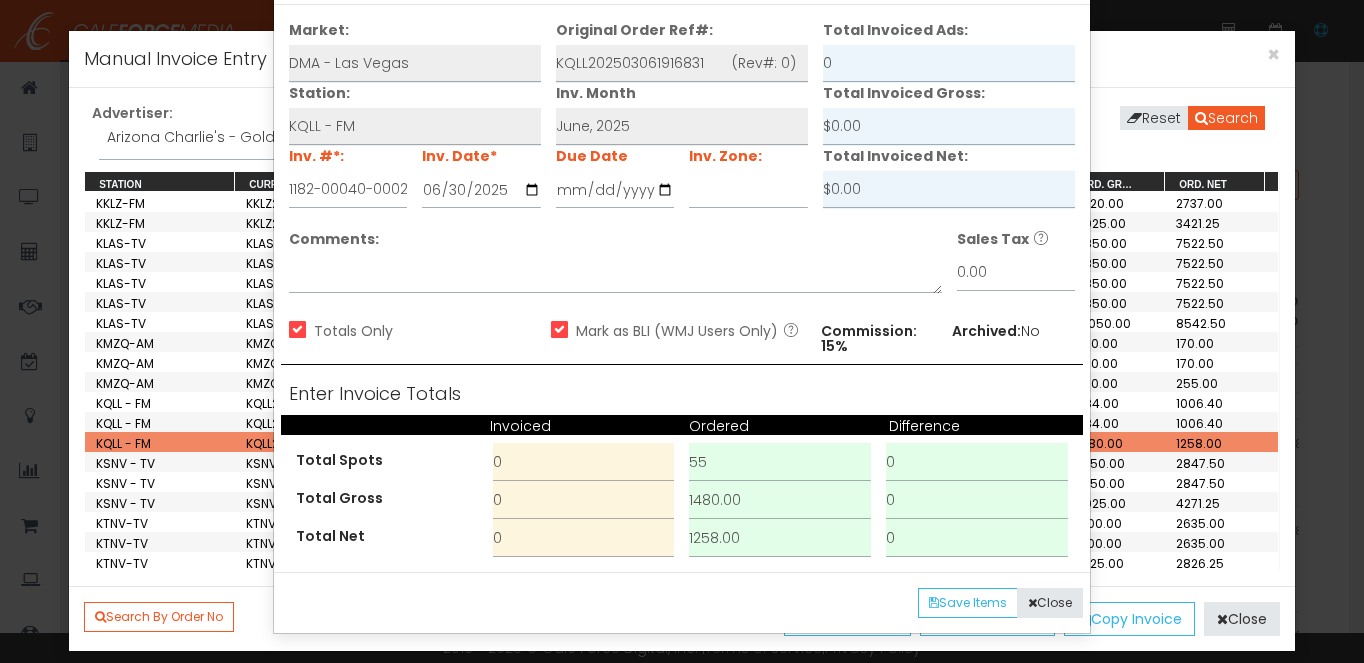 scroll, scrollTop: 84, scrollLeft: 0, axis: vertical 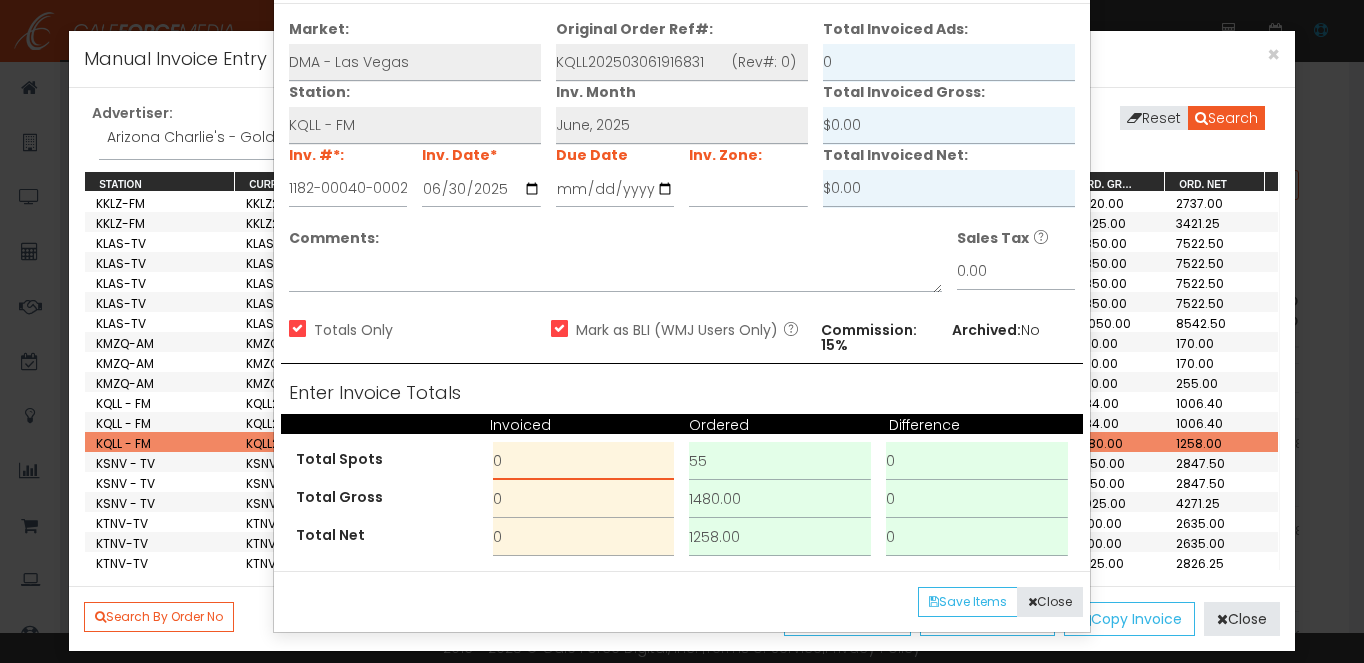 drag, startPoint x: 522, startPoint y: 456, endPoint x: 440, endPoint y: 452, distance: 82.0975 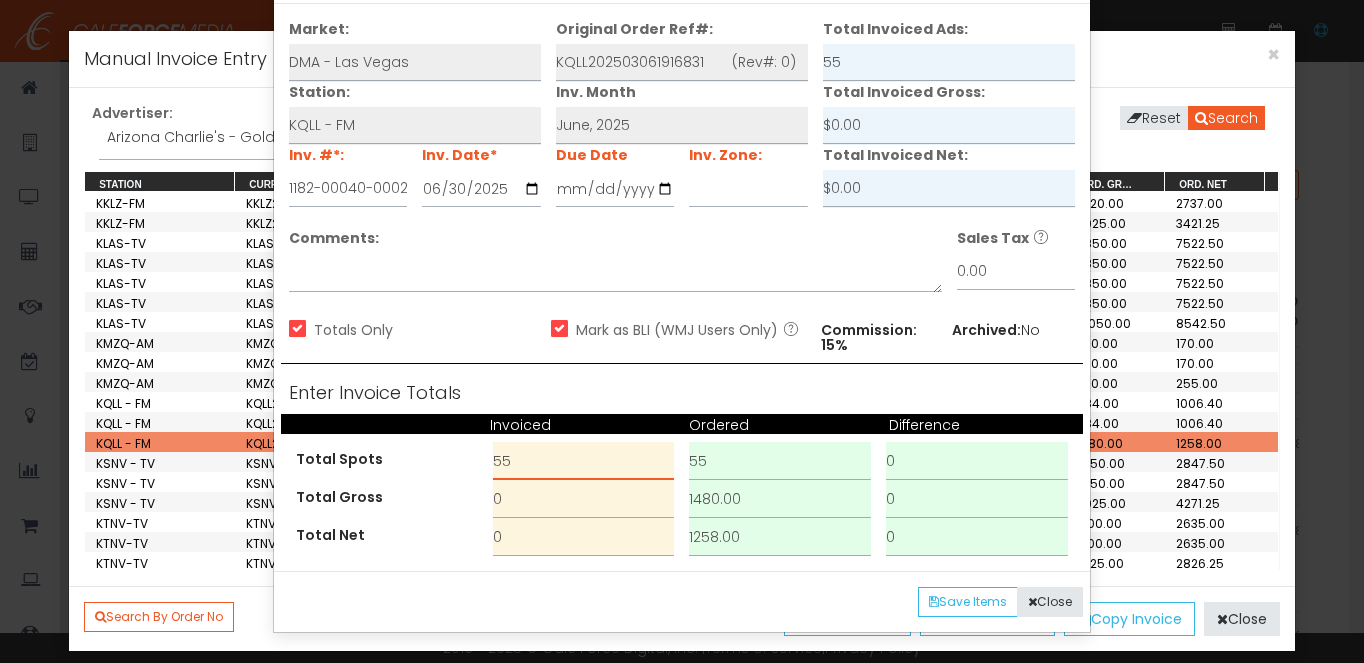 type on "55" 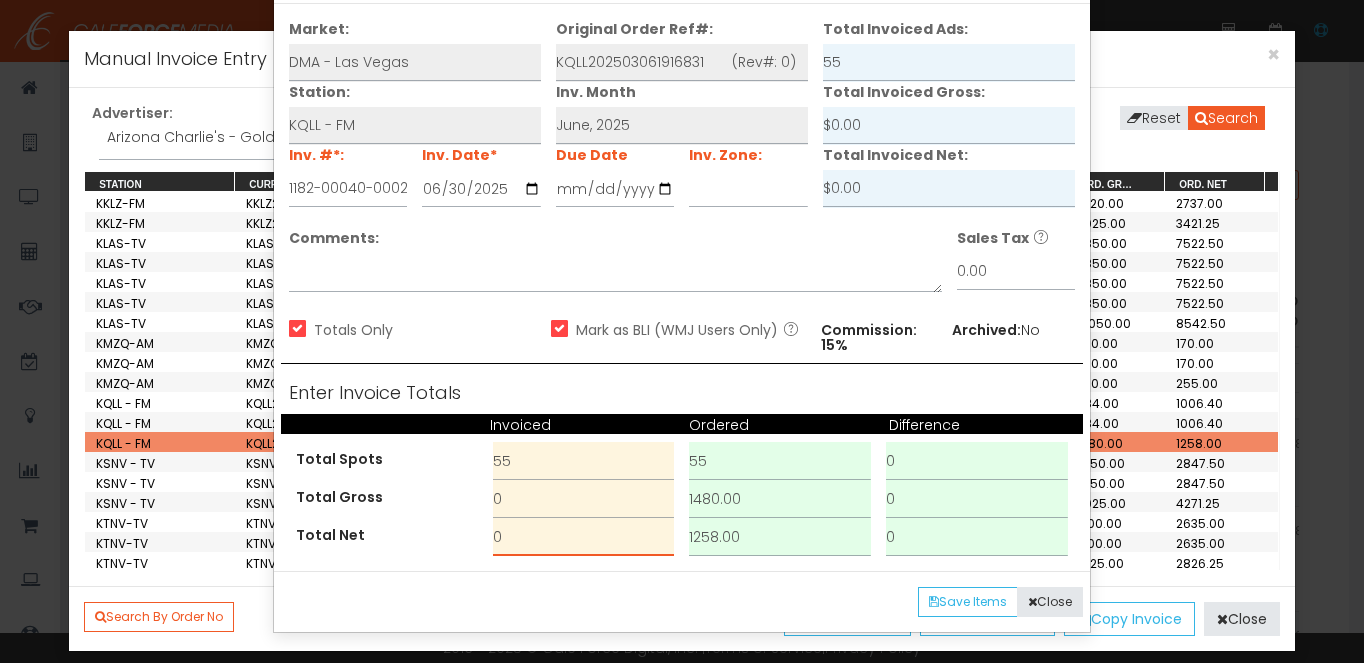 drag, startPoint x: 511, startPoint y: 545, endPoint x: 412, endPoint y: 538, distance: 99.24717 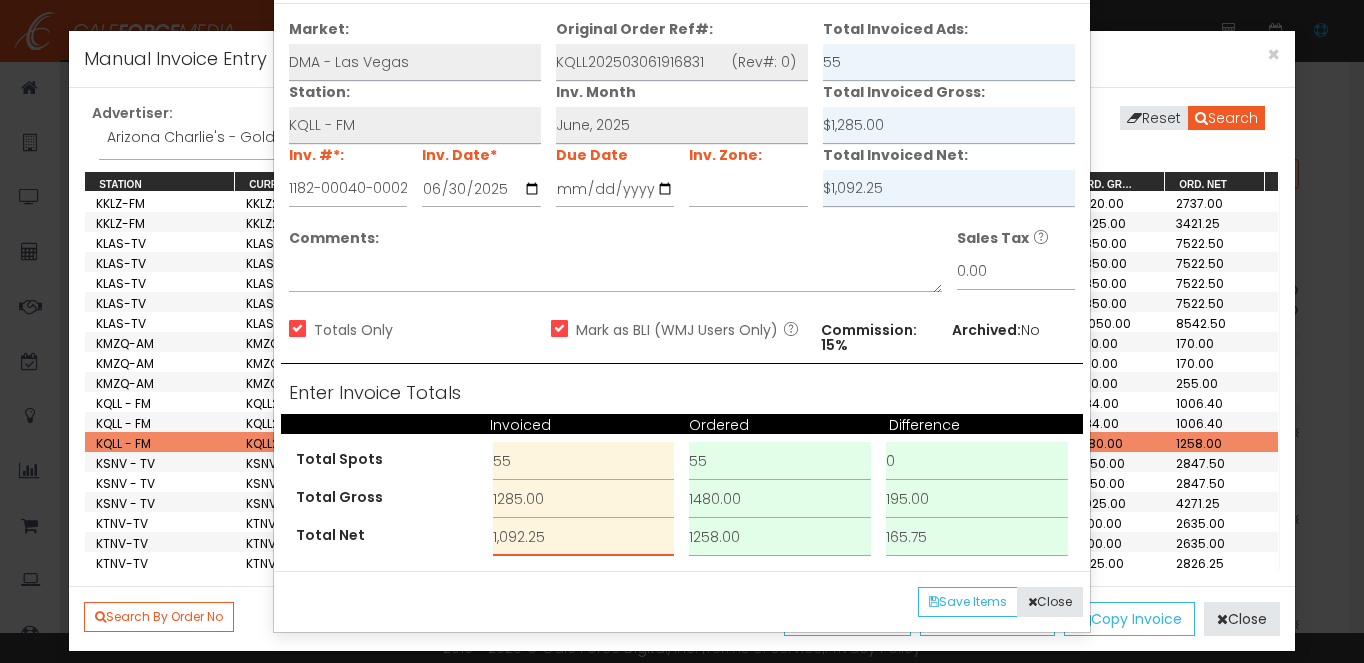 scroll, scrollTop: 317, scrollLeft: 0, axis: vertical 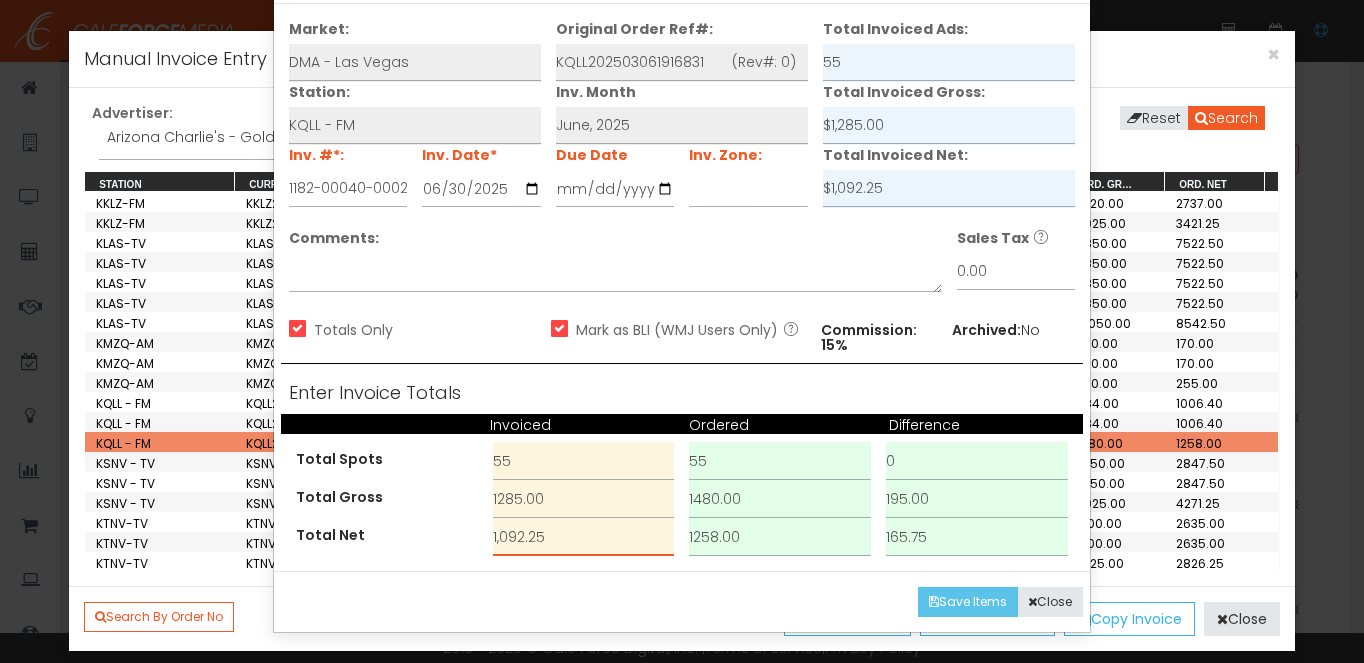 type on "1,092.25" 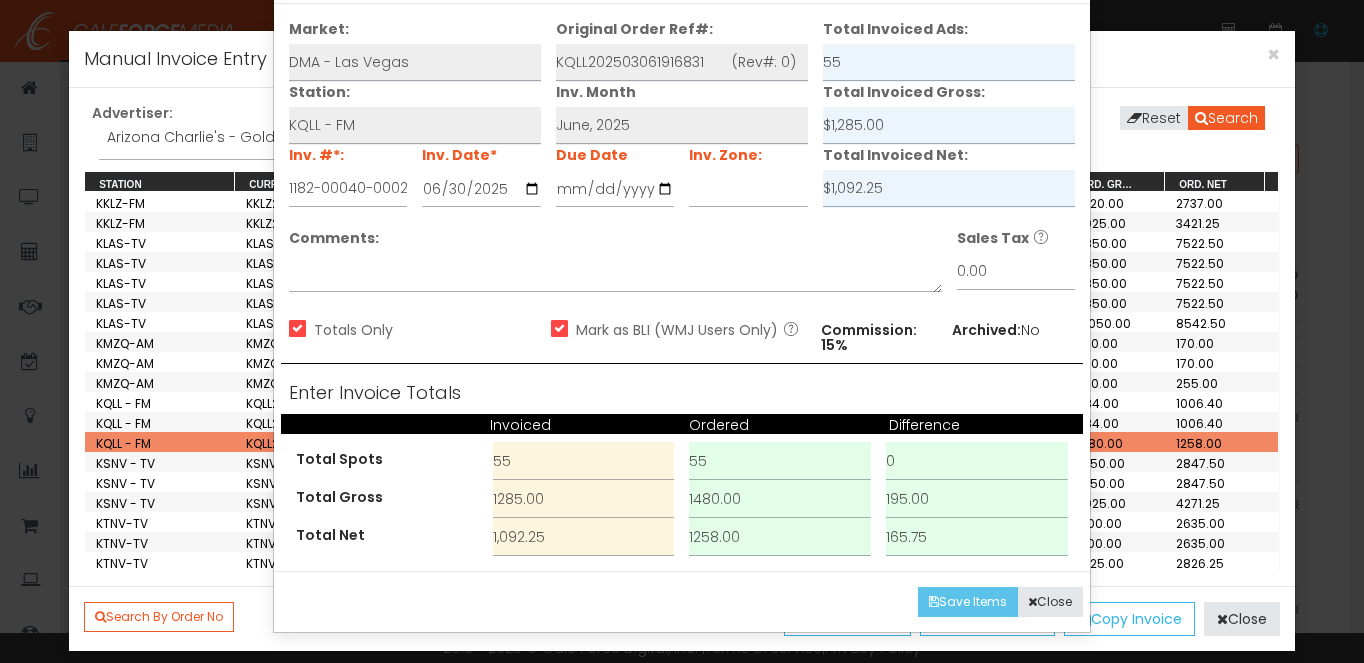 click on "Save Items" at bounding box center [968, 602] 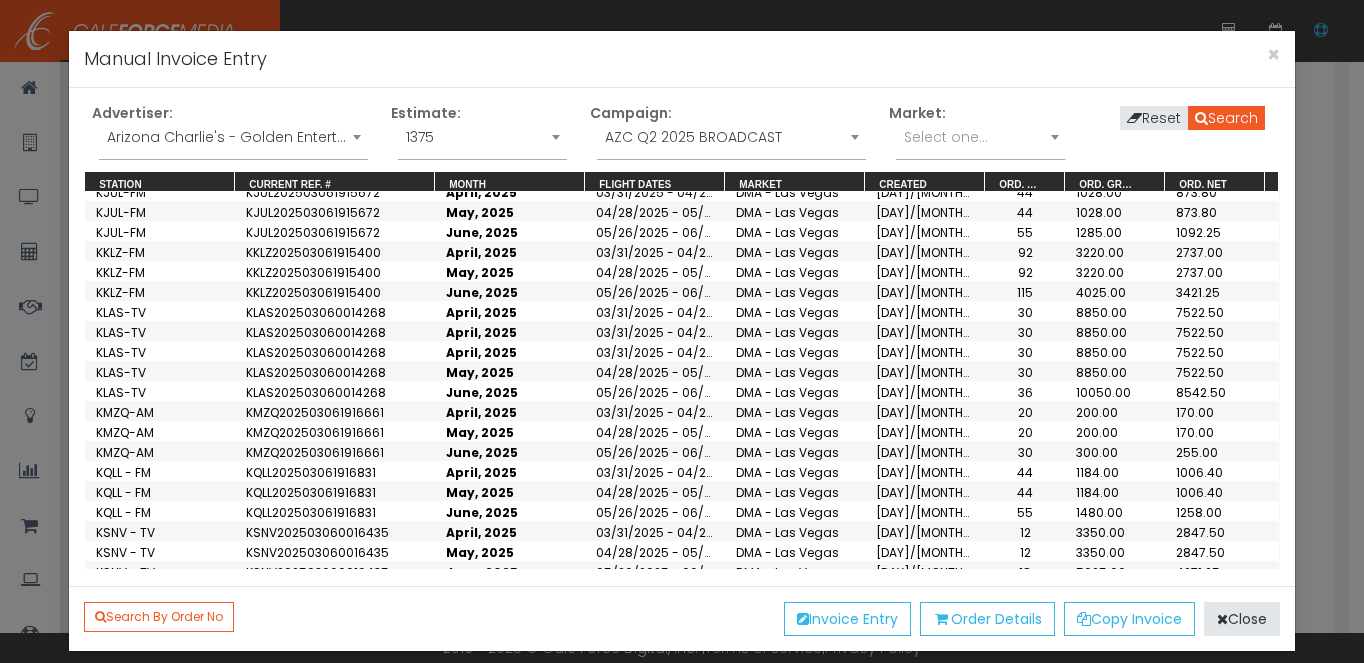 scroll, scrollTop: 157, scrollLeft: 0, axis: vertical 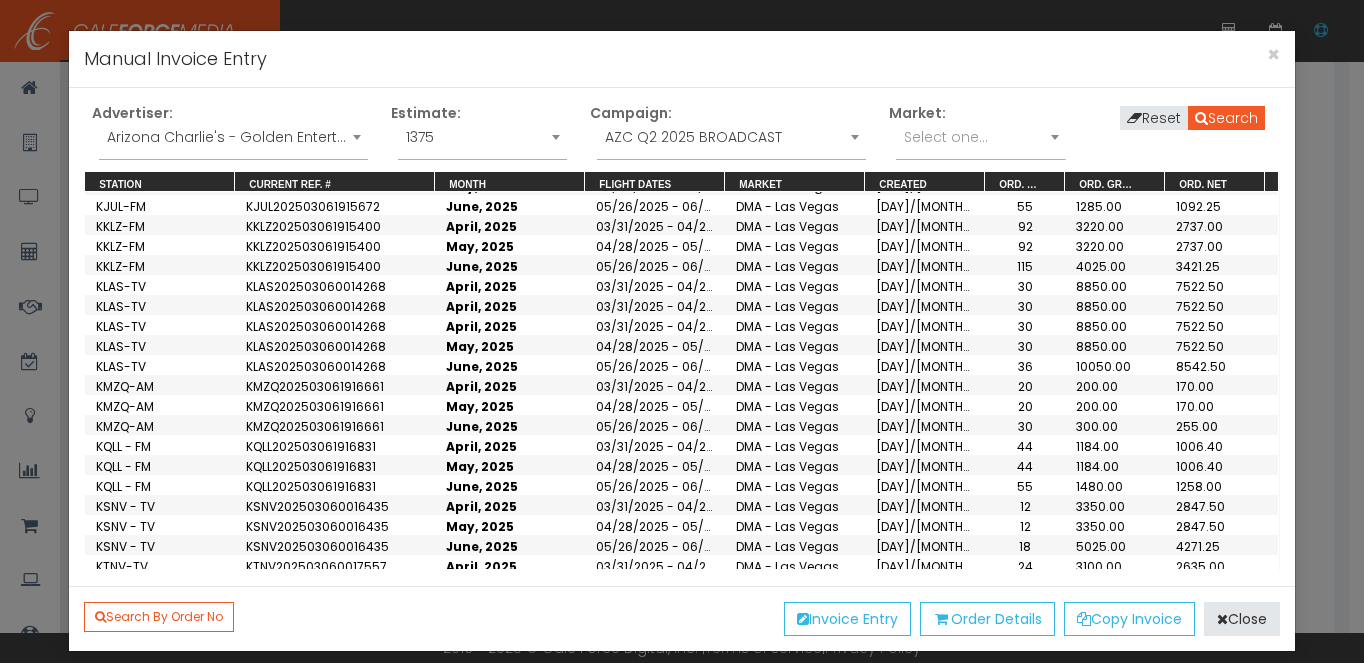 click on "KSNV202503060016435" at bounding box center [335, 745] 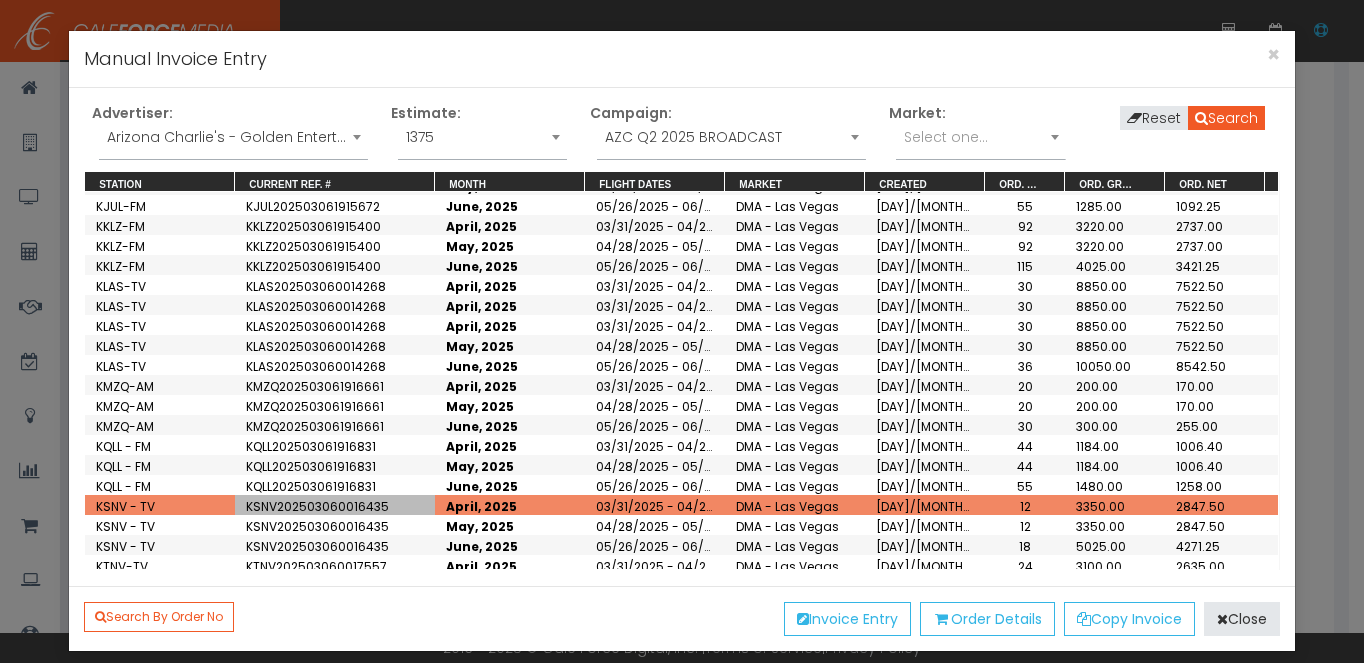 click on "KQLL202503061916831" at bounding box center [319, 746] 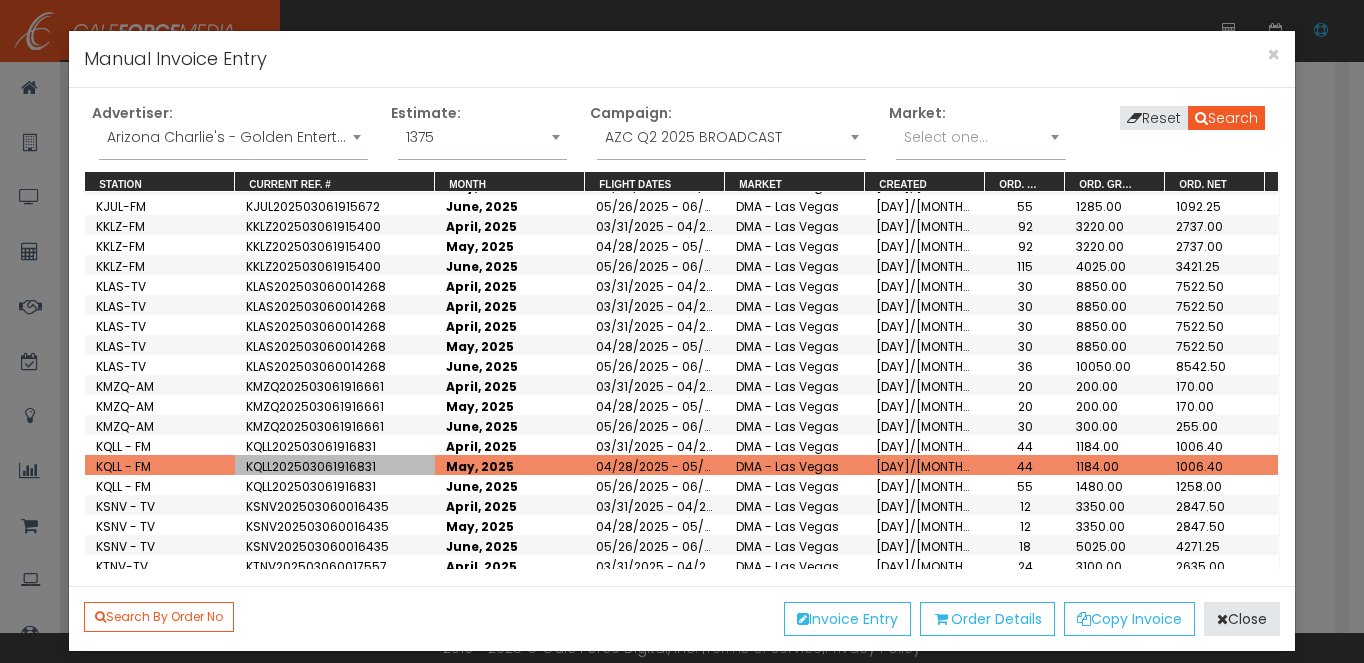 click on "KQLL202503061916831" at bounding box center [312, 766] 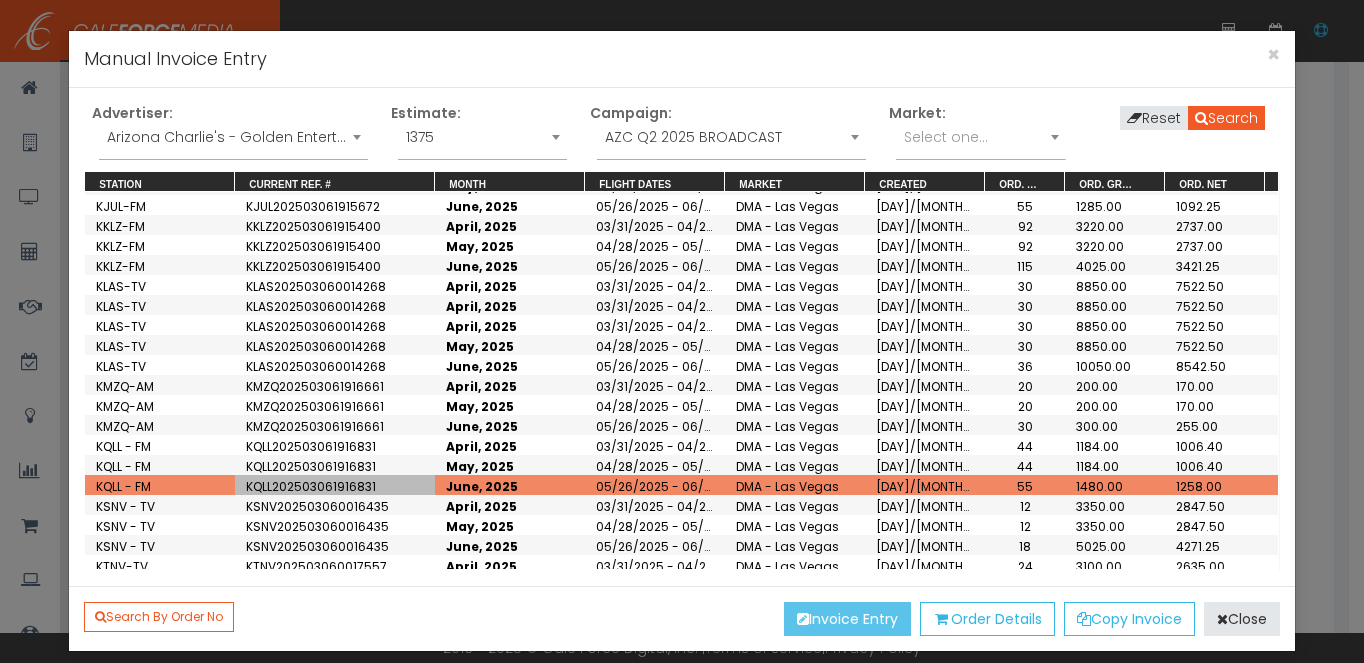 click on "Invoice Entry" at bounding box center (847, 619) 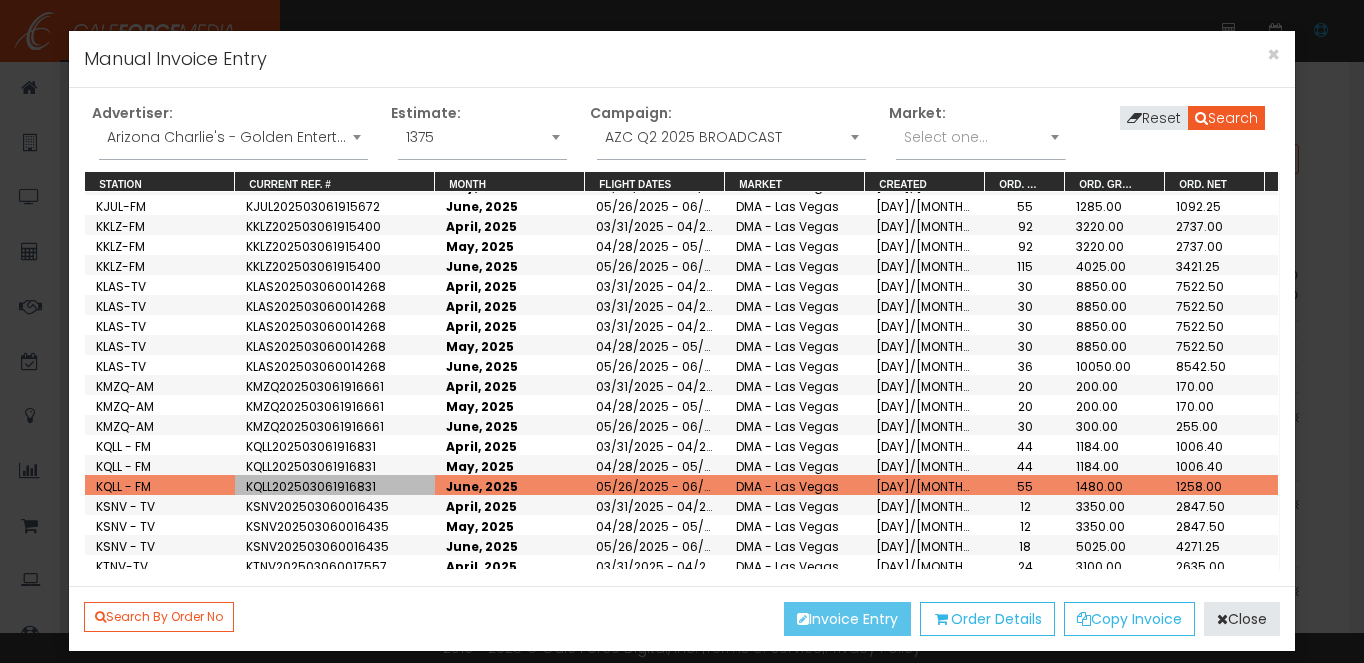scroll, scrollTop: 0, scrollLeft: 0, axis: both 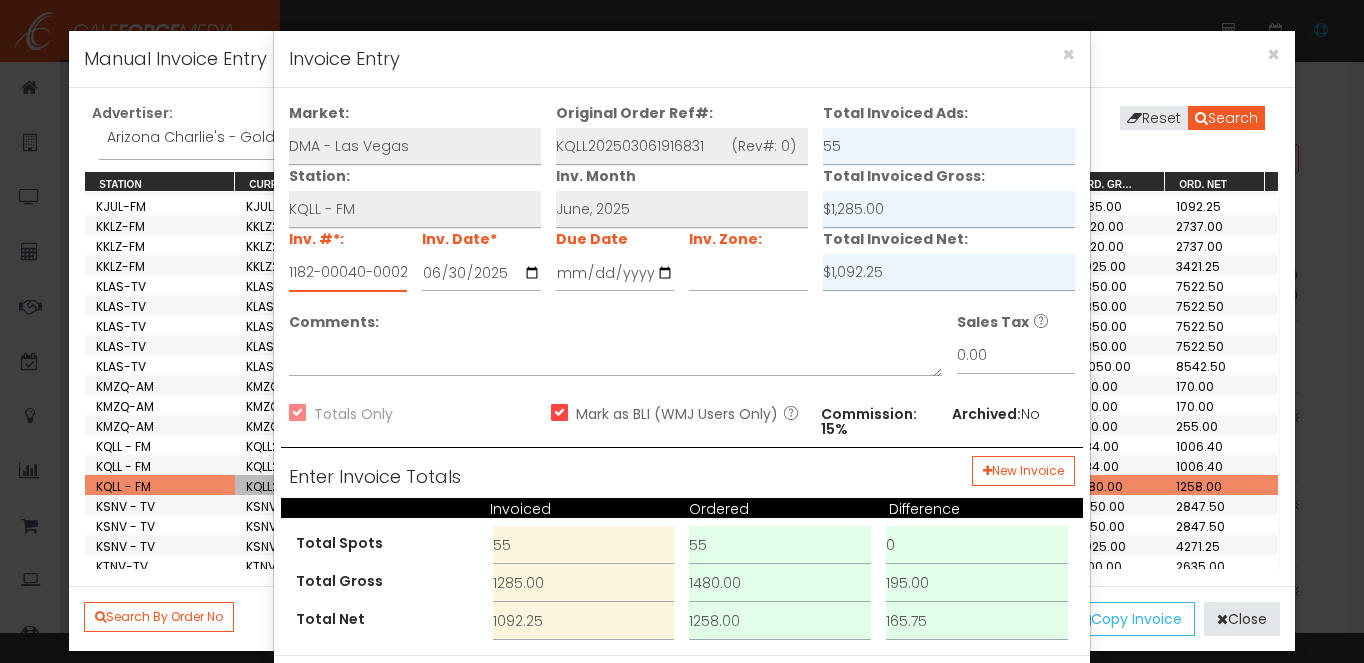 click on "1182-00040-0002" at bounding box center [348, 273] 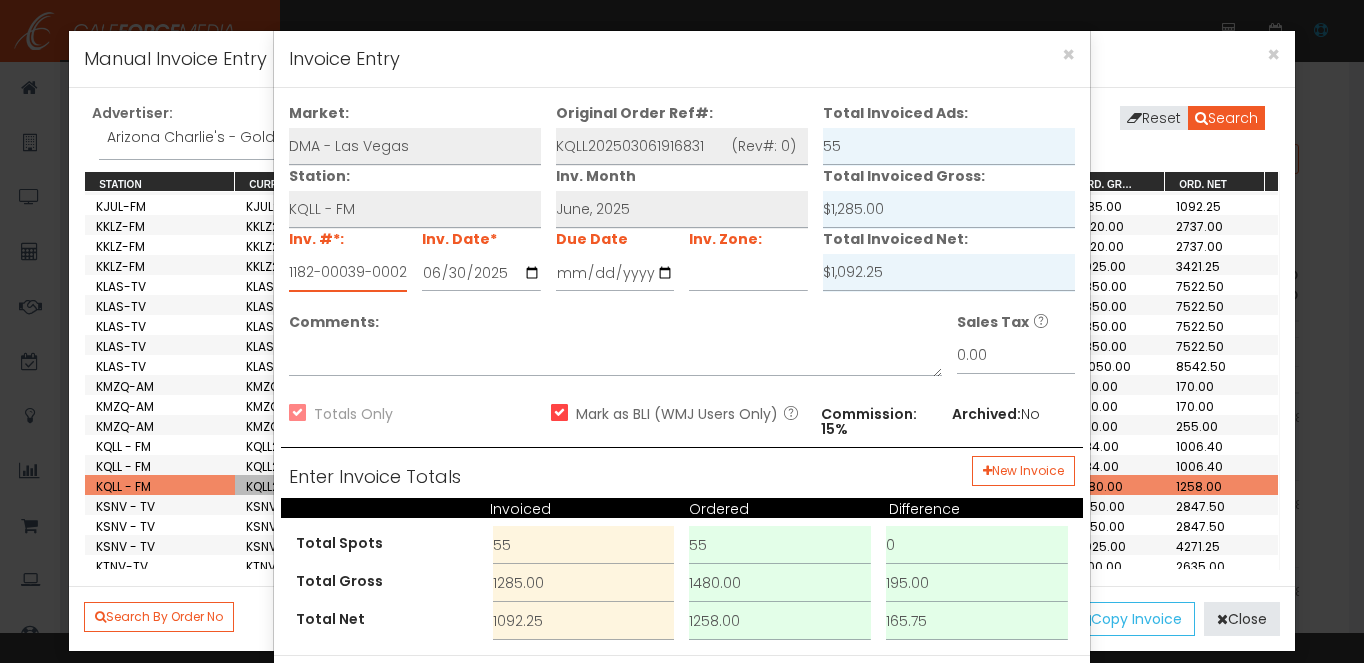 type on "1182-00039-0002" 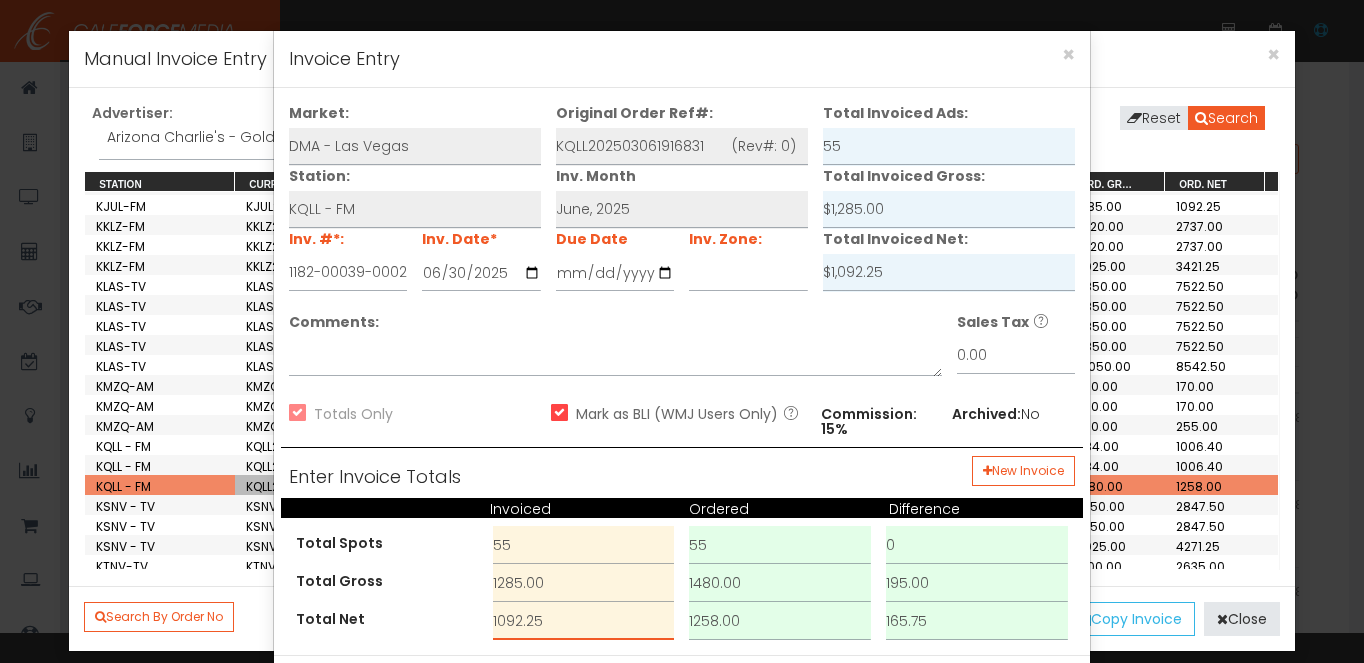 drag, startPoint x: 561, startPoint y: 623, endPoint x: 429, endPoint y: 609, distance: 132.74034 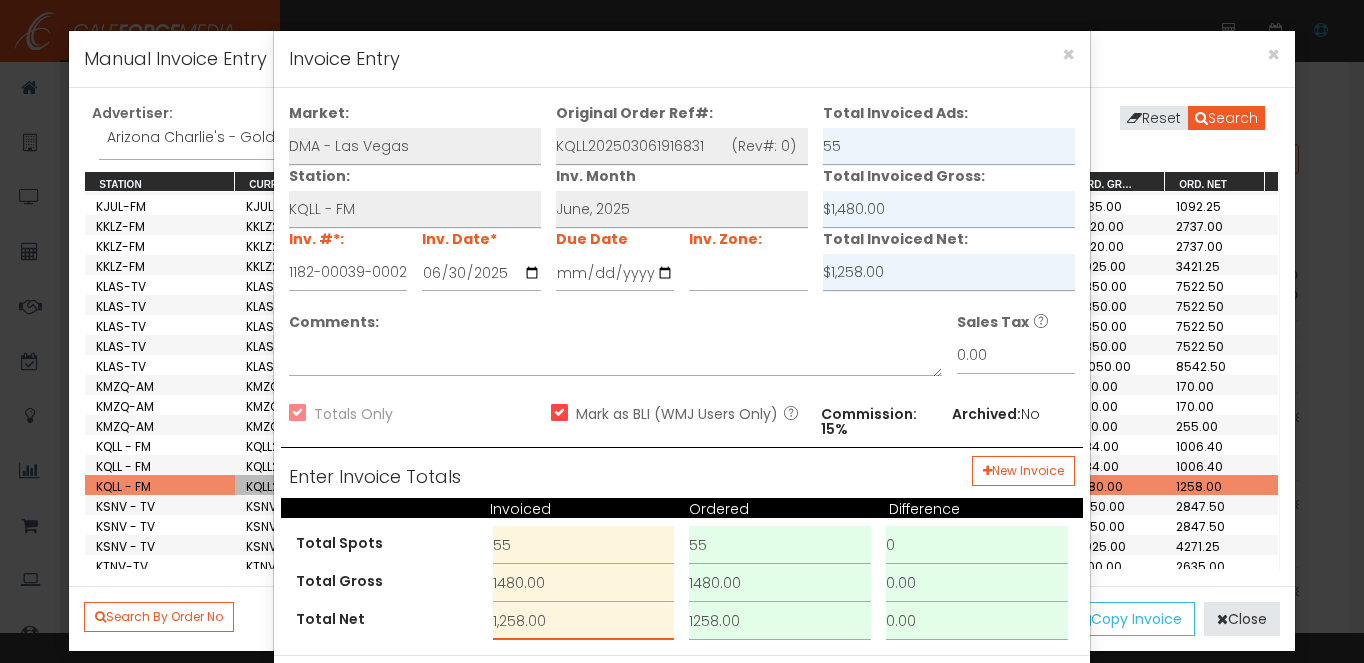 scroll, scrollTop: 84, scrollLeft: 0, axis: vertical 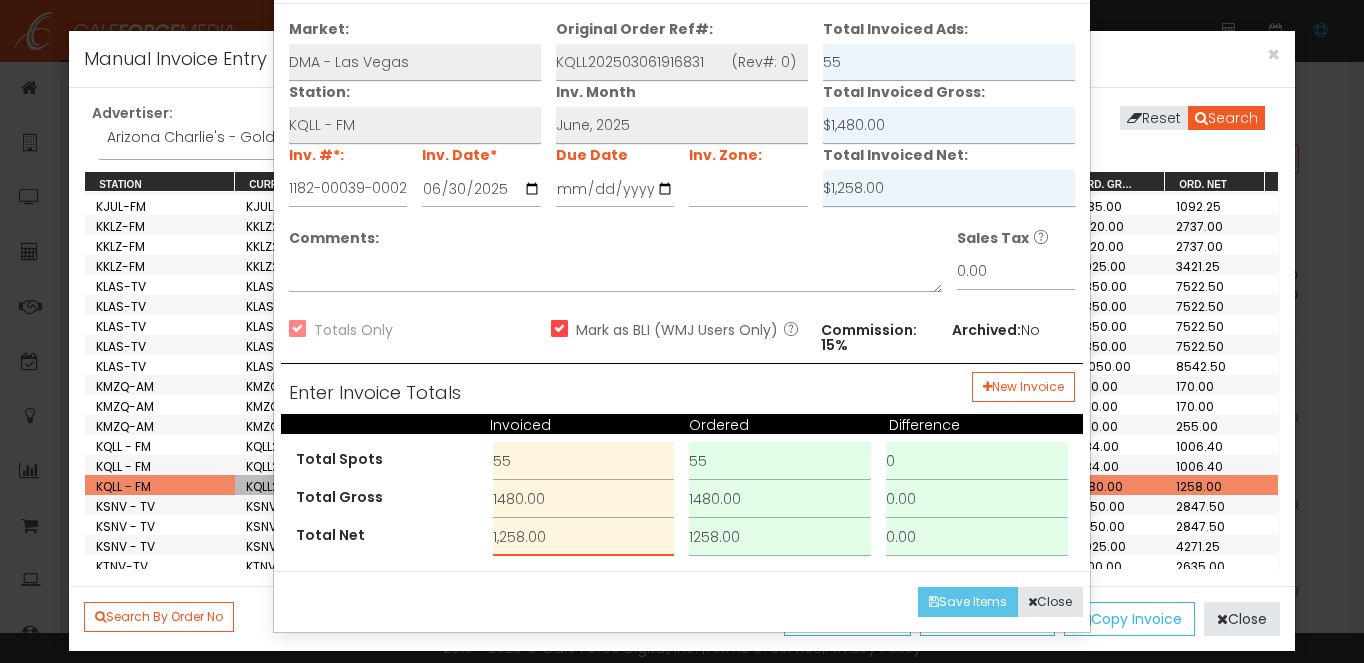 type on "1,258.00" 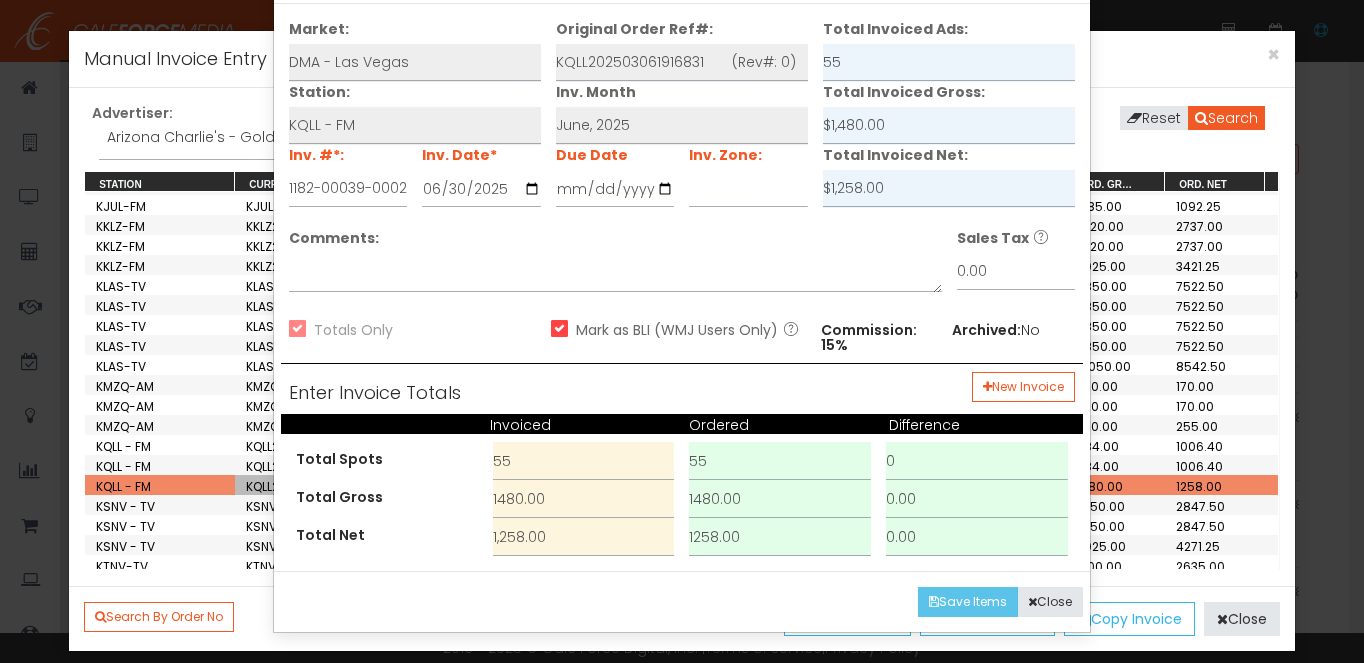 click on "Save Items" at bounding box center [968, 602] 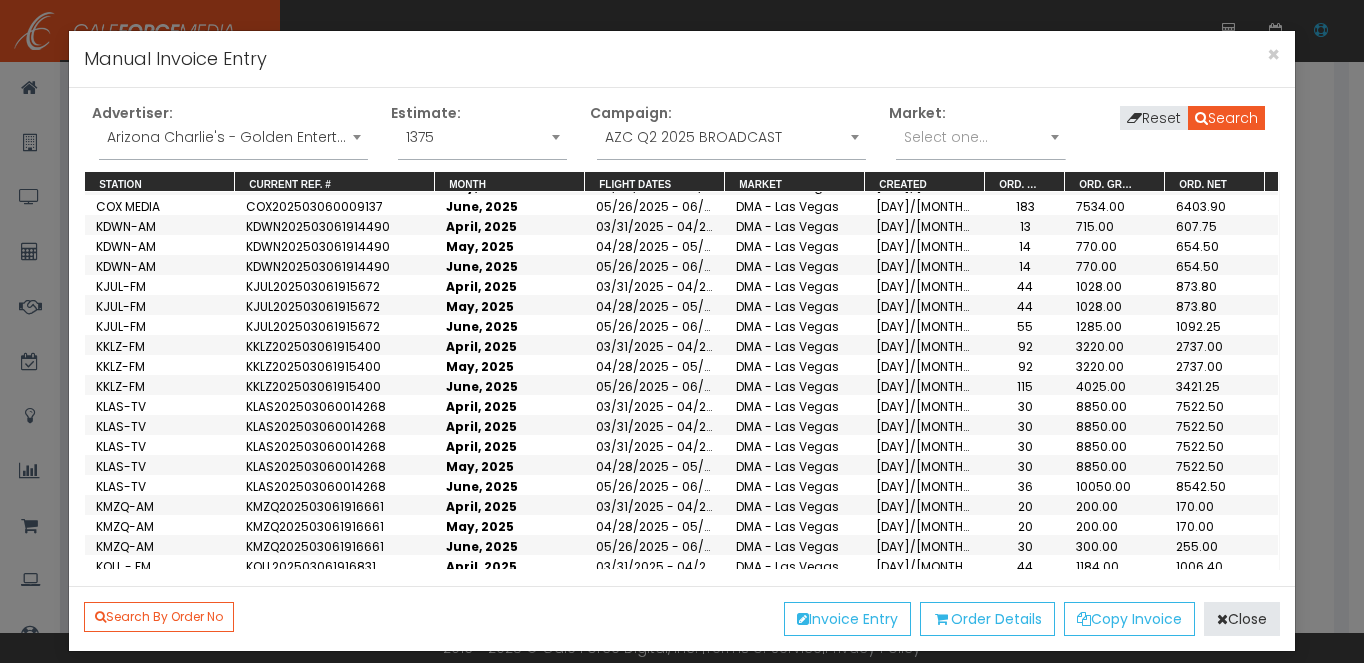 scroll, scrollTop: 30, scrollLeft: 0, axis: vertical 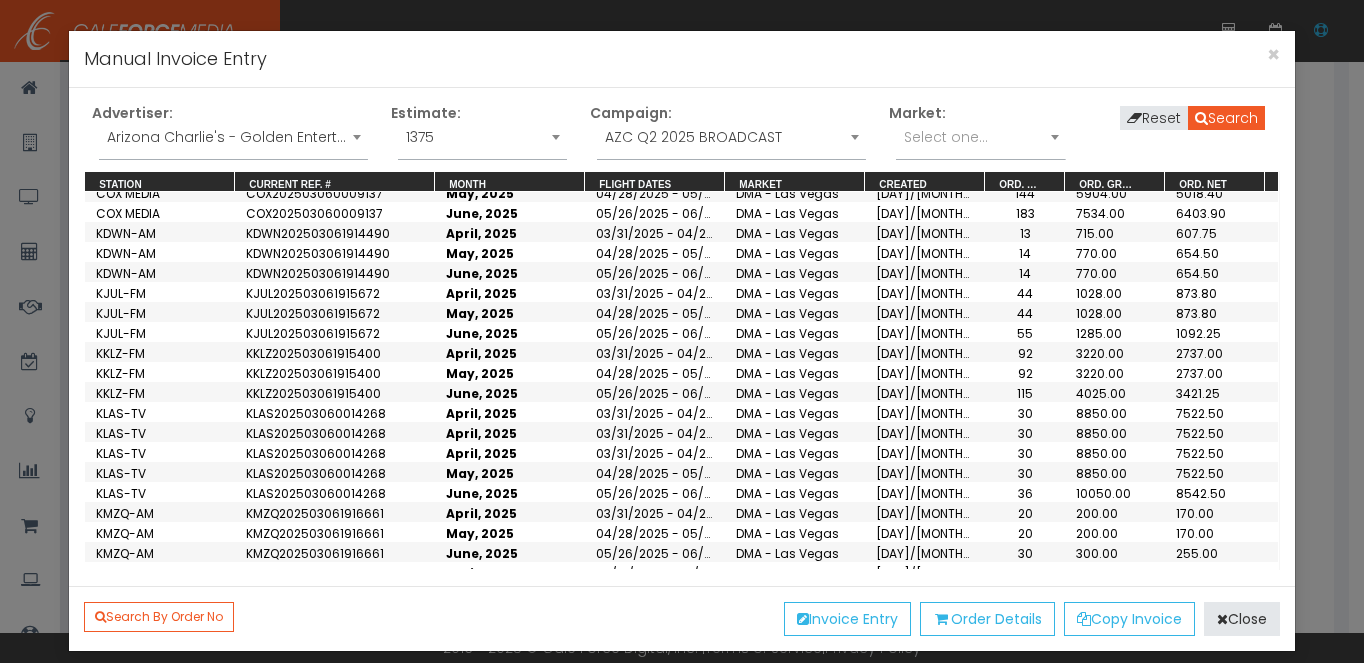 click on "KJUL202503061915672" at bounding box center [319, 773] 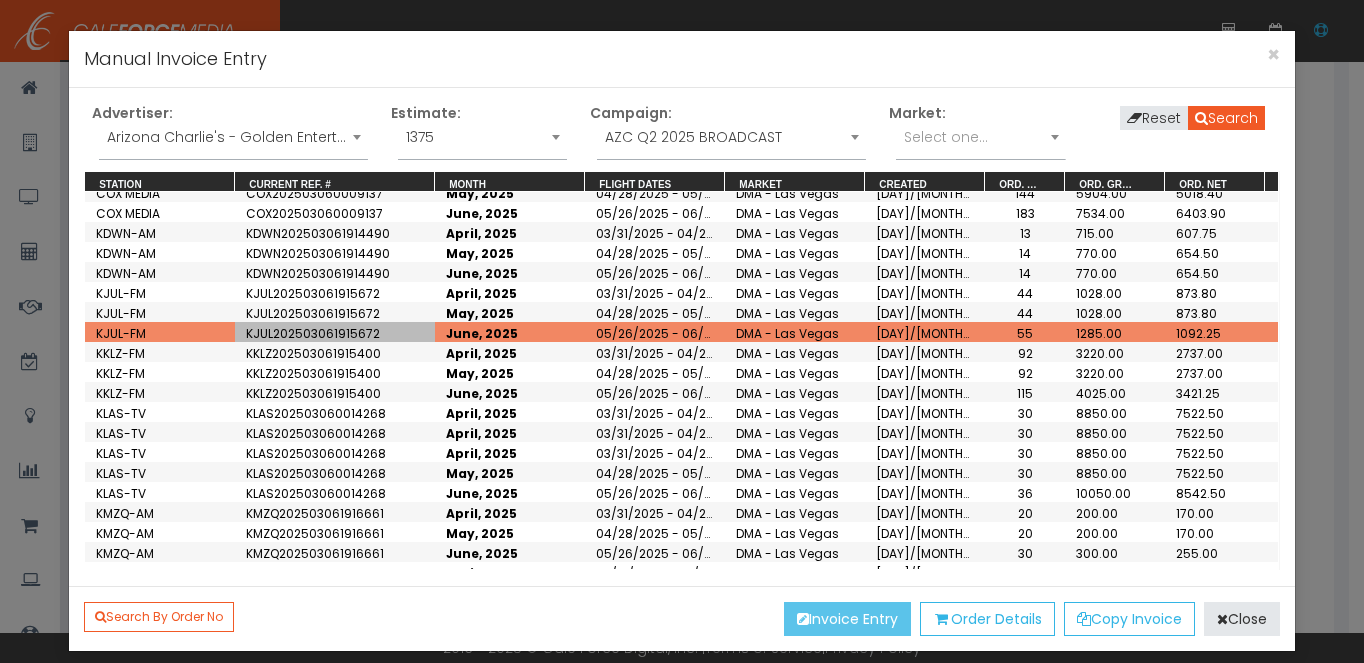 drag, startPoint x: 797, startPoint y: 606, endPoint x: 591, endPoint y: 477, distance: 243.0576 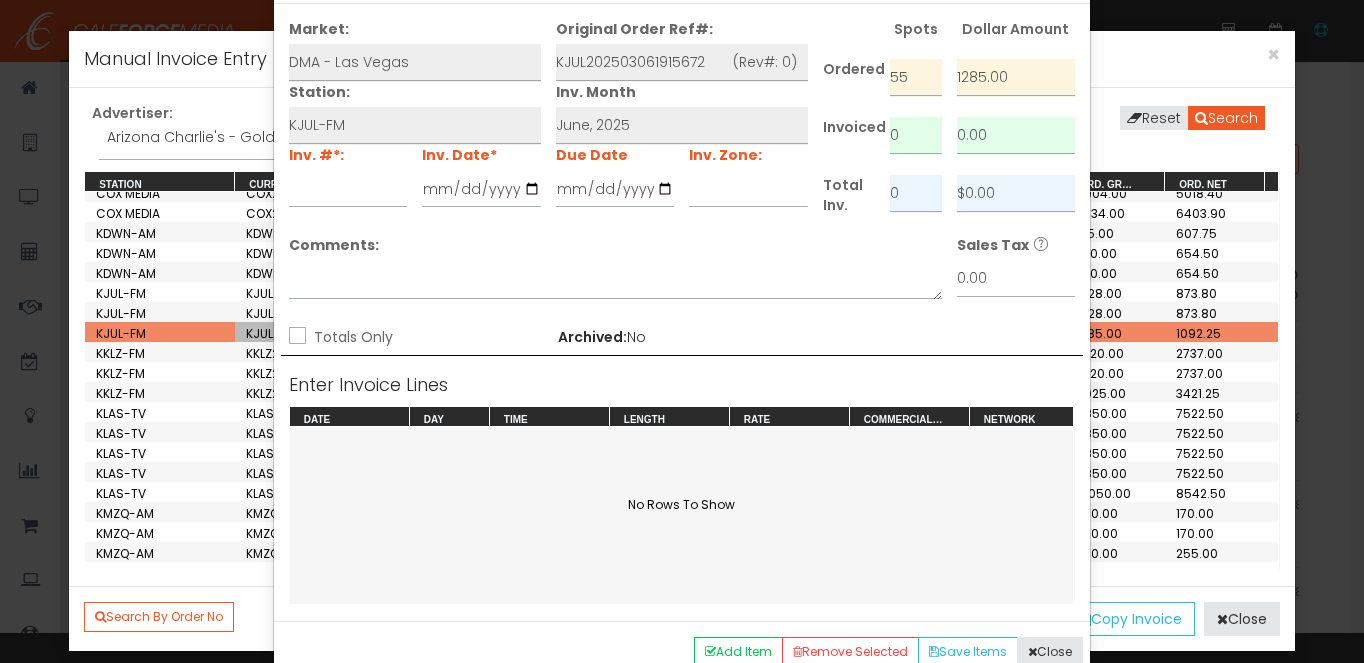 scroll, scrollTop: 0, scrollLeft: 0, axis: both 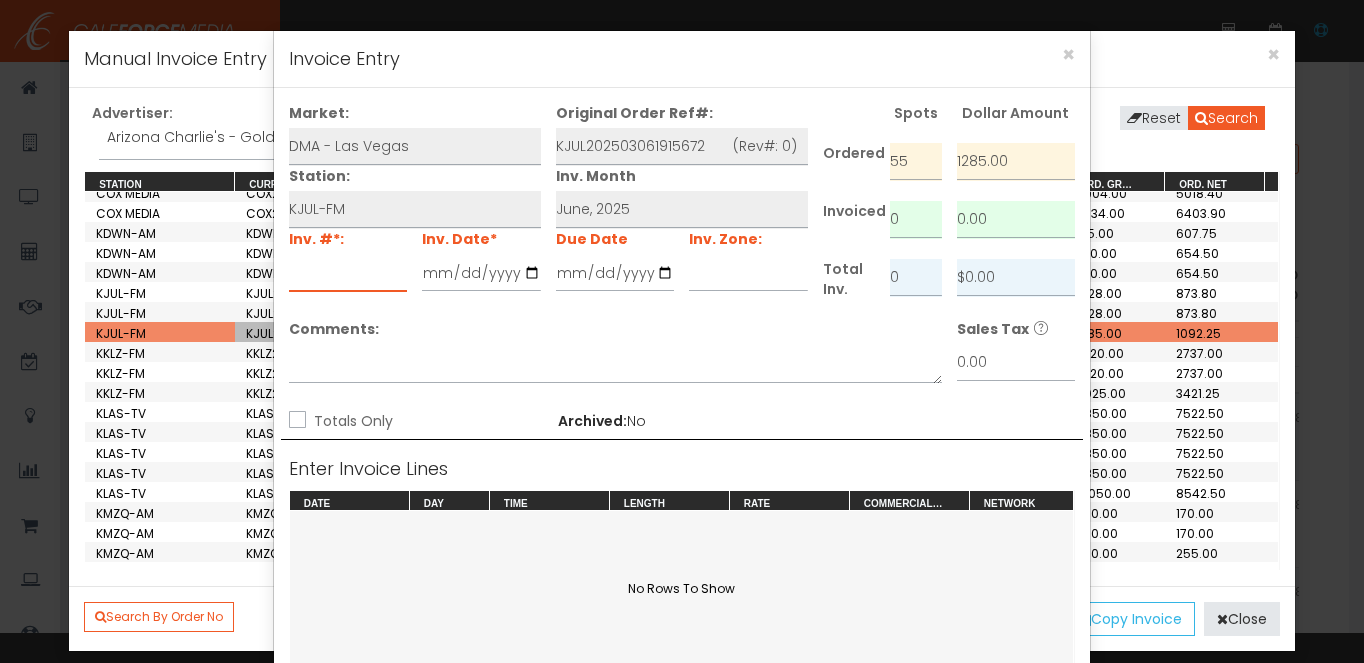 click at bounding box center (348, 273) 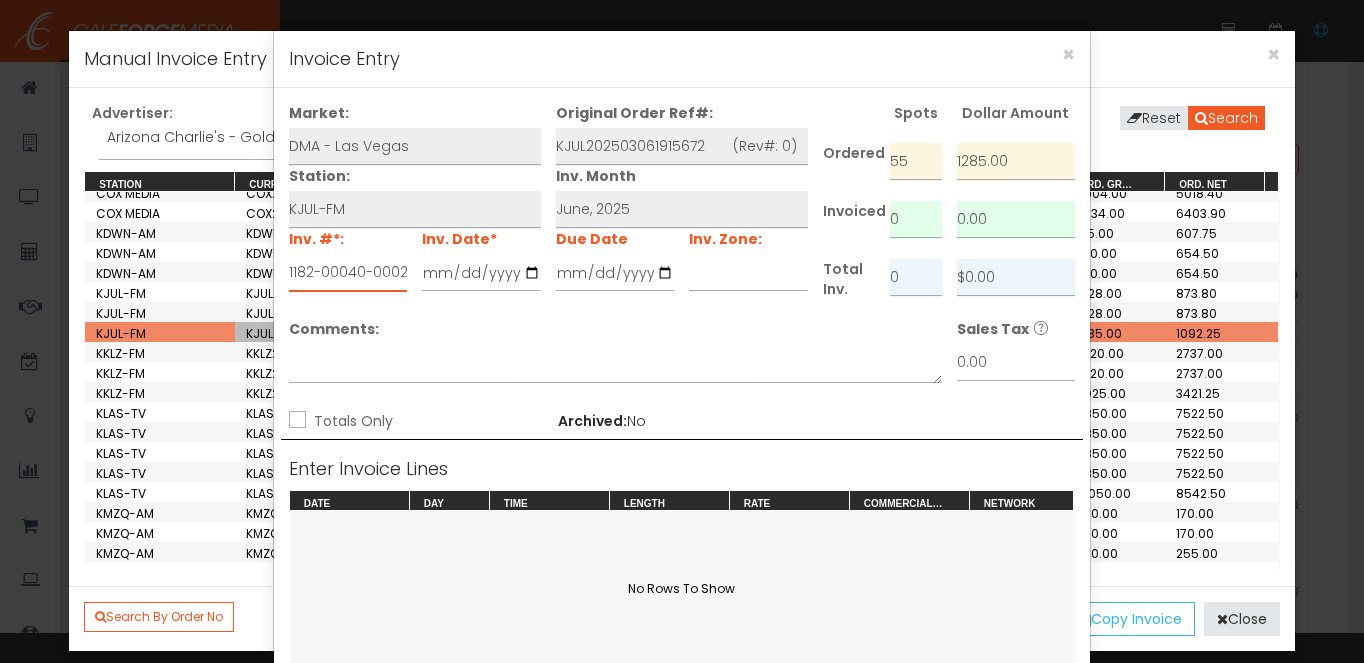 type on "1182-00040-0002" 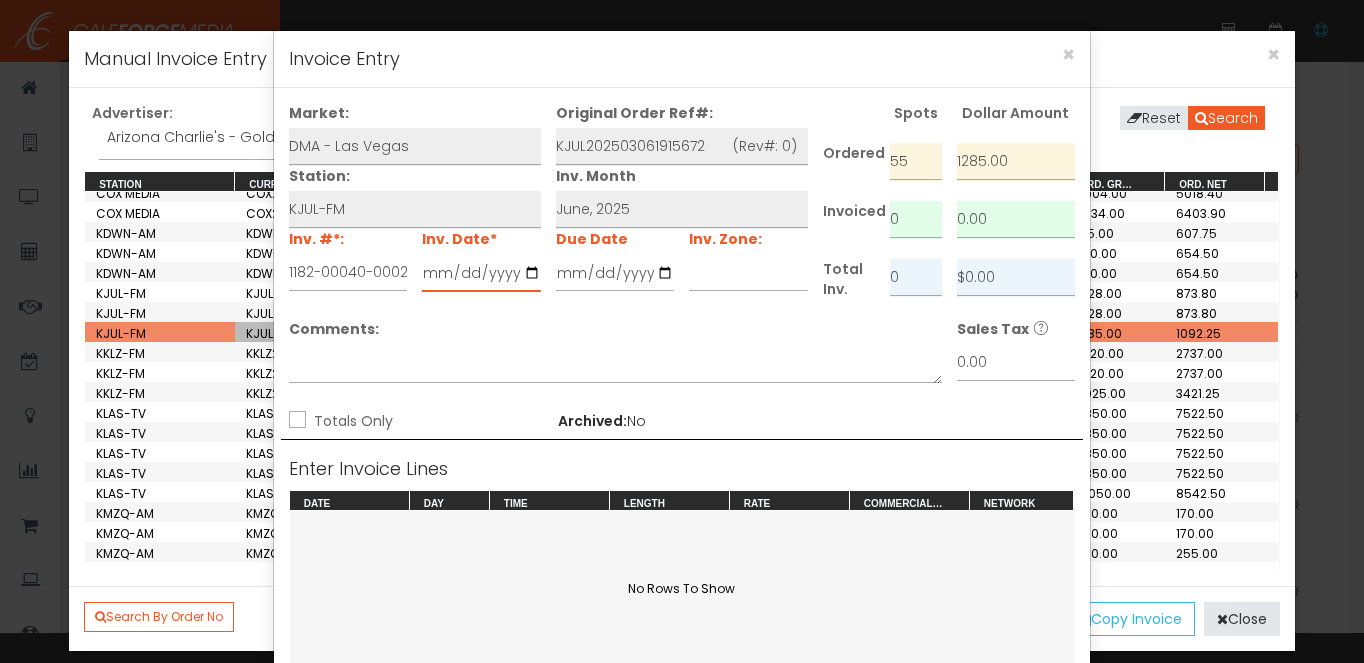 click at bounding box center [481, 273] 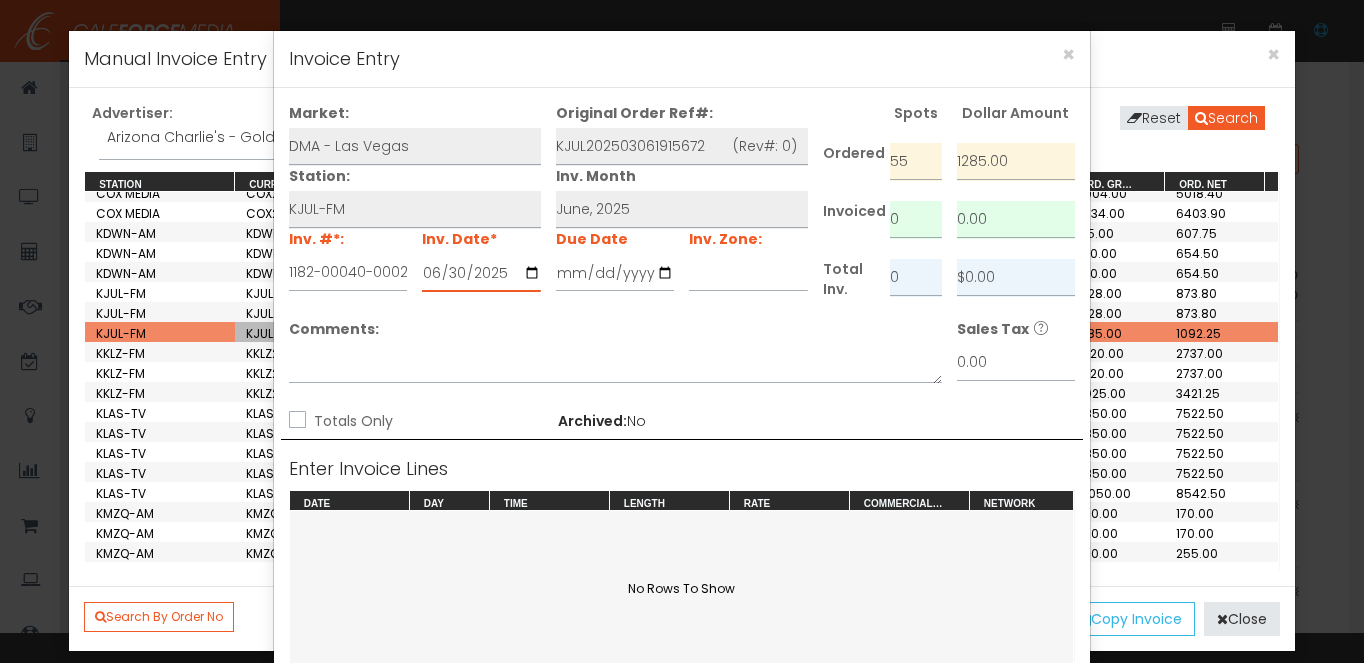type on "2025-06-30" 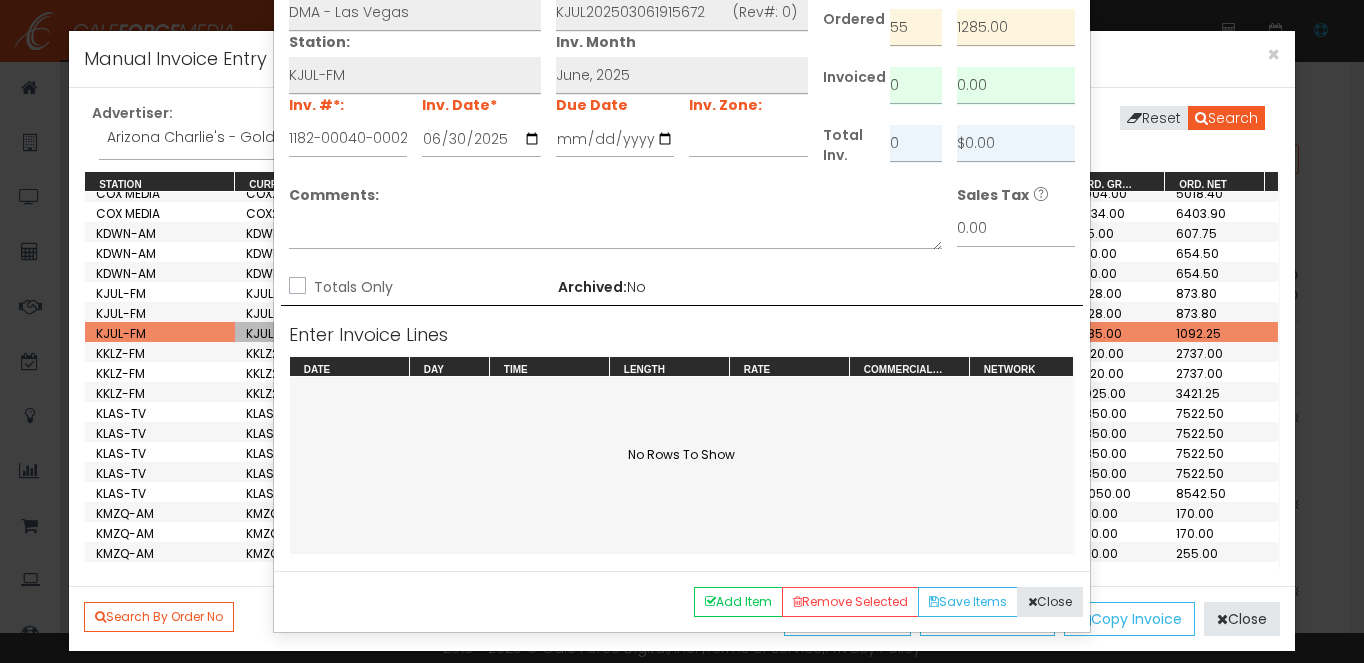 click on "Totals Only" at bounding box center (295, 287) 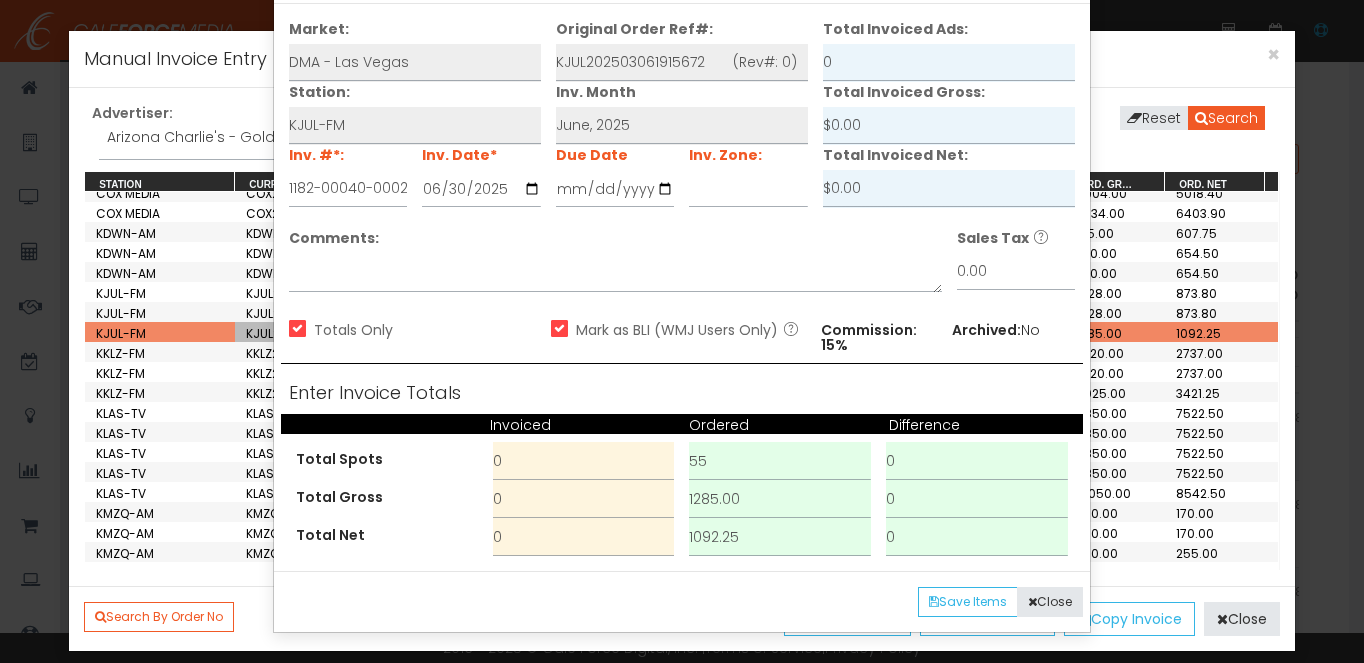 scroll, scrollTop: 84, scrollLeft: 0, axis: vertical 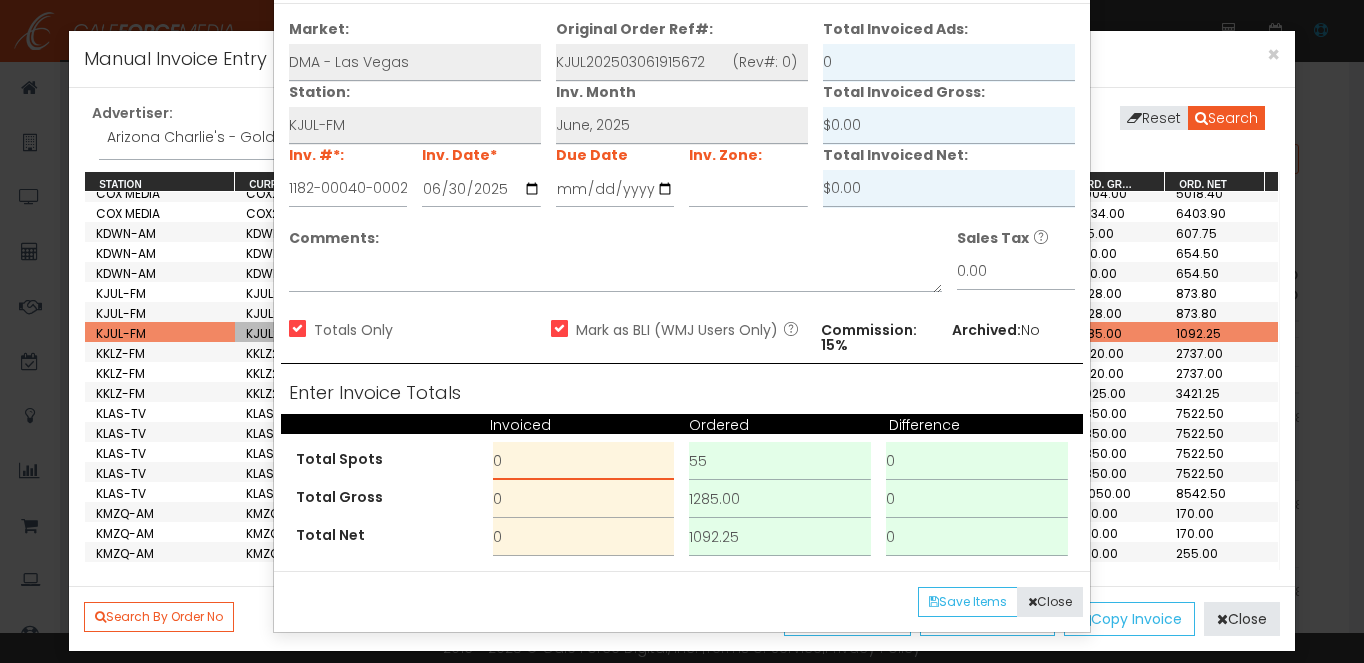 drag, startPoint x: 523, startPoint y: 456, endPoint x: 455, endPoint y: 443, distance: 69.2315 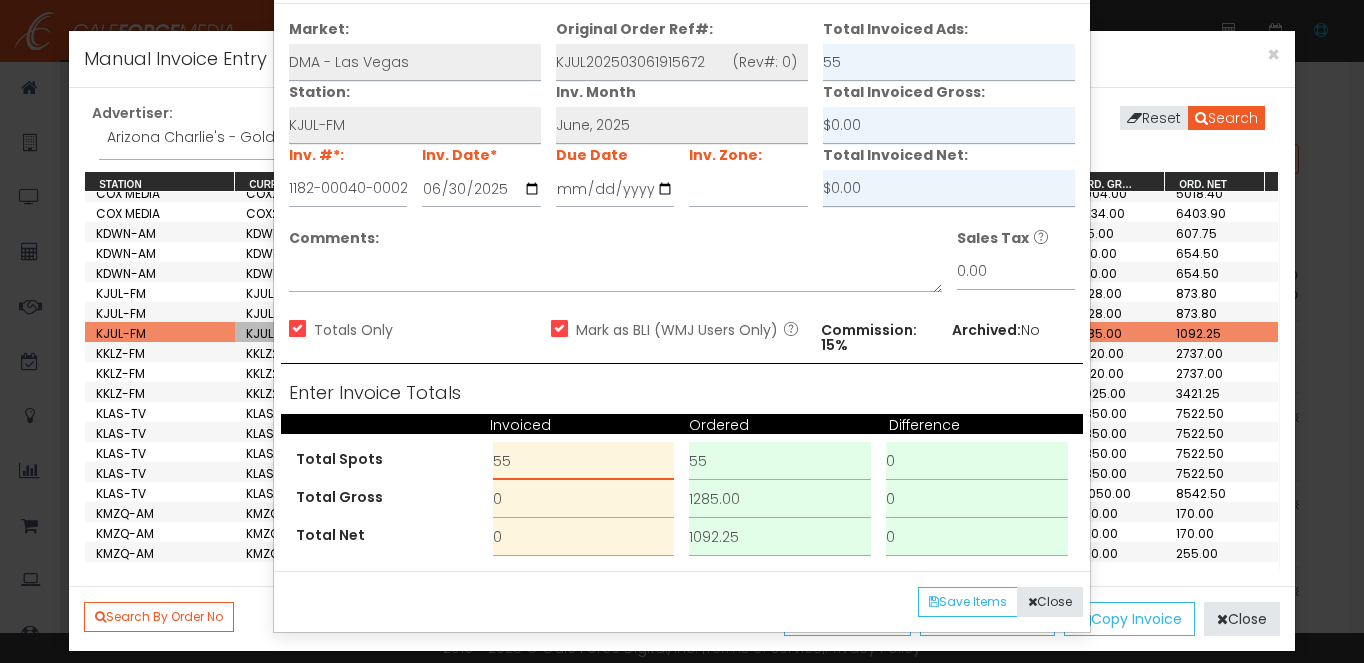 type on "55" 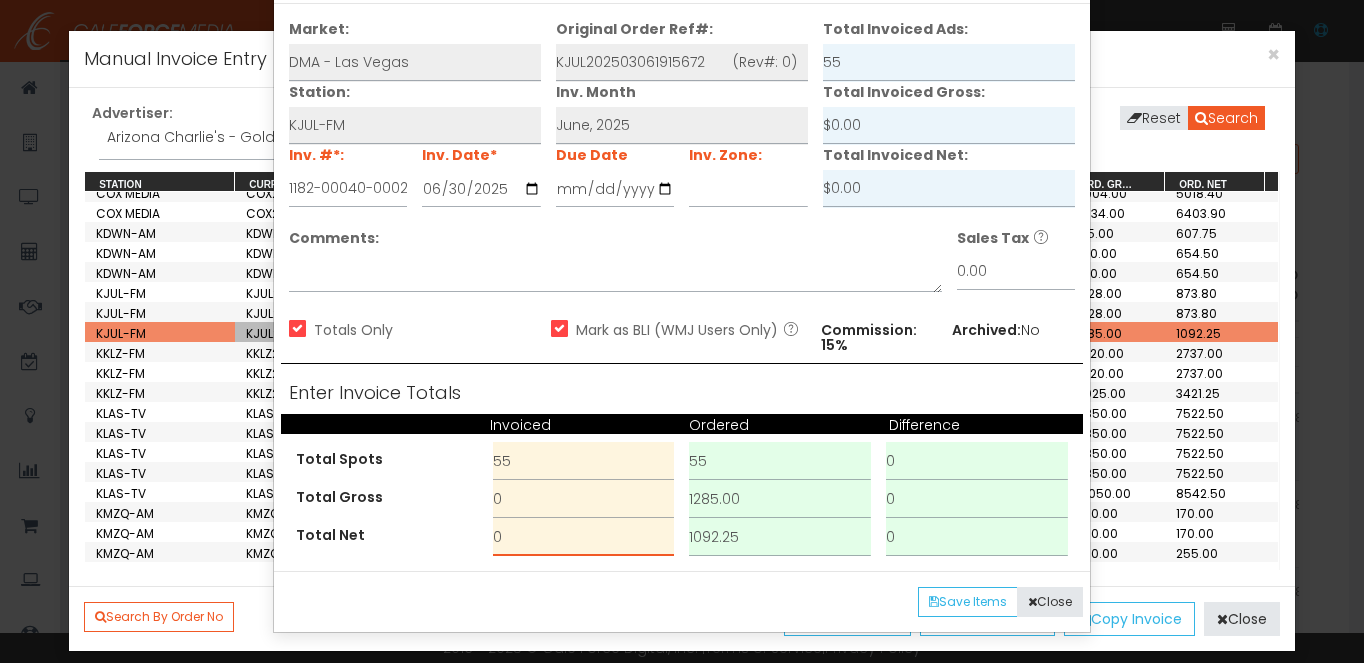 drag, startPoint x: 523, startPoint y: 532, endPoint x: 425, endPoint y: 528, distance: 98.0816 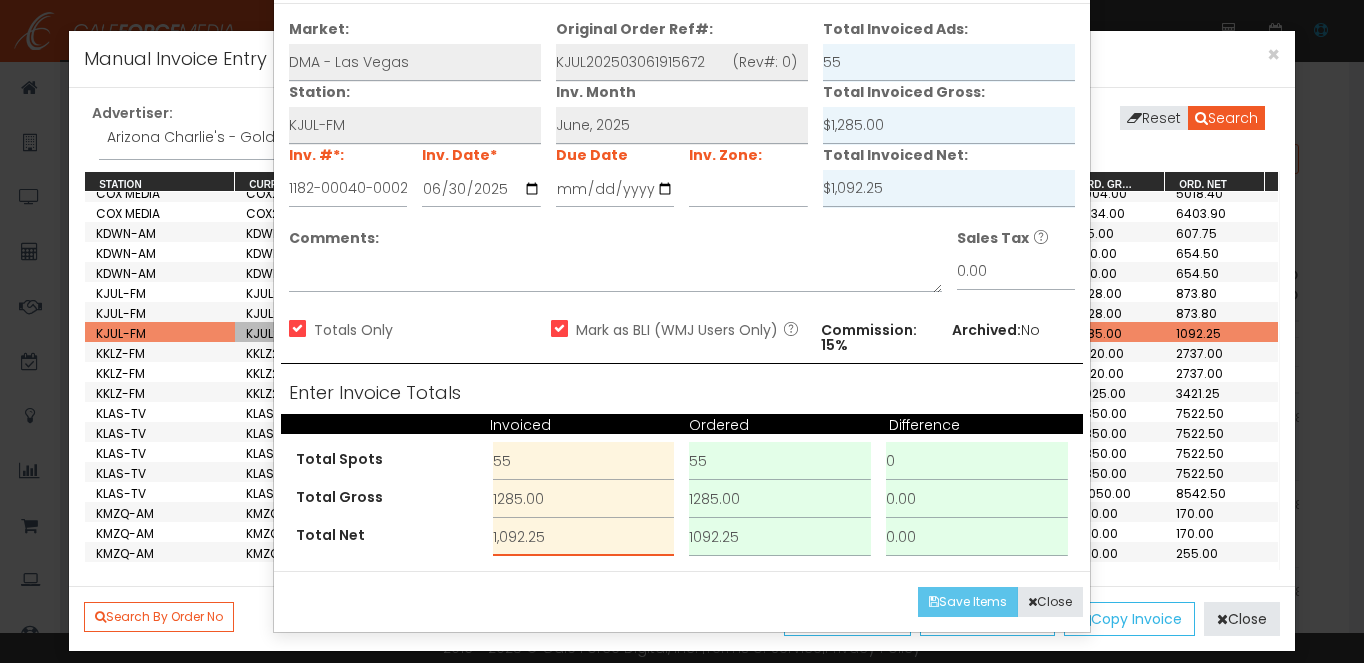 type on "1,092.25" 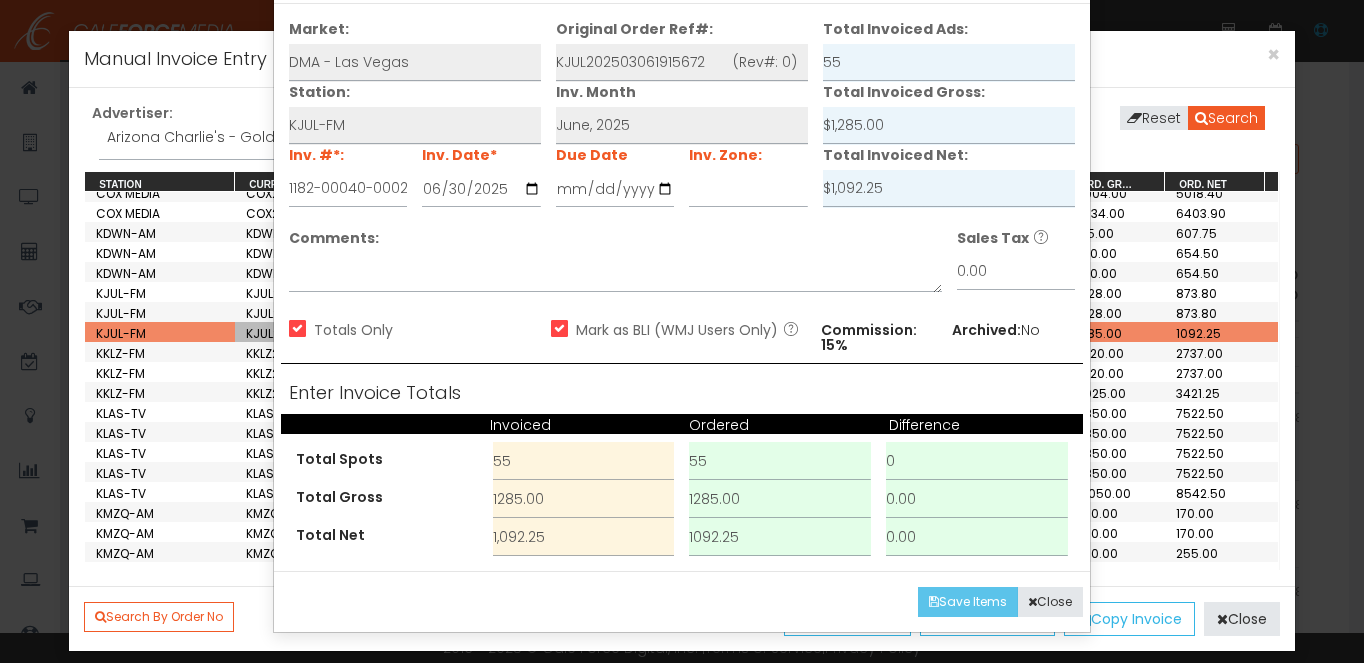 click on "Save Items" at bounding box center [968, 602] 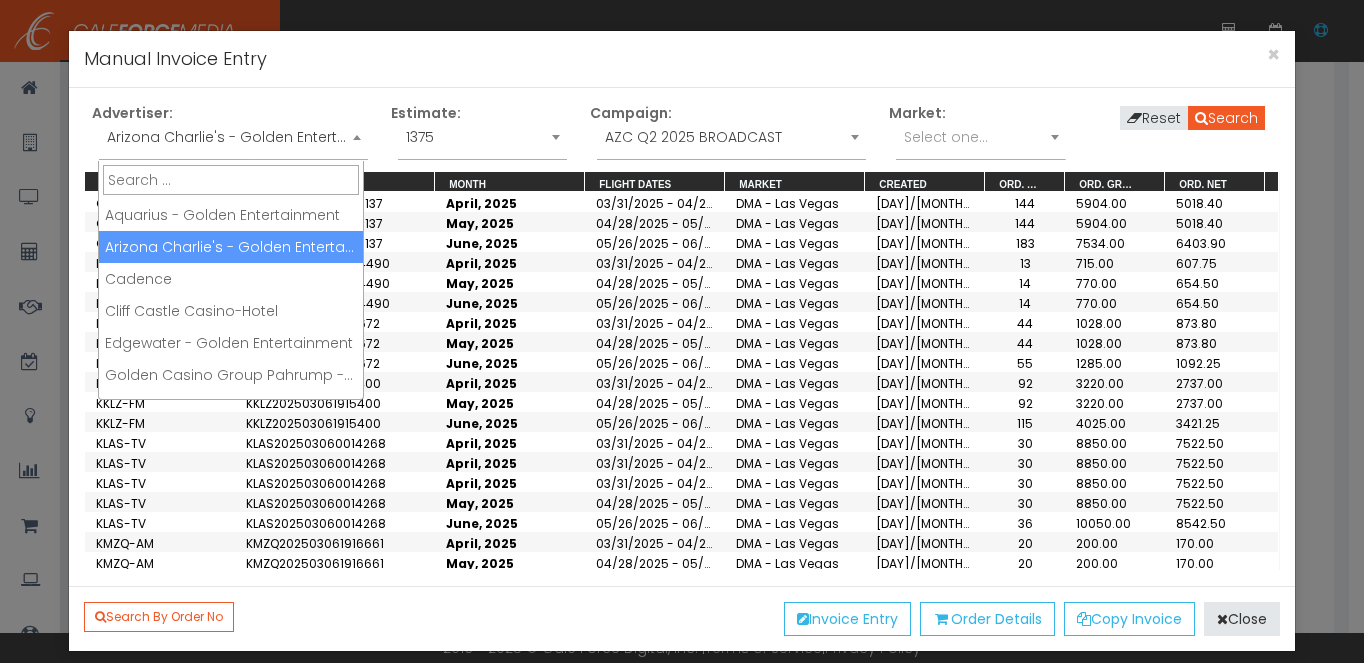 click on "Arizona Charlie's - Golden Entertainment" at bounding box center [233, 137] 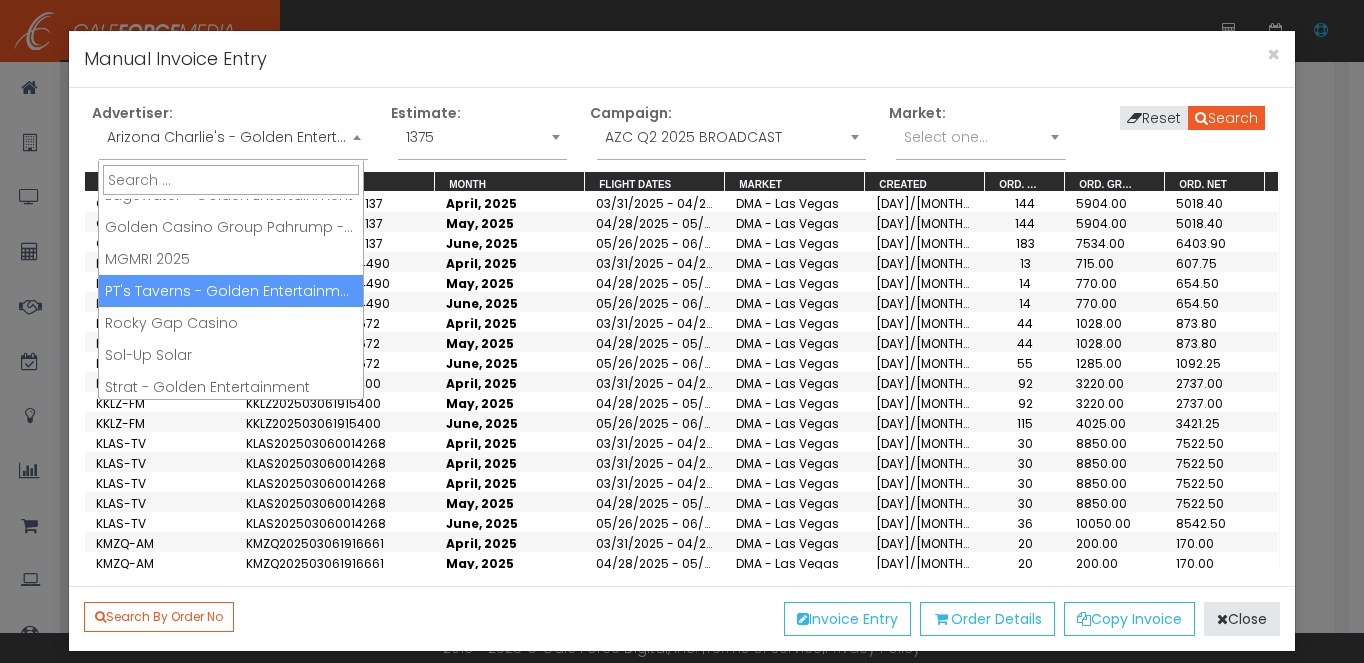 scroll, scrollTop: 152, scrollLeft: 0, axis: vertical 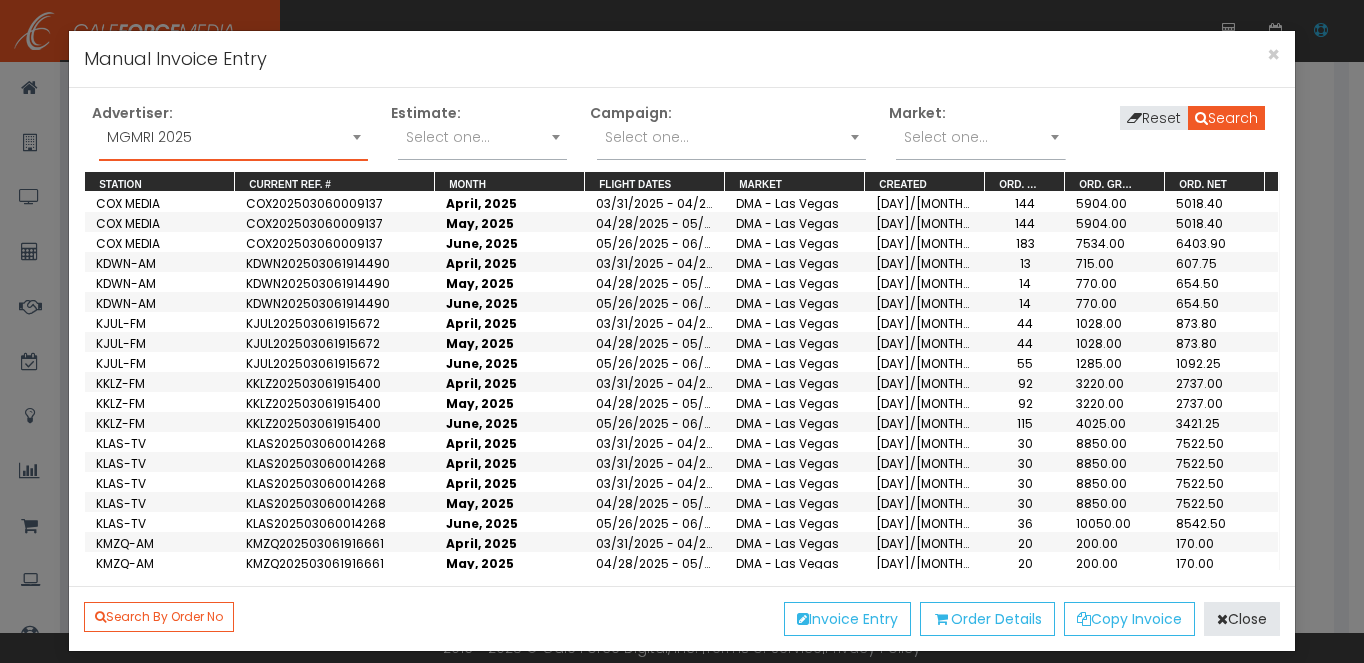 click on "Select one..." at bounding box center [731, 142] 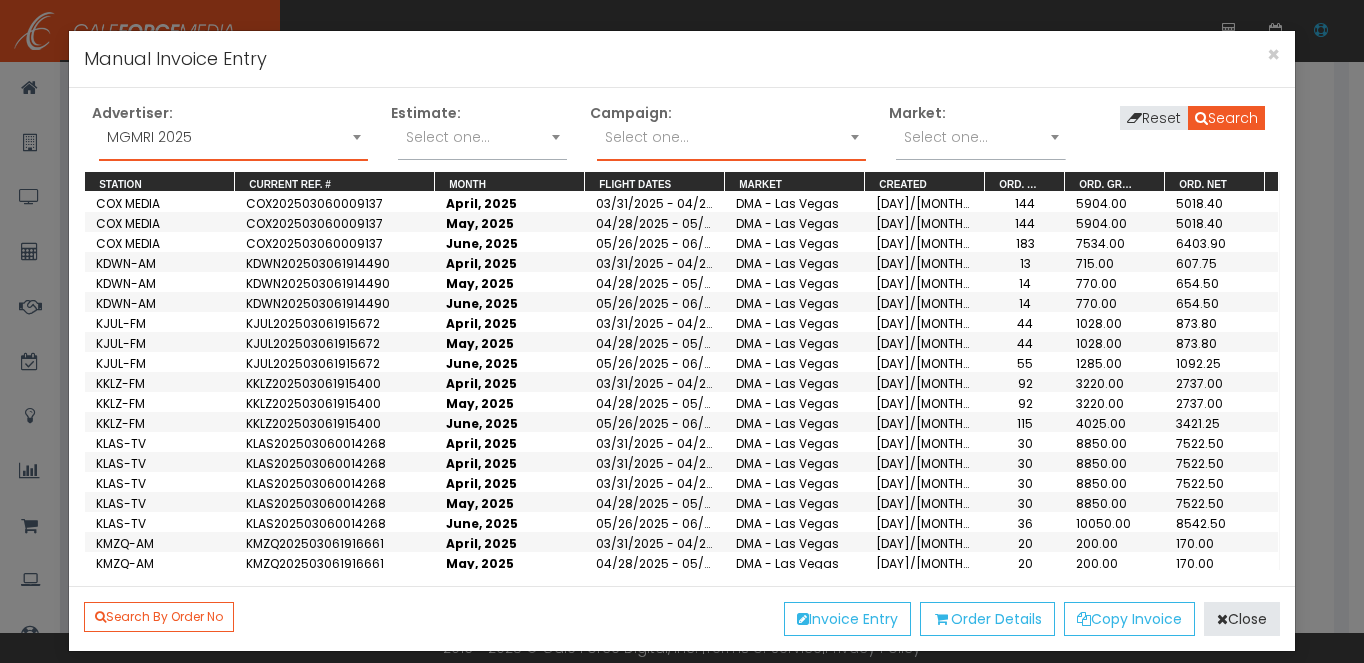 click on "Select one..." at bounding box center [731, 142] 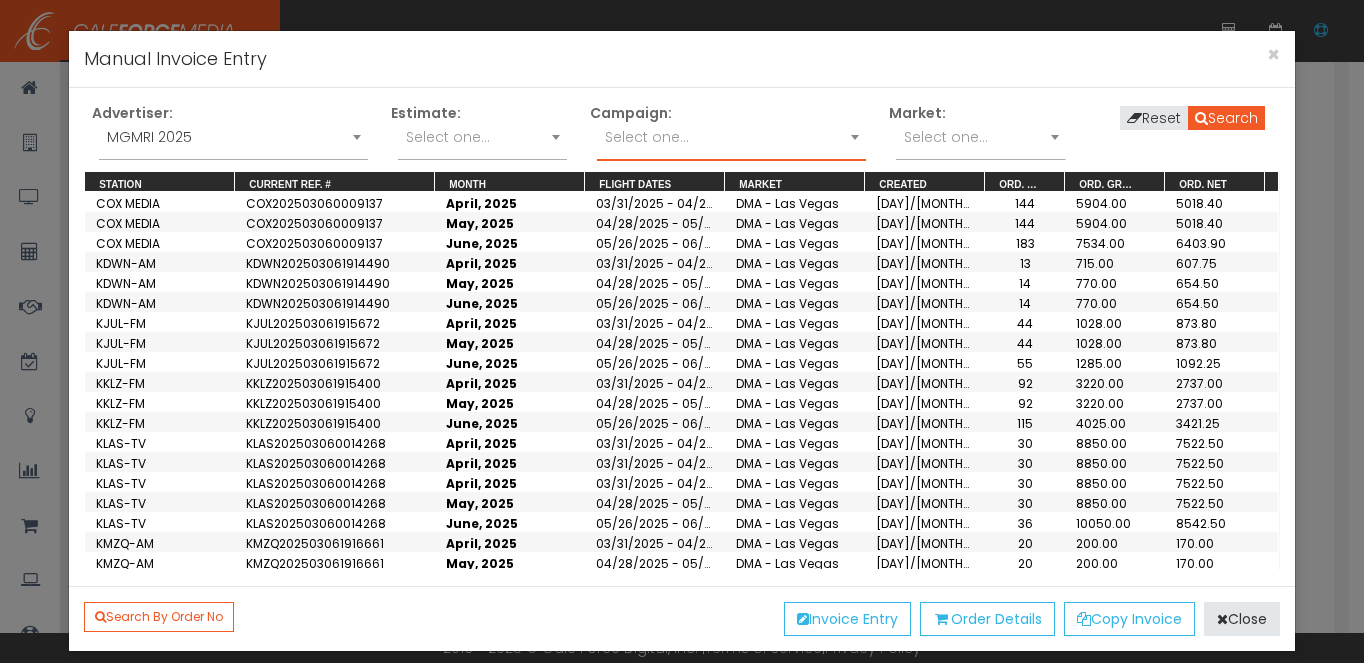 click on "Select one..." at bounding box center [647, 137] 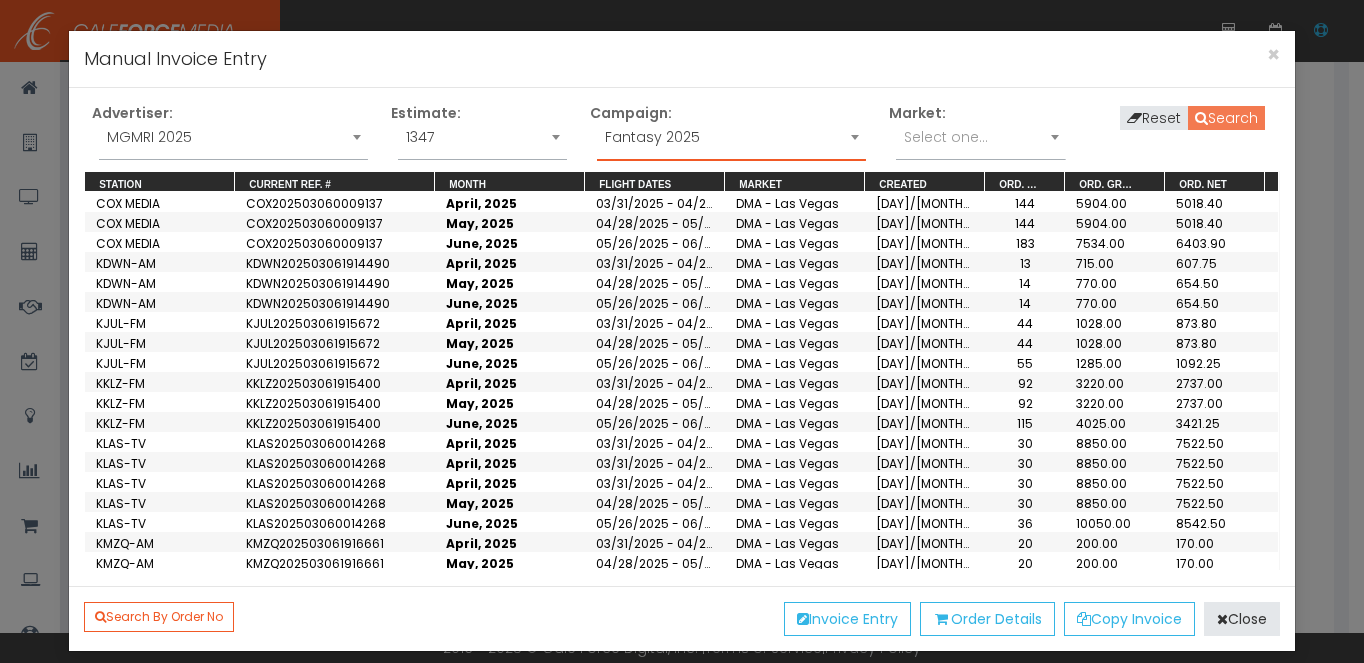 click on "Search" at bounding box center [1226, 118] 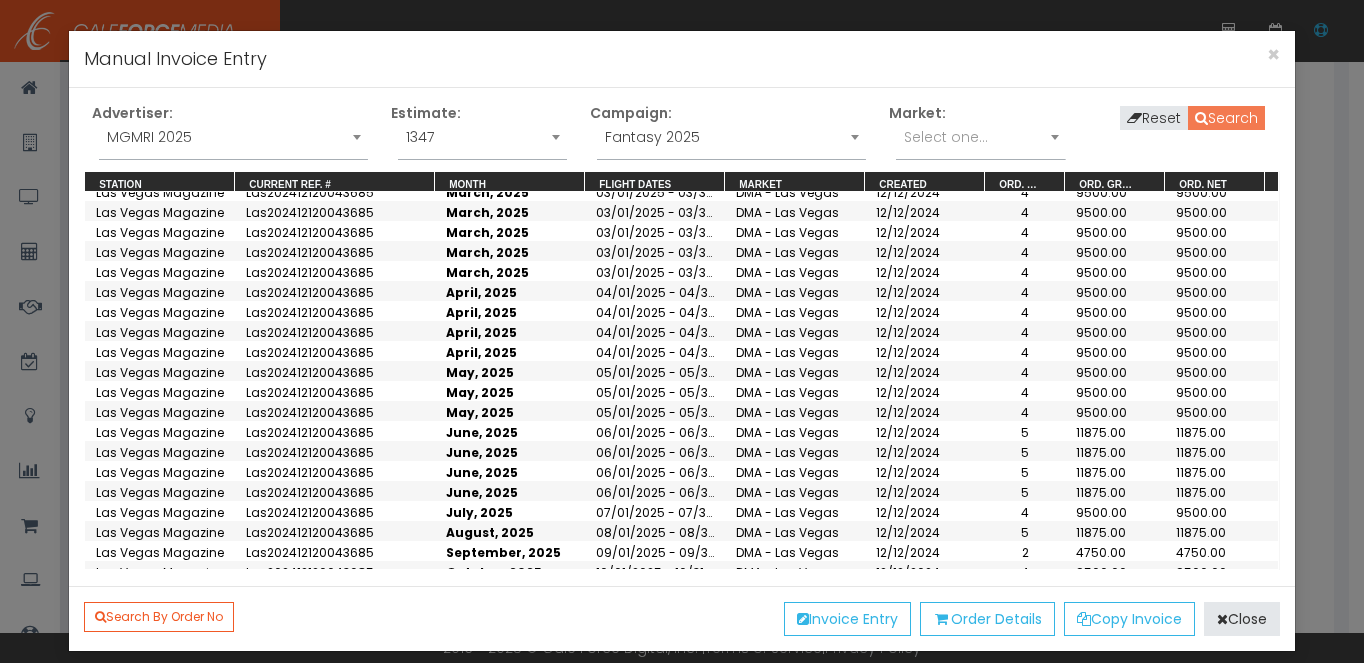 scroll, scrollTop: 133, scrollLeft: 0, axis: vertical 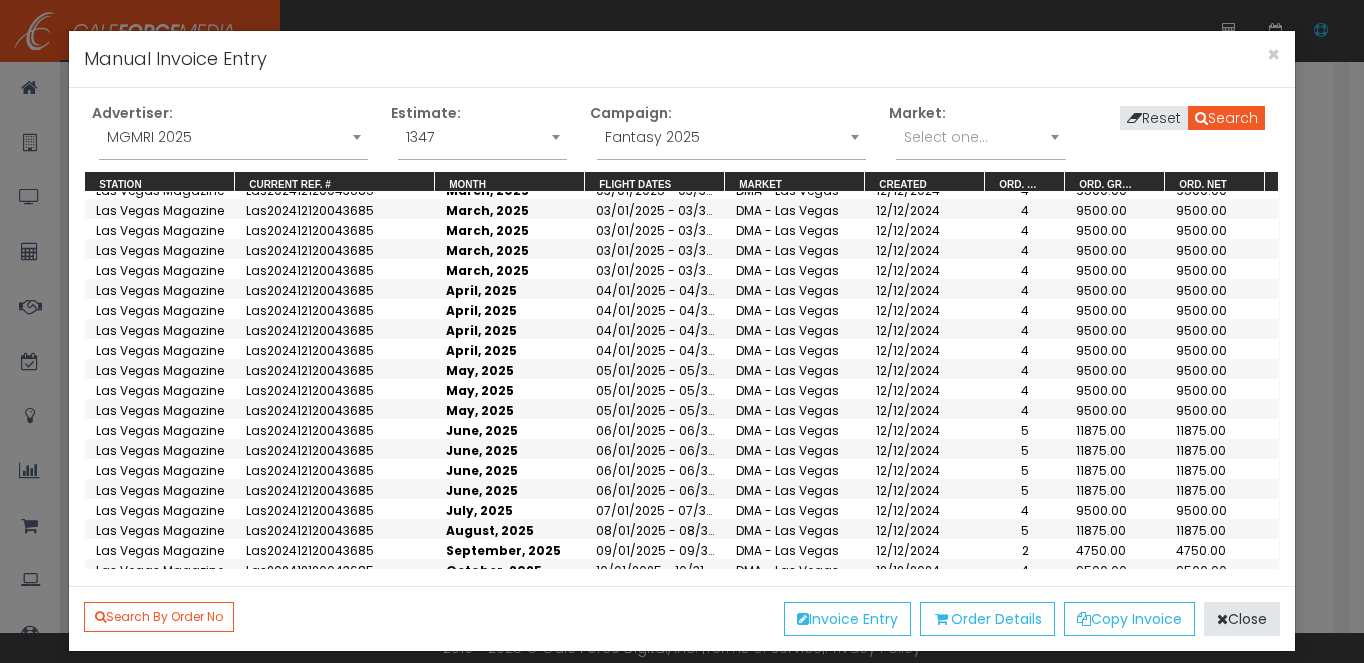 click on "Las202412120043685" at bounding box center (308, 750) 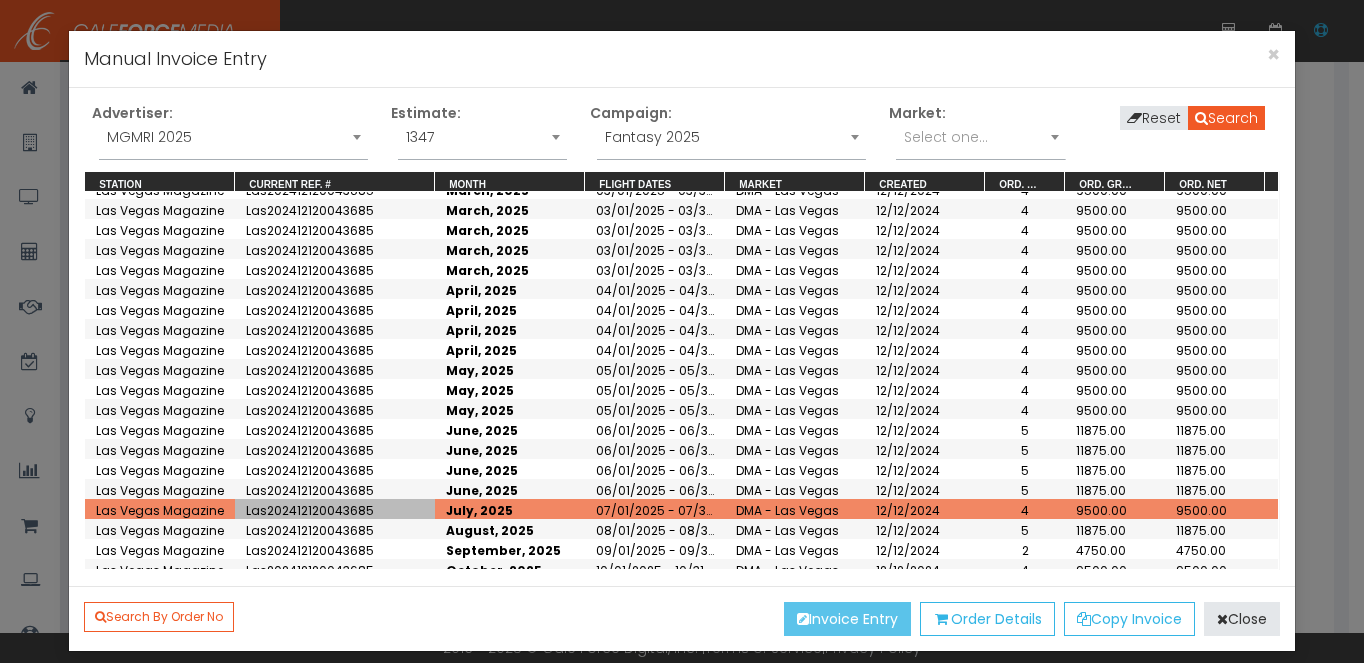 click on "Invoice Entry" at bounding box center (847, 619) 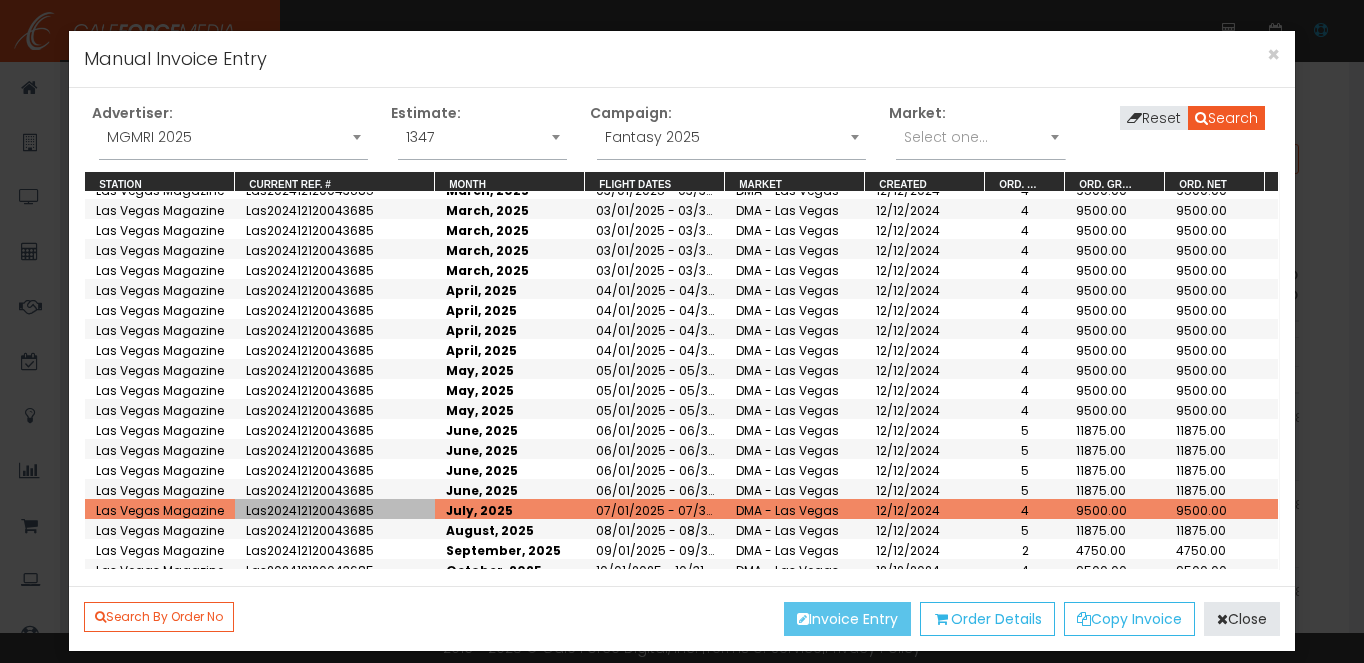scroll, scrollTop: 0, scrollLeft: 0, axis: both 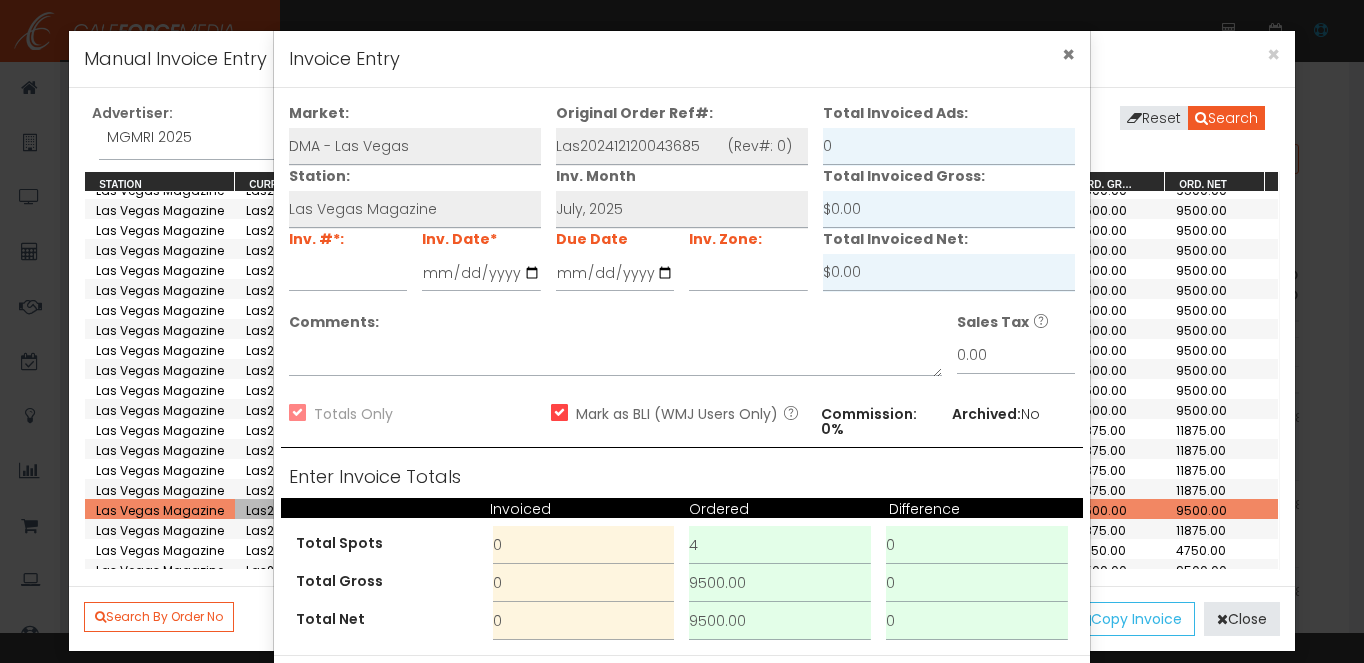 click on "×" at bounding box center [1068, 54] 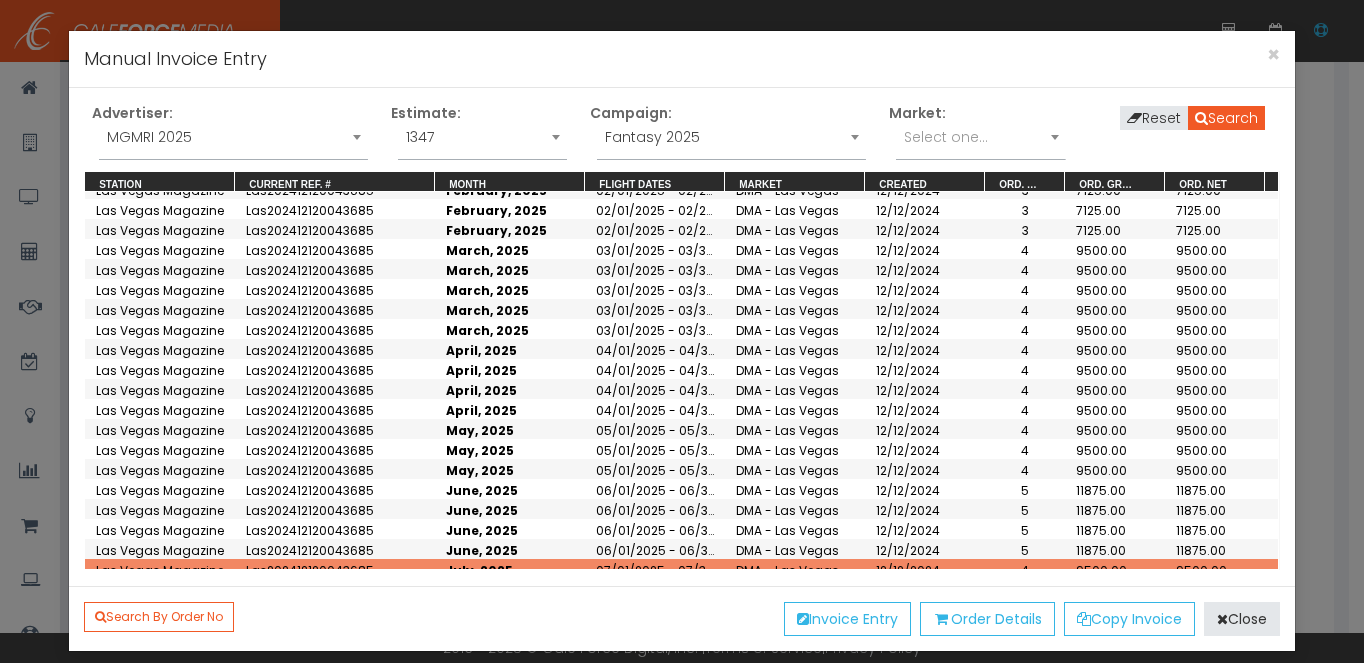 scroll, scrollTop: 131, scrollLeft: 0, axis: vertical 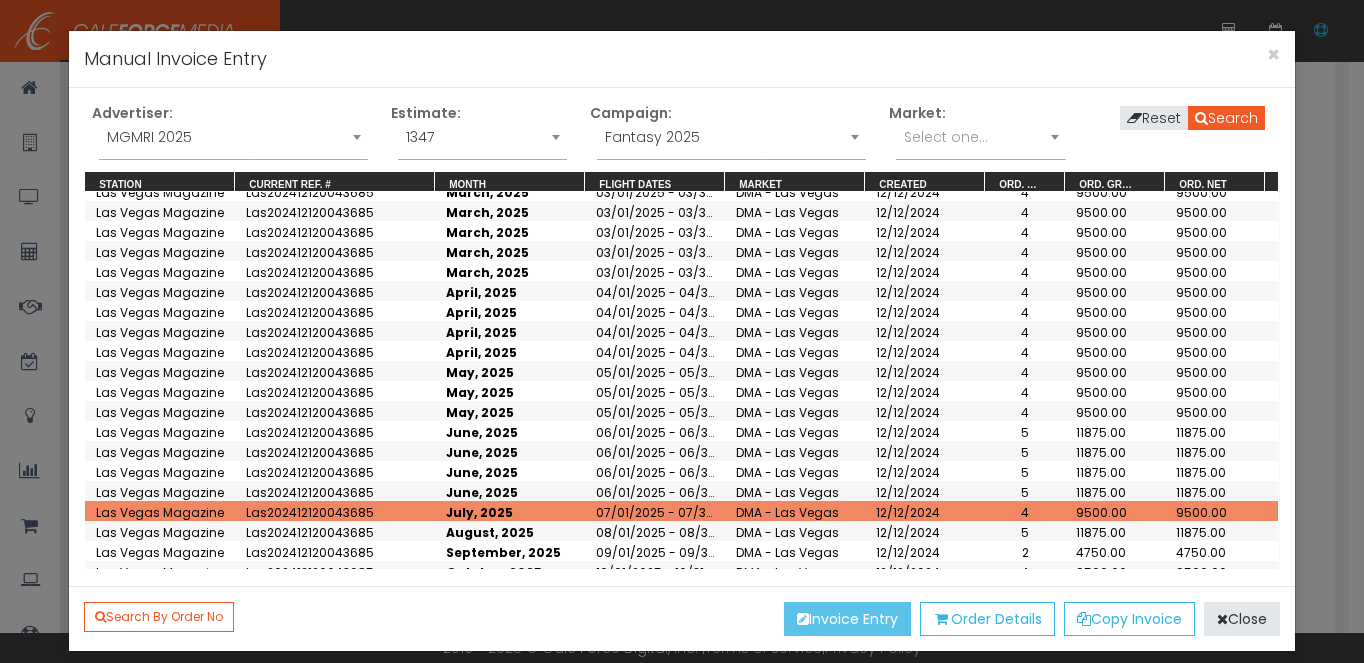 click on "Invoice Entry" at bounding box center (847, 619) 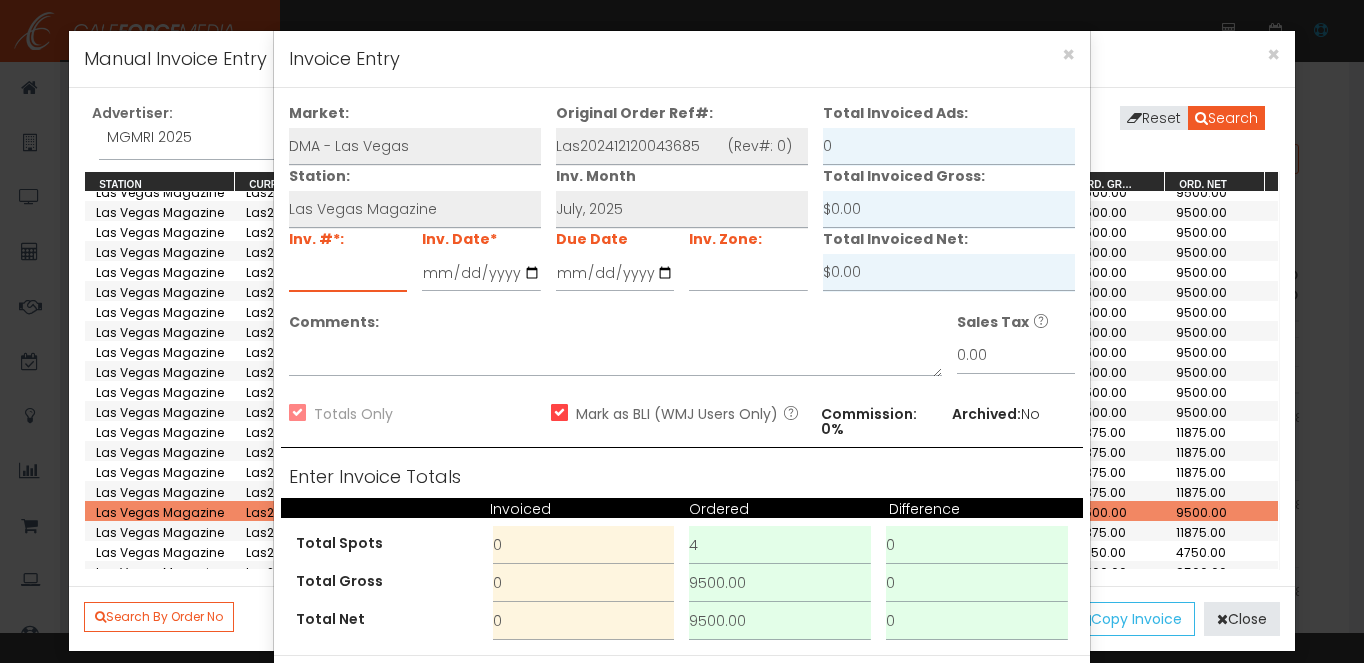 click at bounding box center (348, 273) 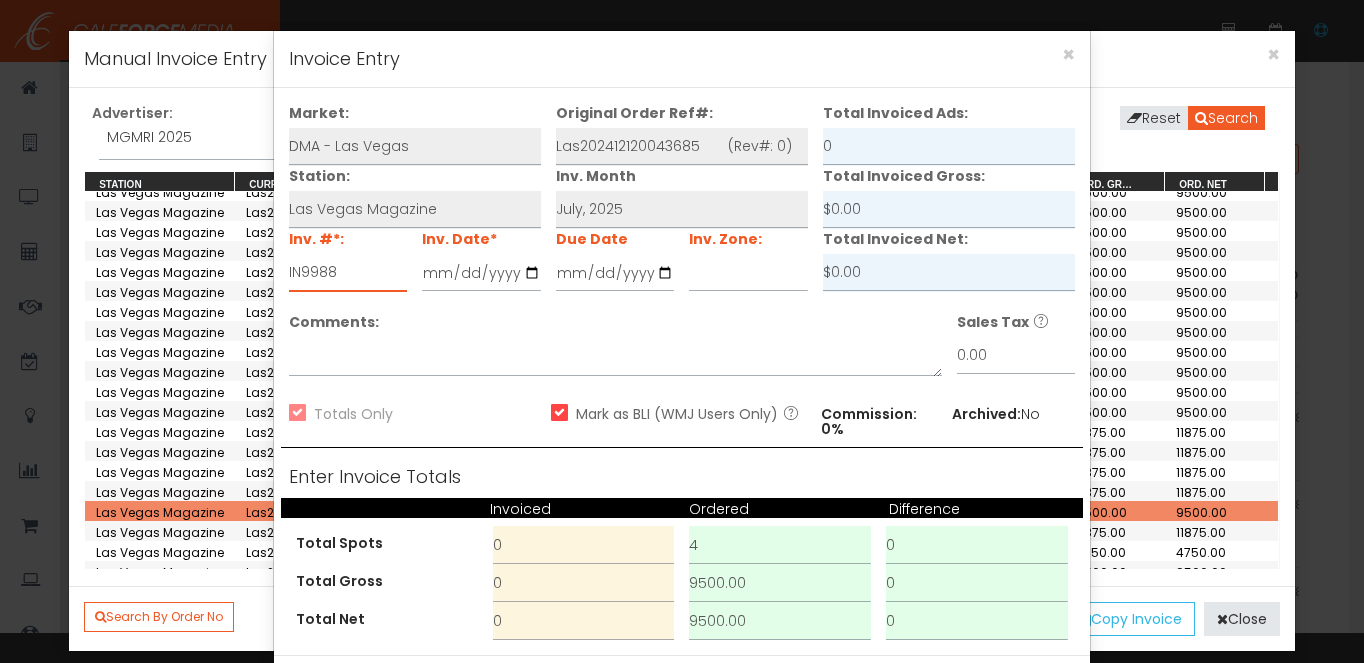 type on "IN9988" 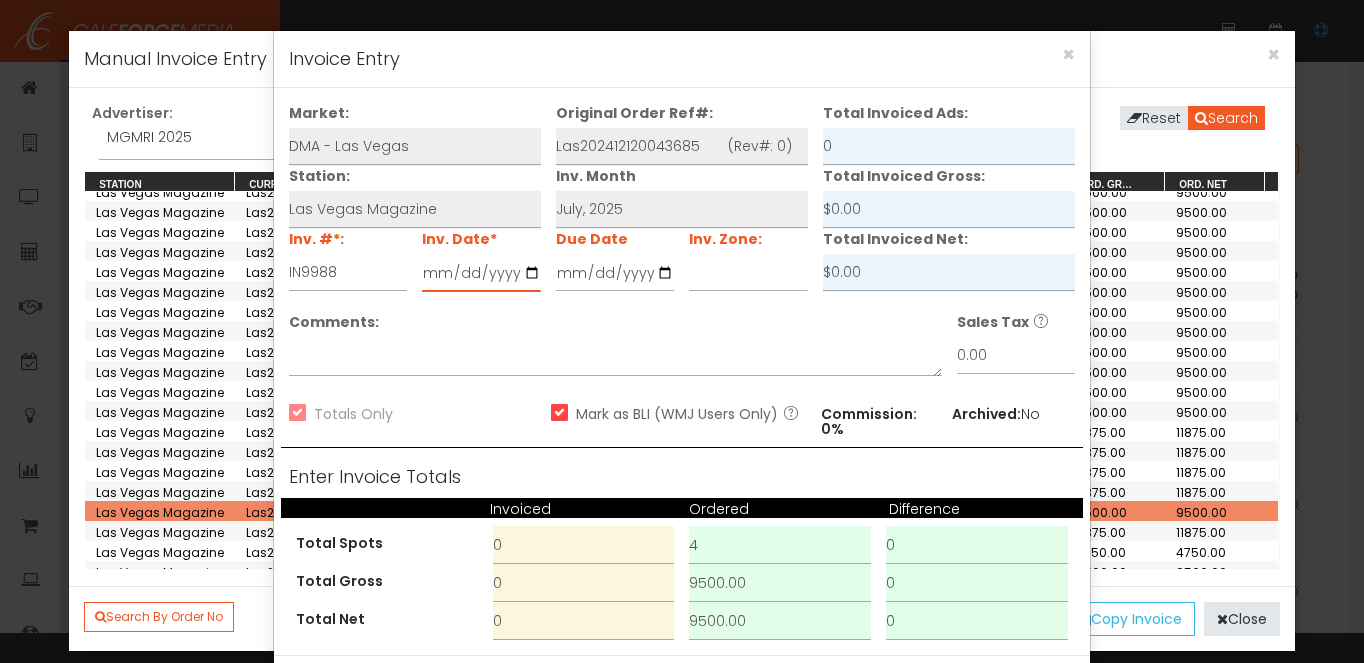 click at bounding box center (481, 273) 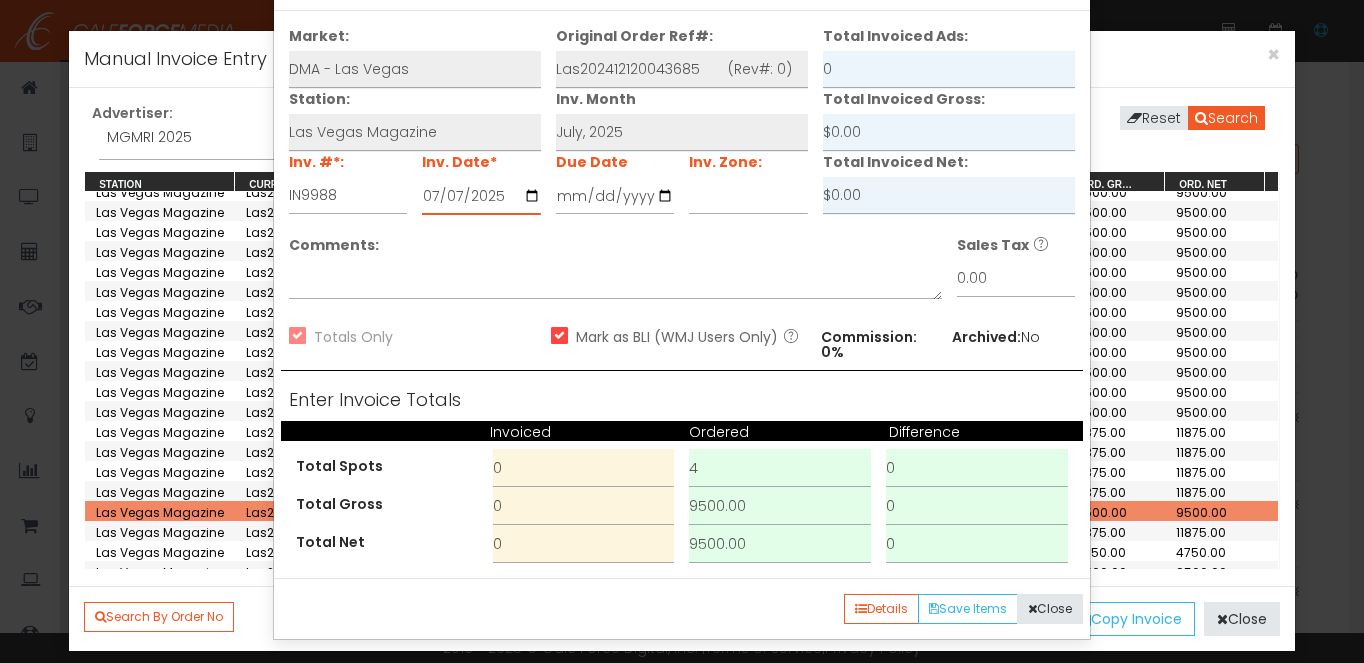 scroll, scrollTop: 84, scrollLeft: 0, axis: vertical 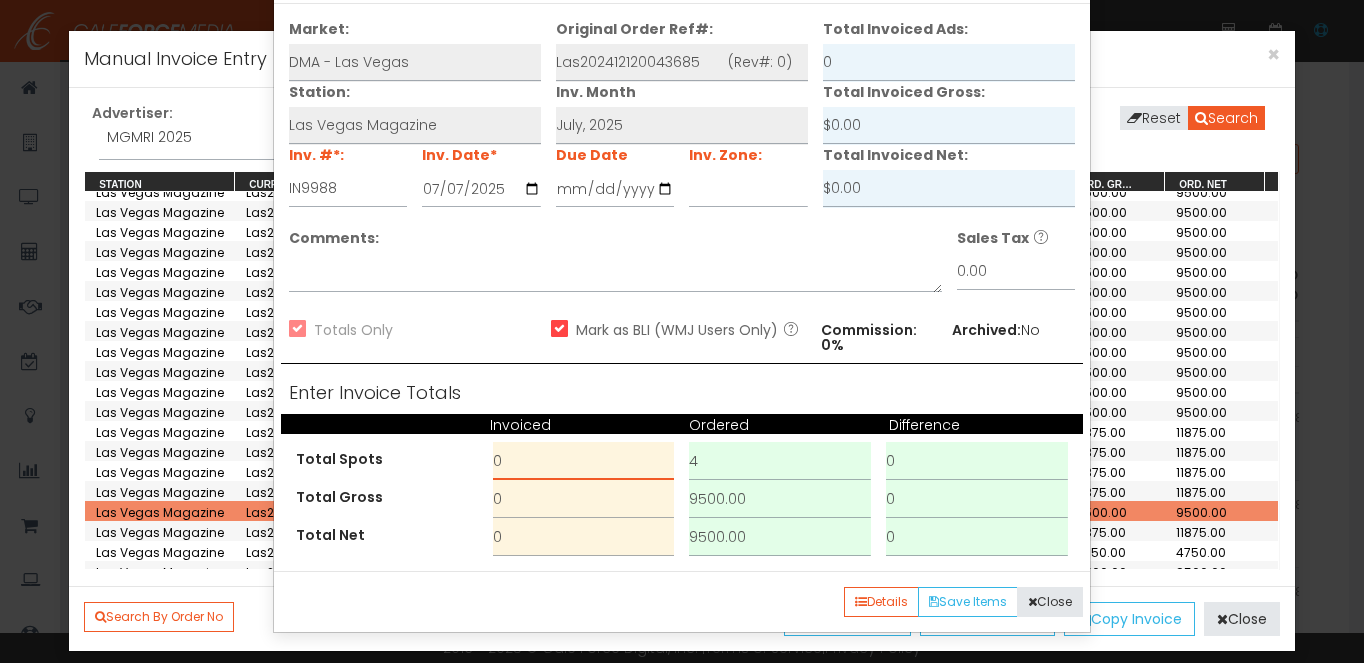 click on "0" at bounding box center [584, 461] 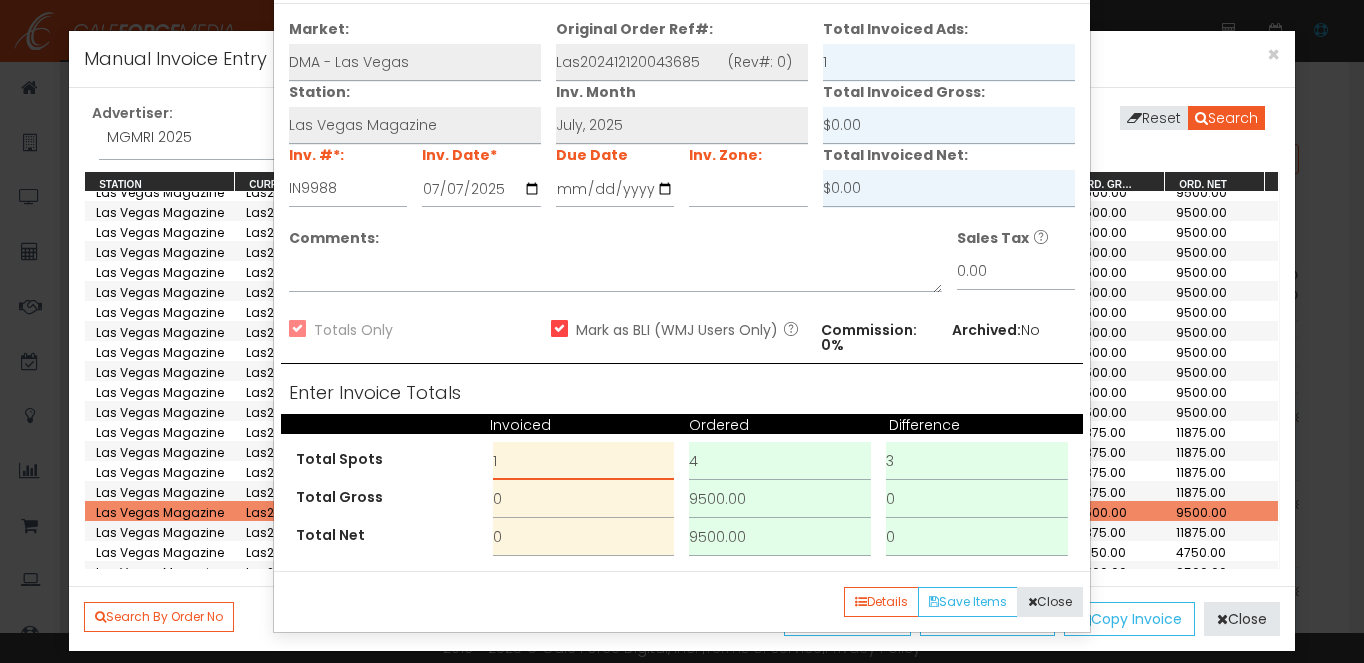 type on "1" 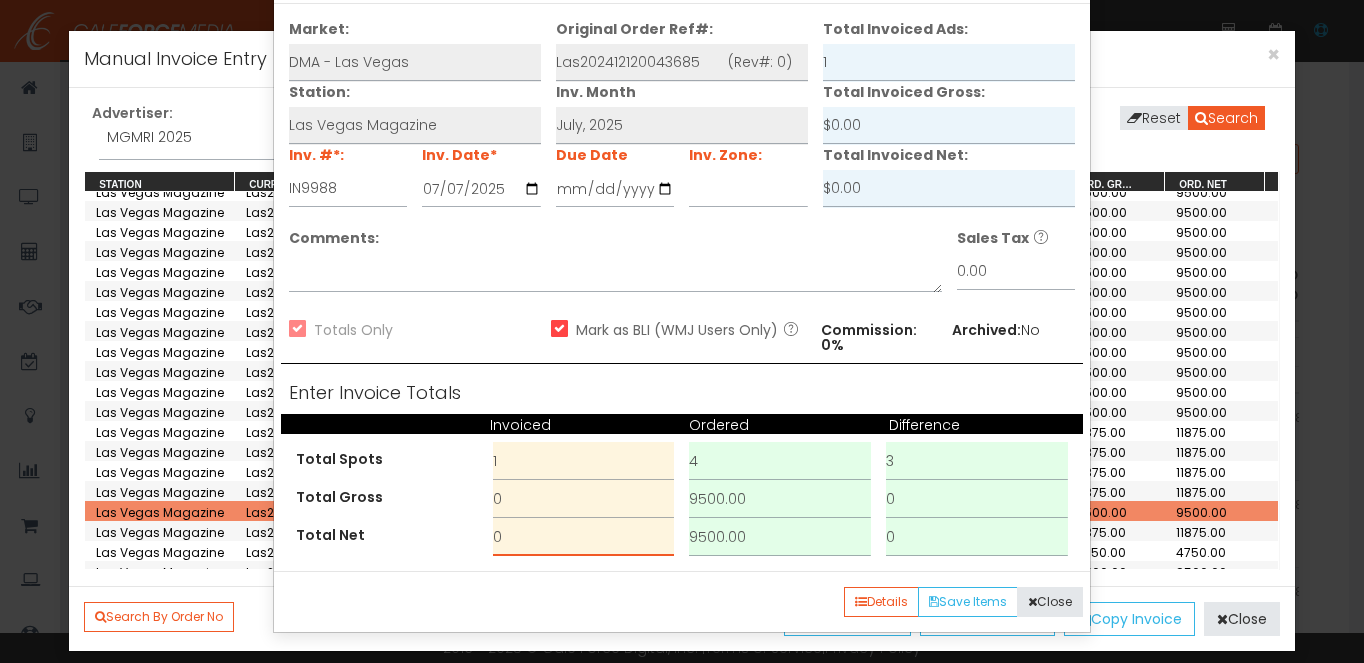 drag, startPoint x: 520, startPoint y: 532, endPoint x: 449, endPoint y: 527, distance: 71.17584 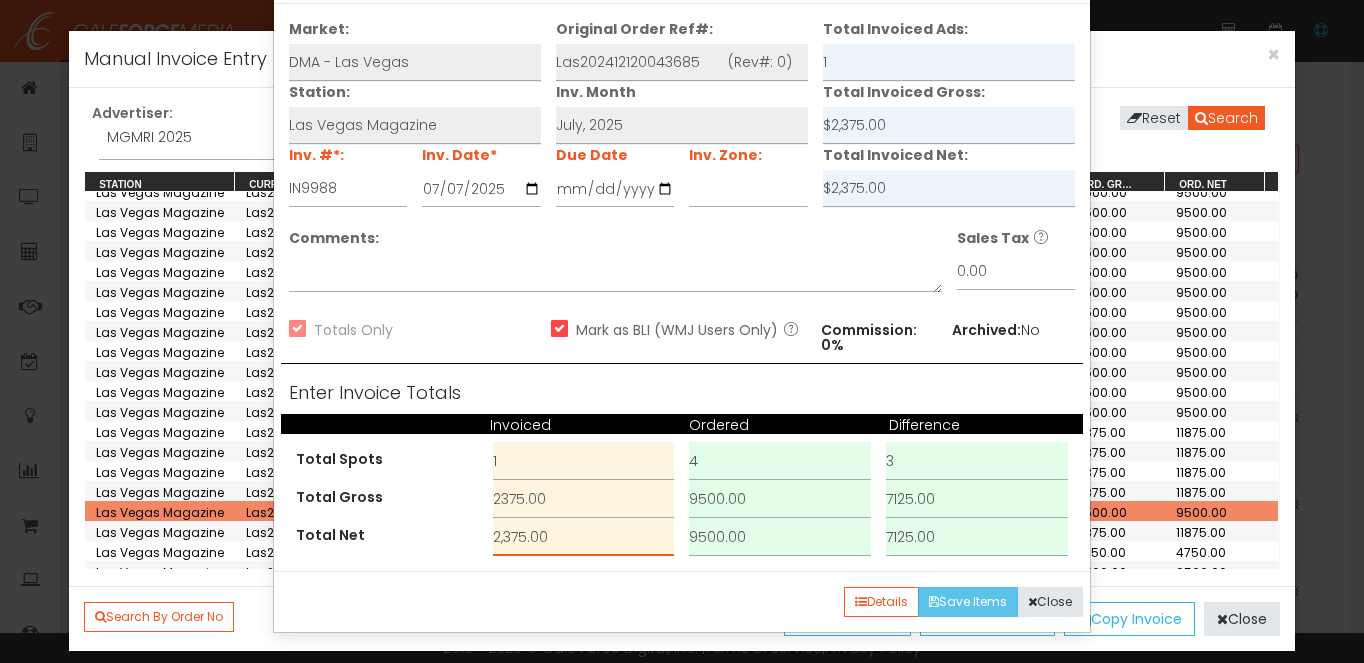 type on "2,375.00" 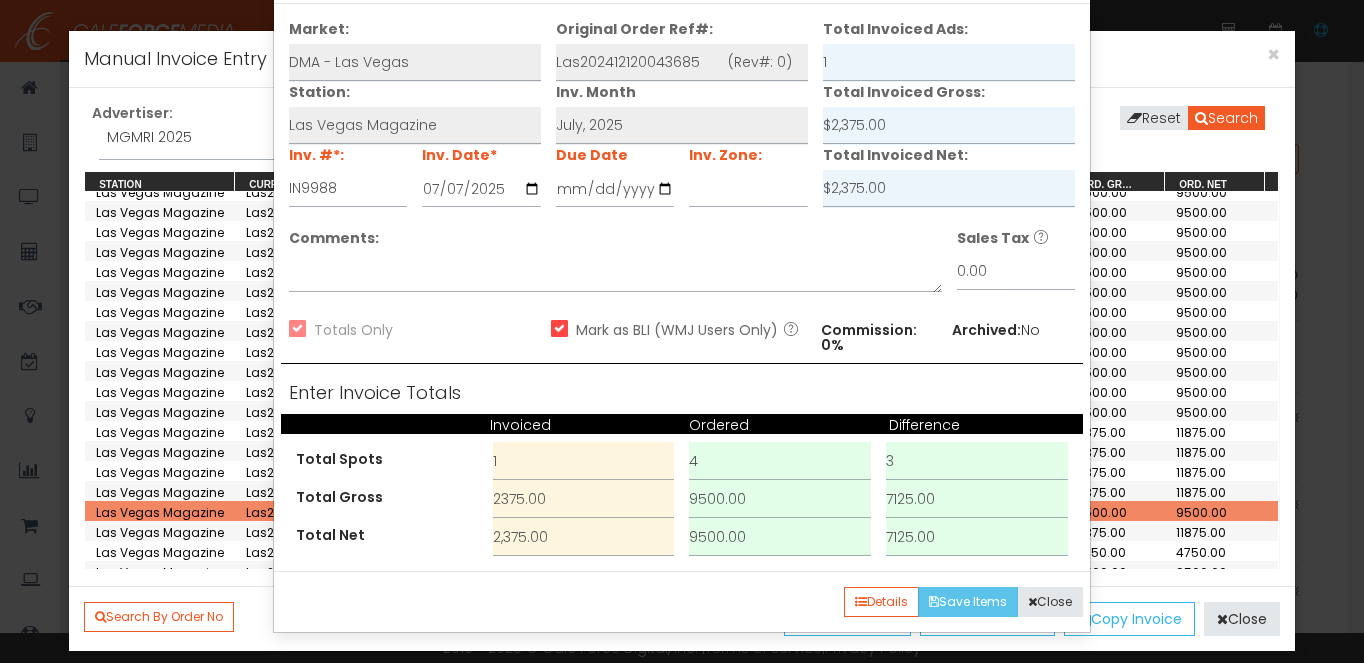 click on "Save Items" at bounding box center (968, 602) 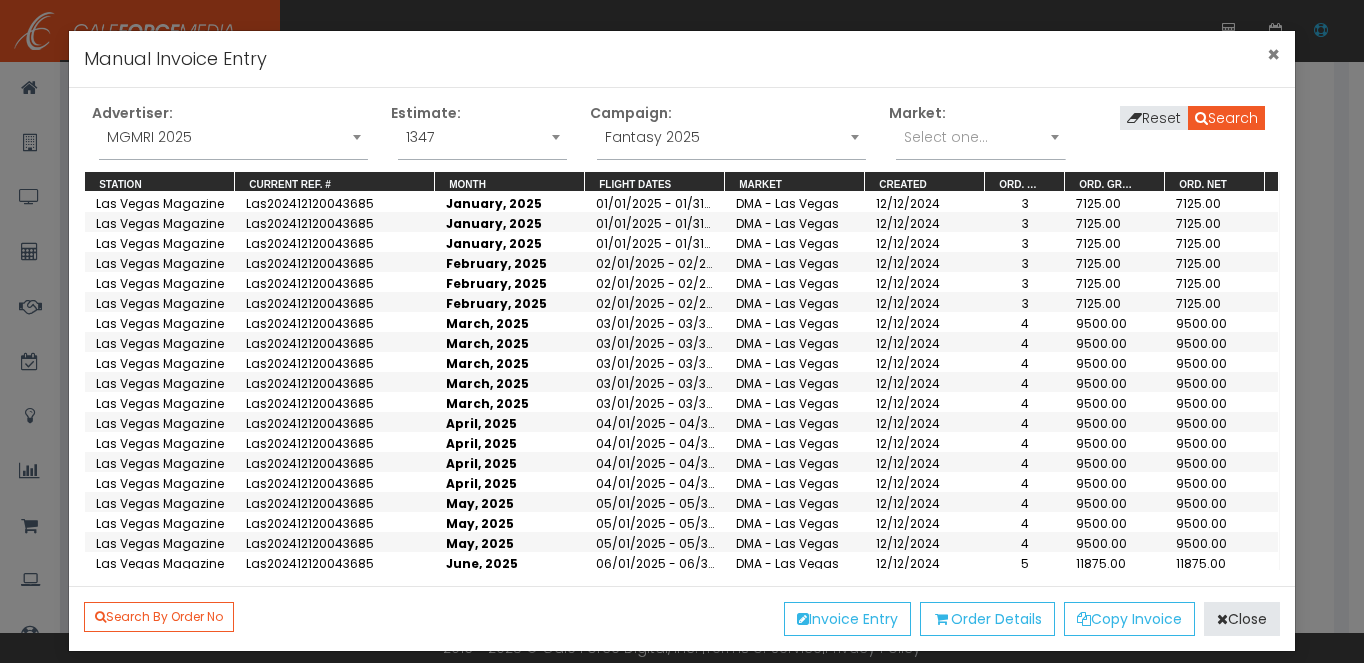 click on "×" at bounding box center (1273, 54) 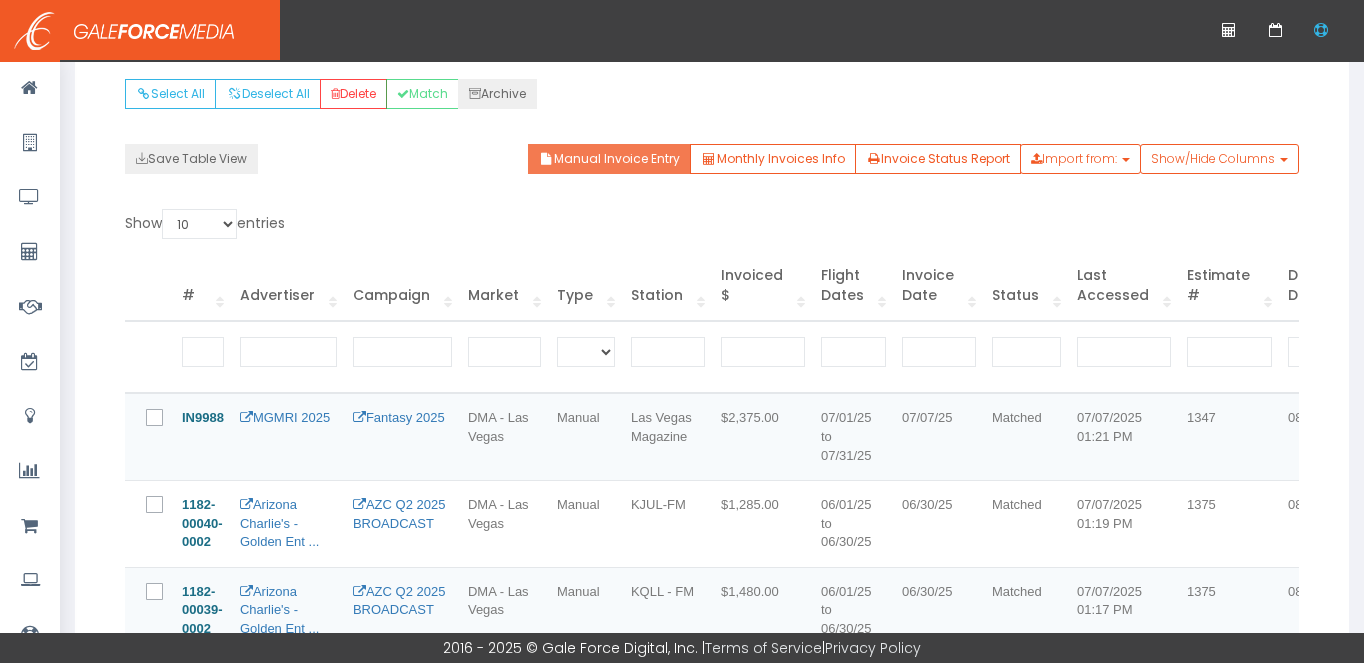 click on "Manual Invoice Entry" at bounding box center [609, 159] 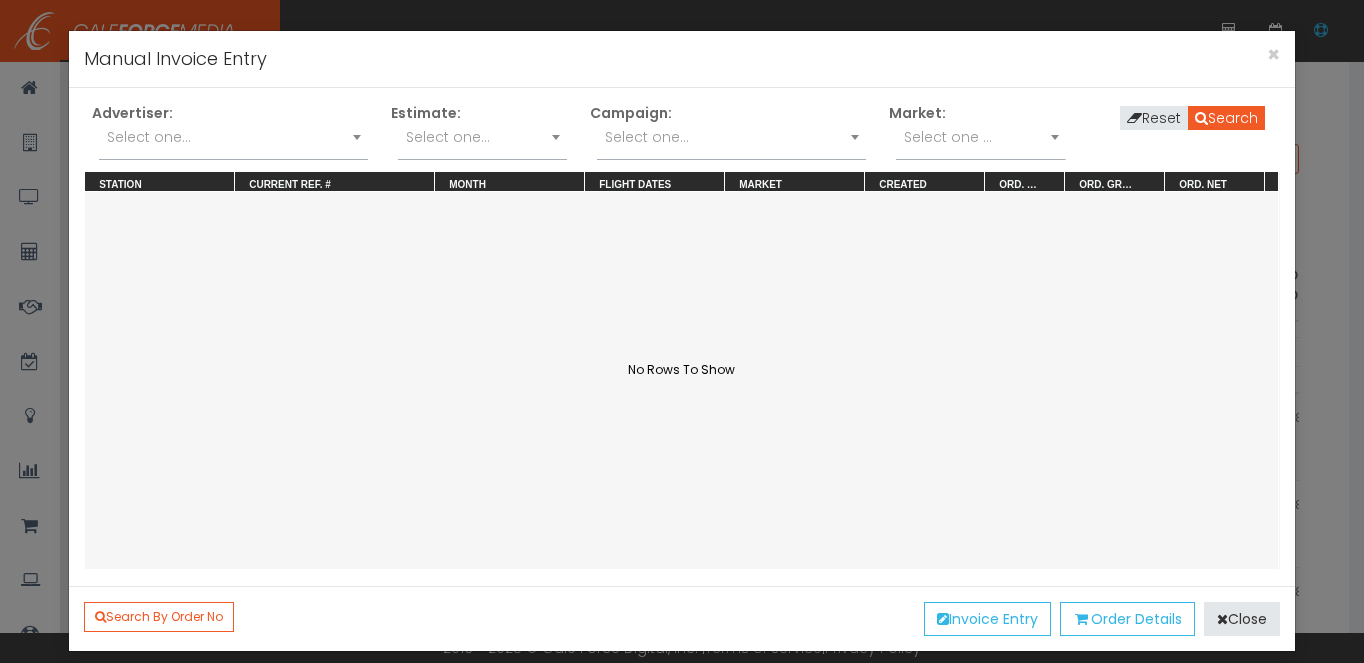 click on "Select one..." at bounding box center (233, 137) 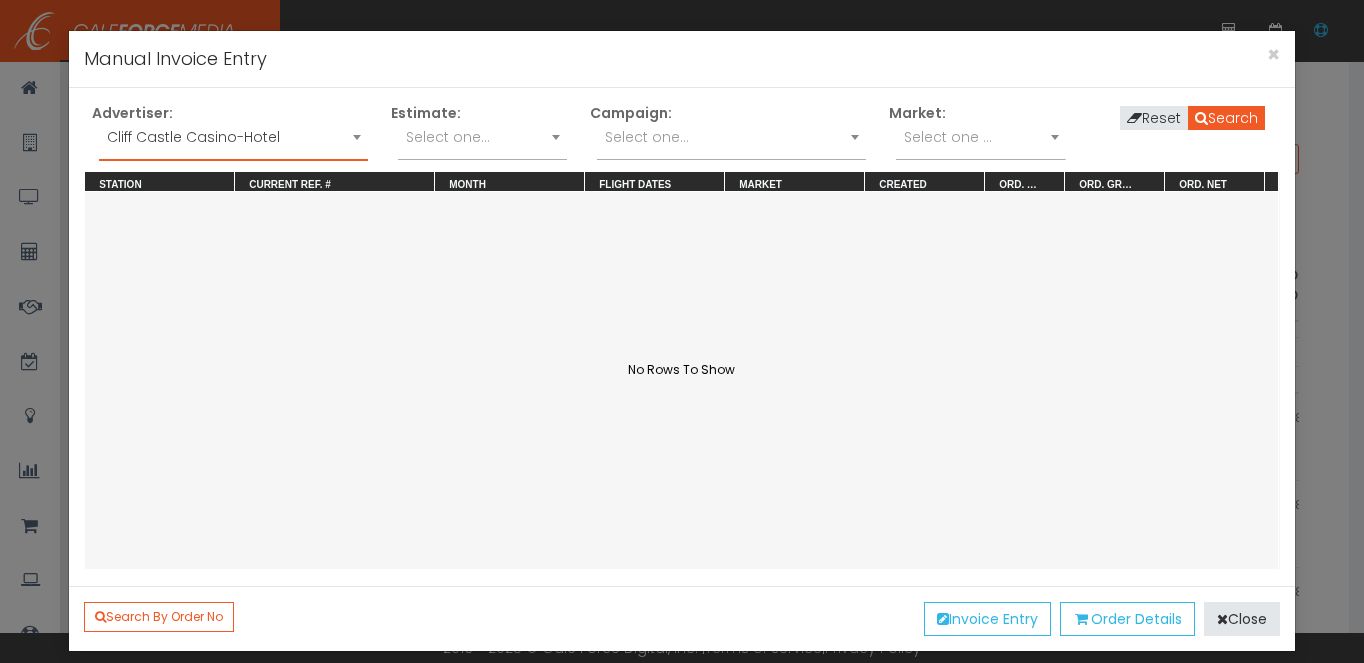 click on "Select one..." at bounding box center (647, 137) 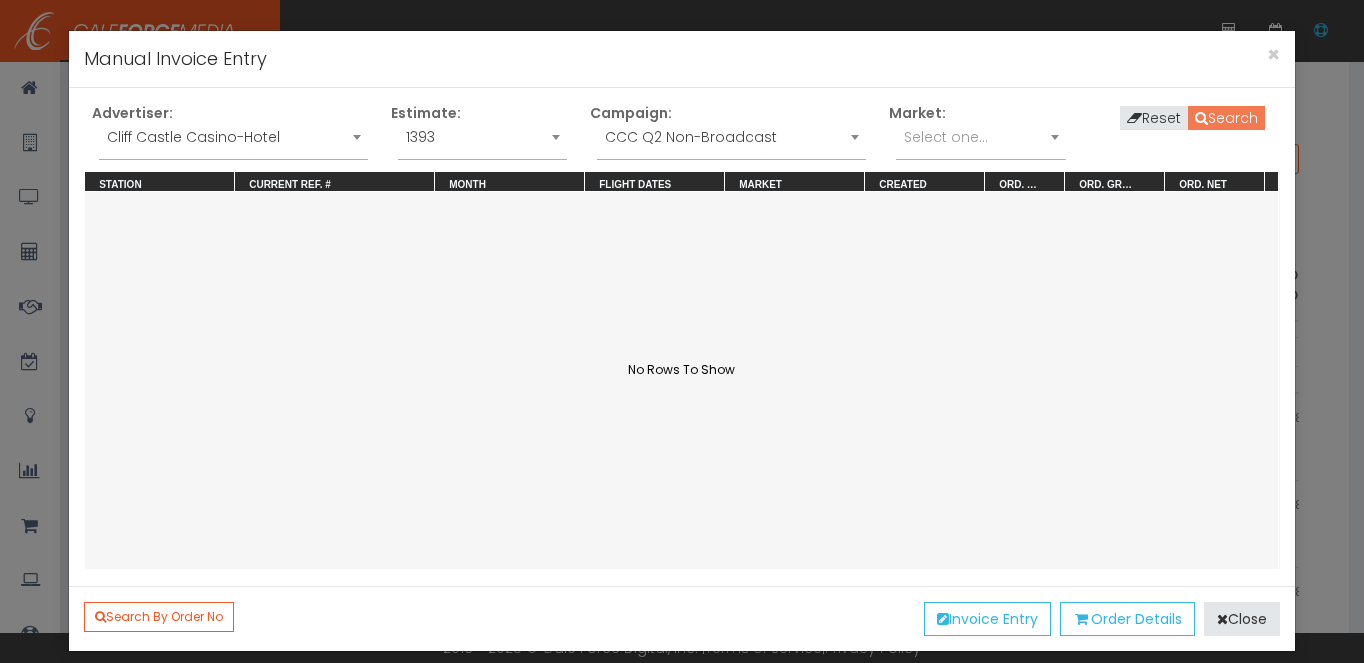 click on "Search" at bounding box center [1226, 118] 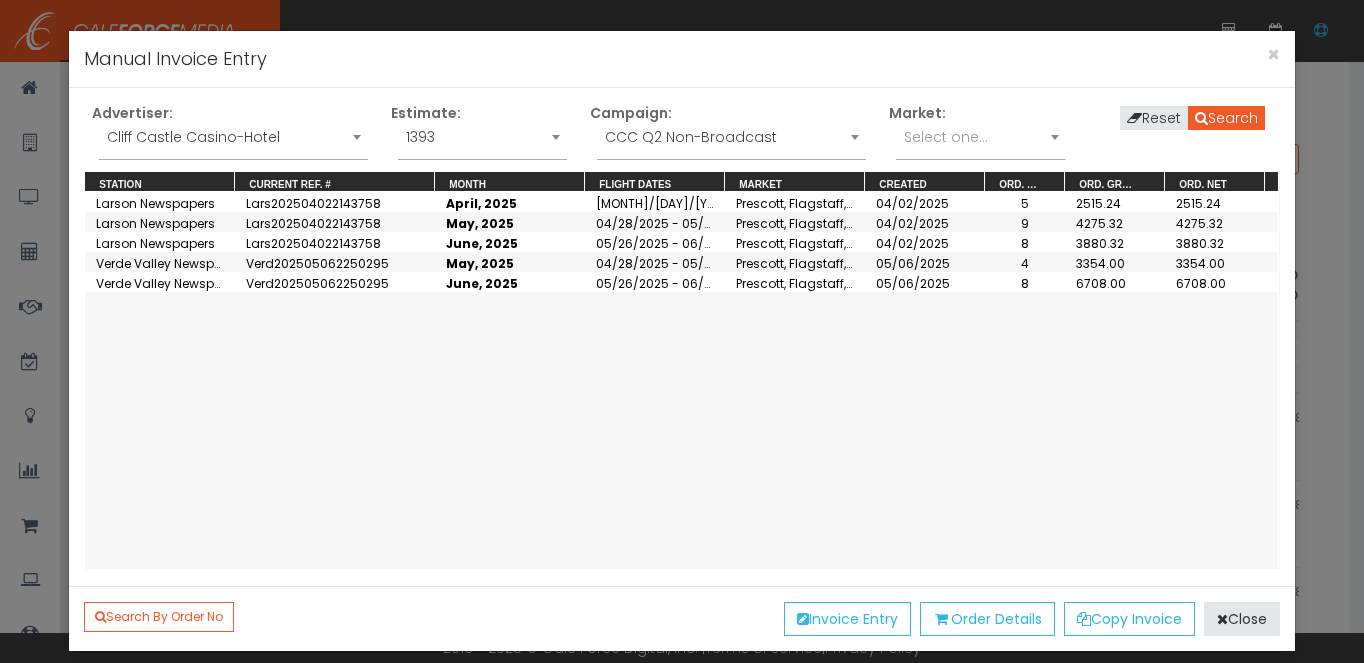 click on "Verd202505062250295" at bounding box center (335, 282) 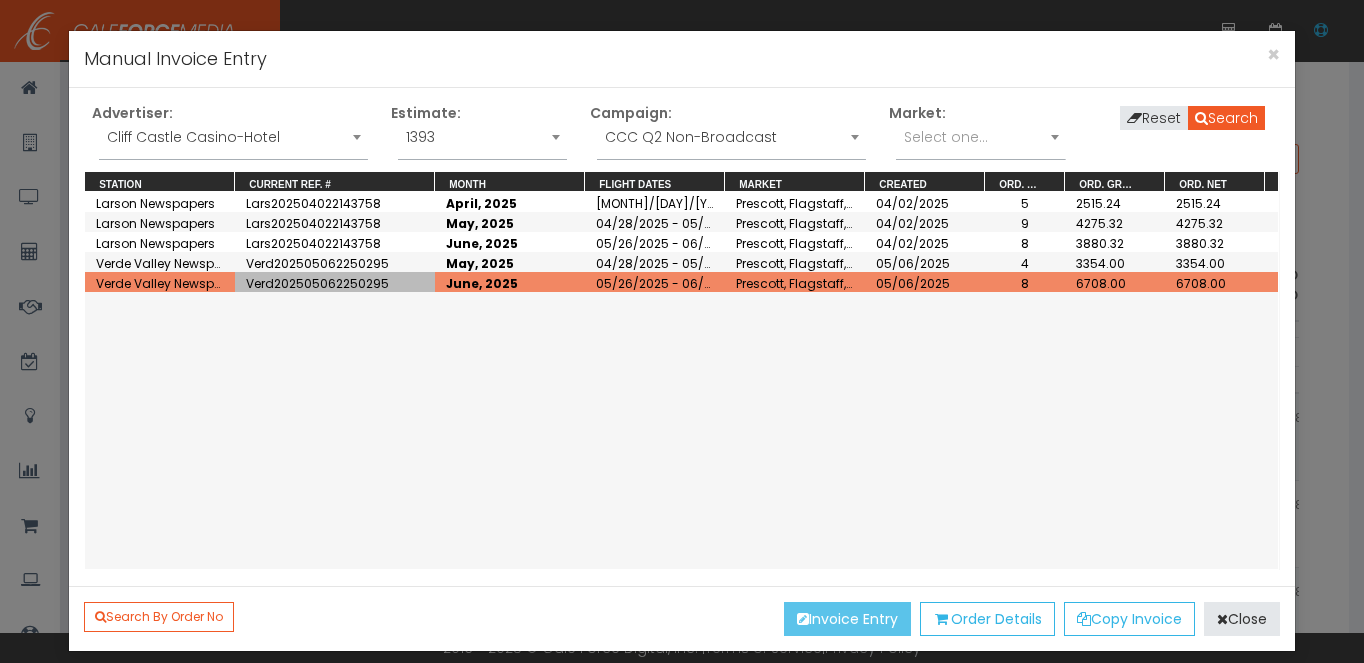 click on "Invoice Entry" at bounding box center [847, 619] 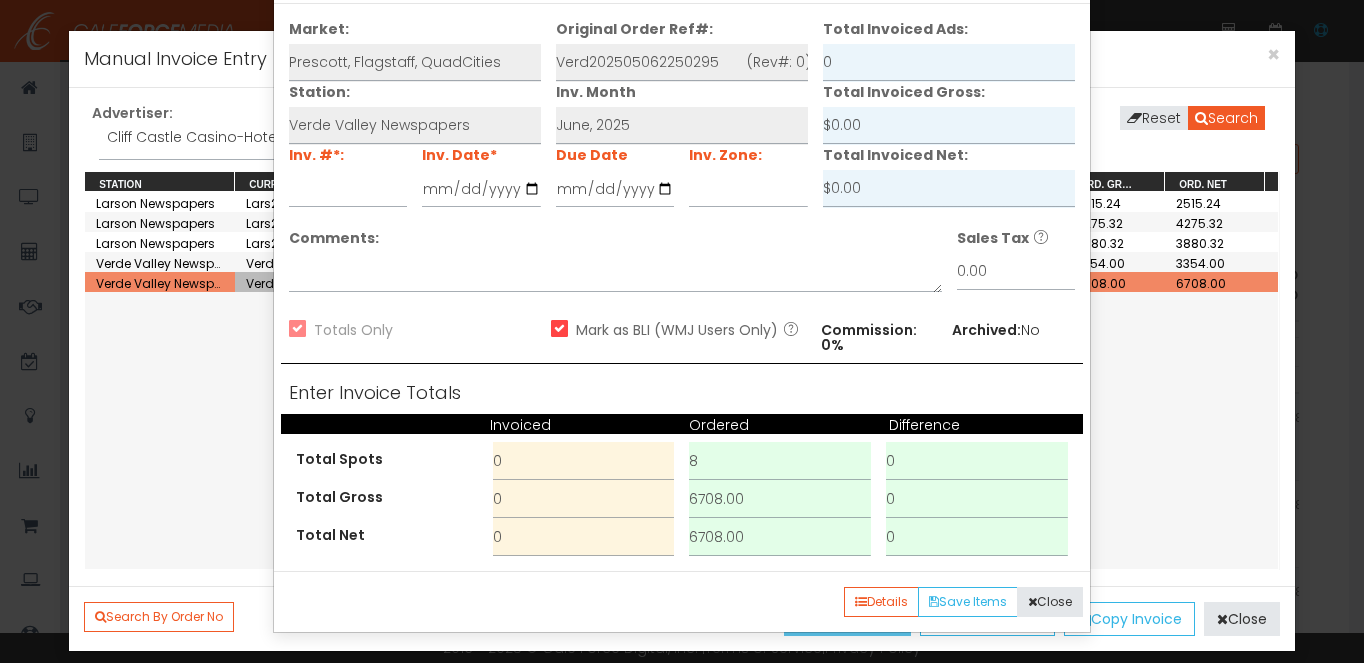 scroll, scrollTop: 0, scrollLeft: 0, axis: both 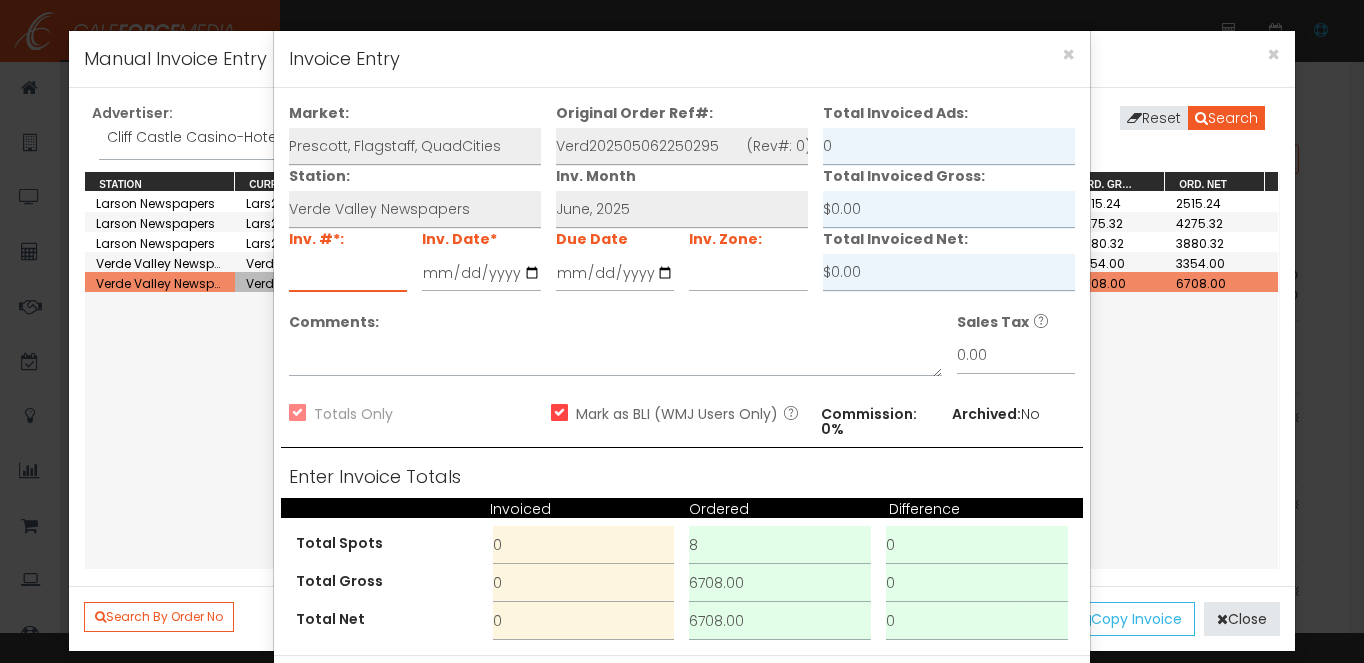 click at bounding box center [348, 273] 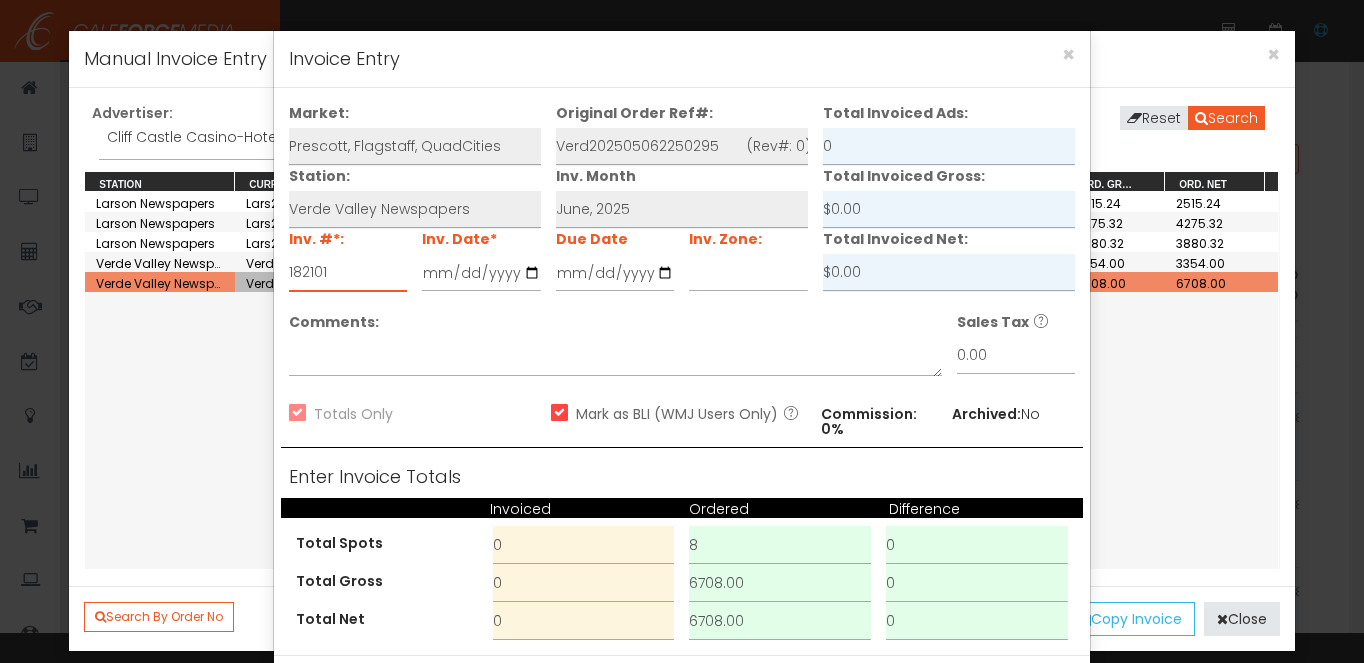 type on "182101" 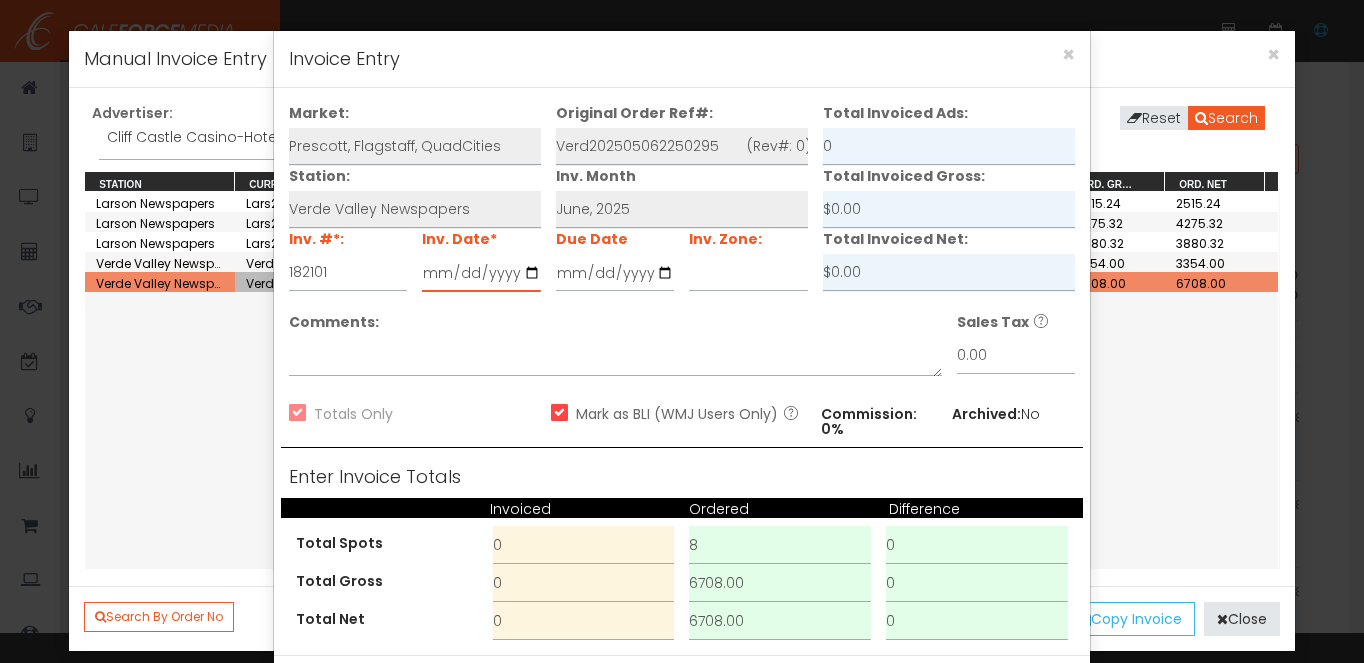 click at bounding box center (481, 273) 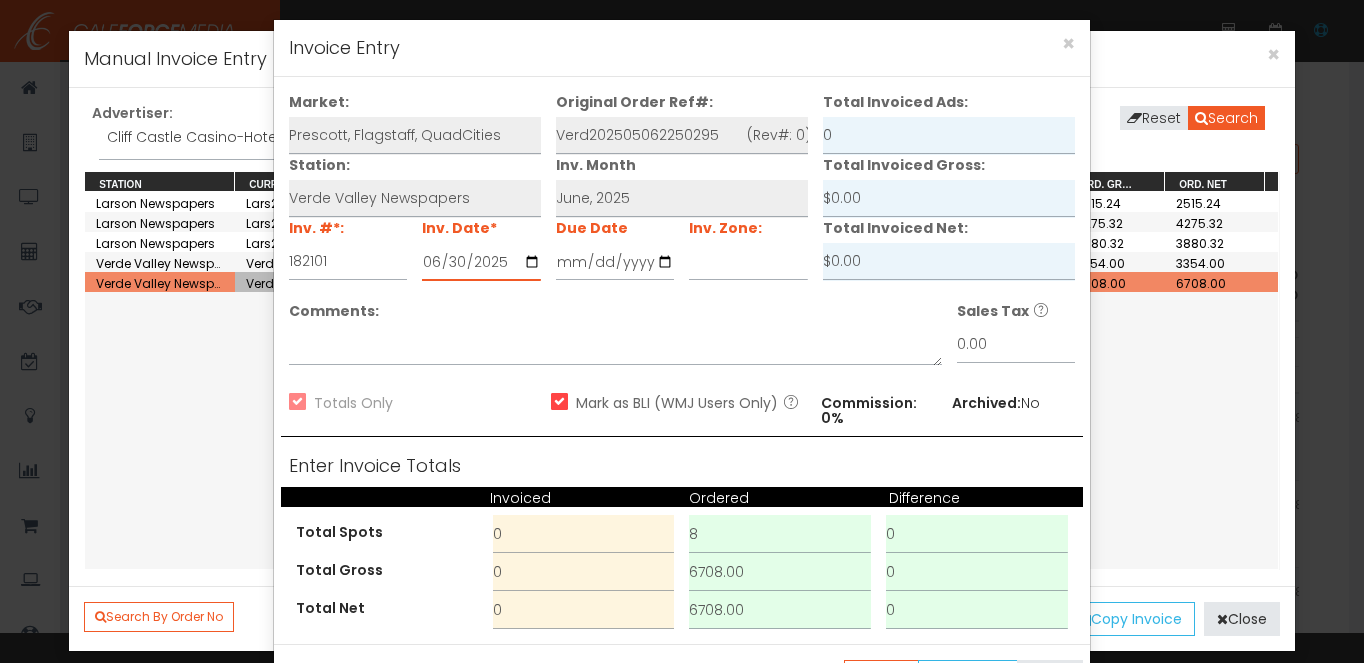 scroll, scrollTop: 26, scrollLeft: 0, axis: vertical 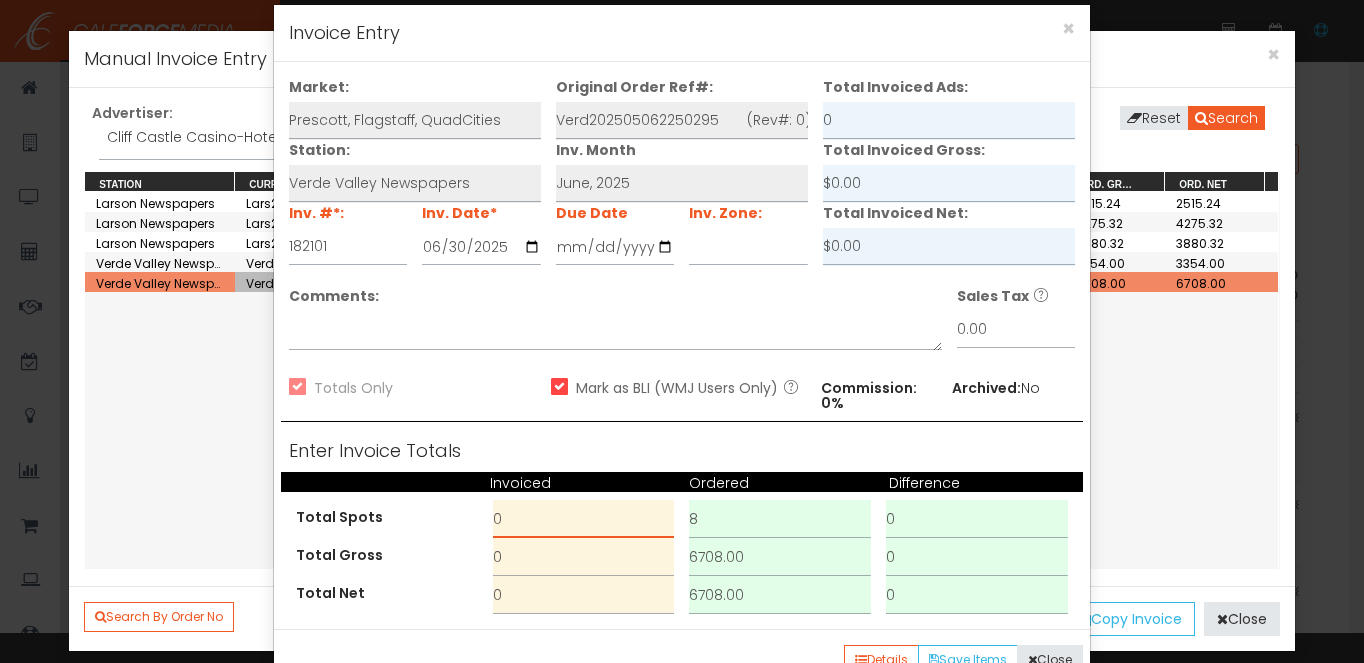 drag, startPoint x: 526, startPoint y: 533, endPoint x: 445, endPoint y: 499, distance: 87.84646 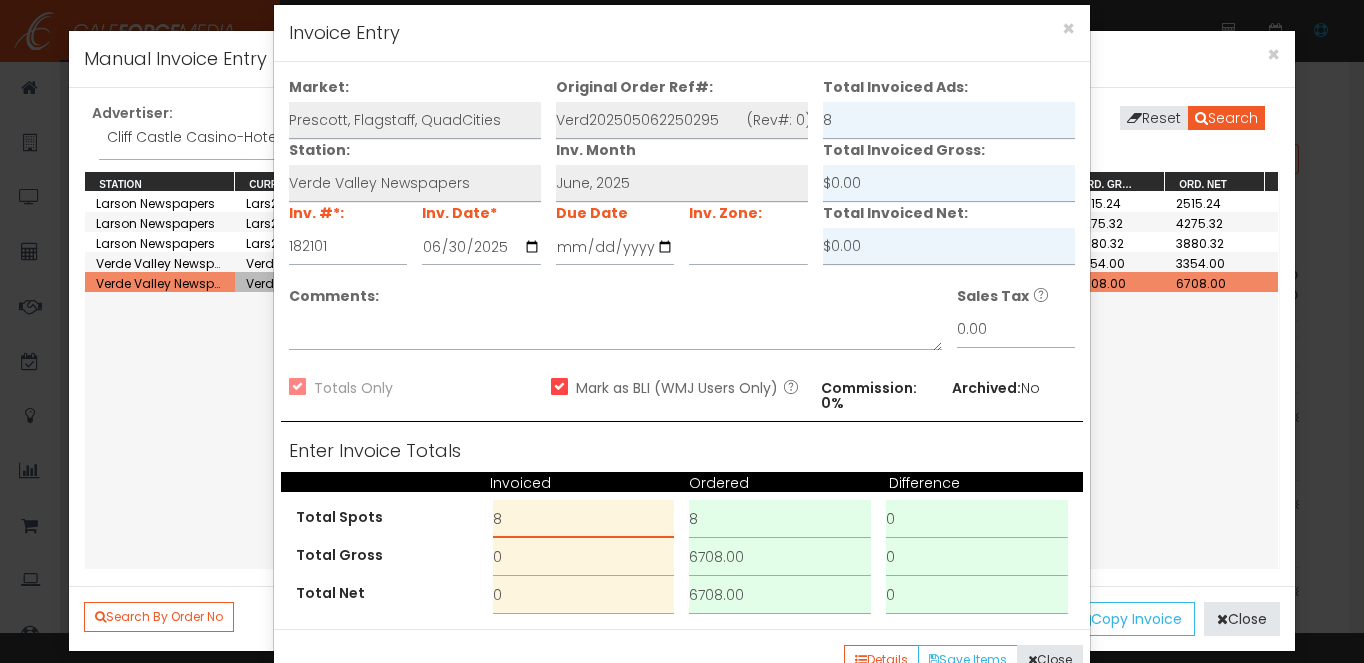 type on "8" 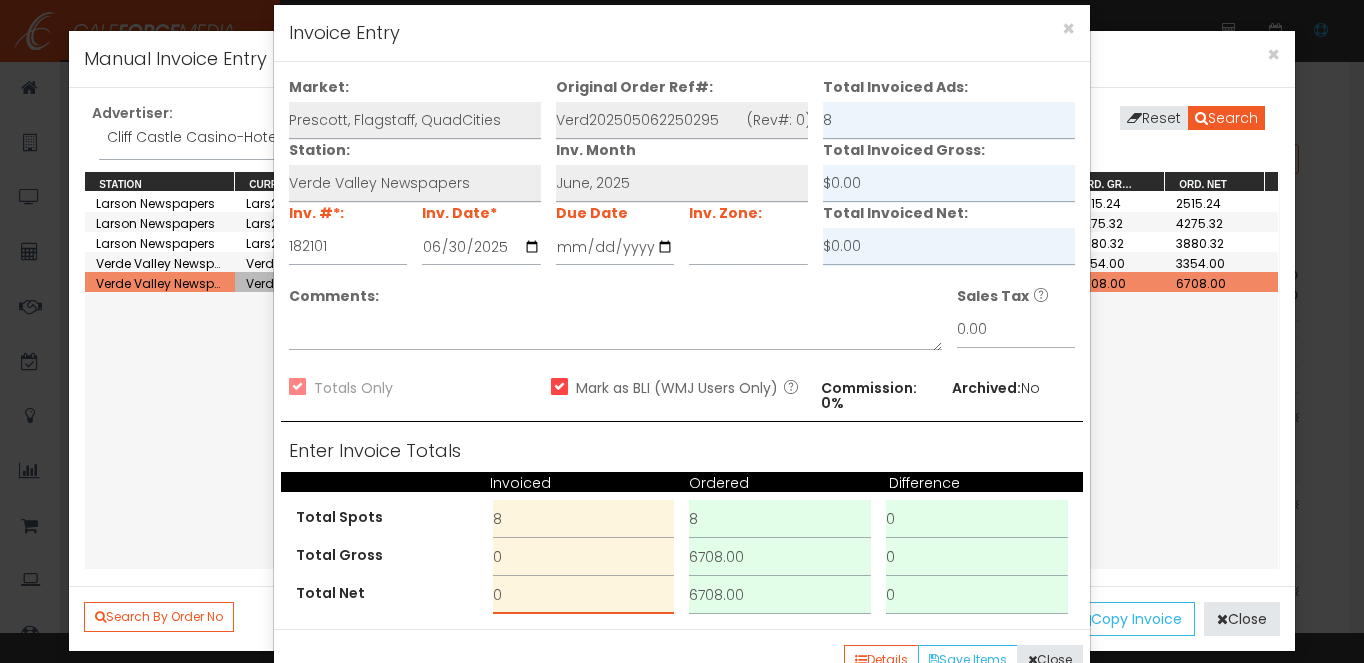 drag, startPoint x: 523, startPoint y: 598, endPoint x: 454, endPoint y: 589, distance: 69.58448 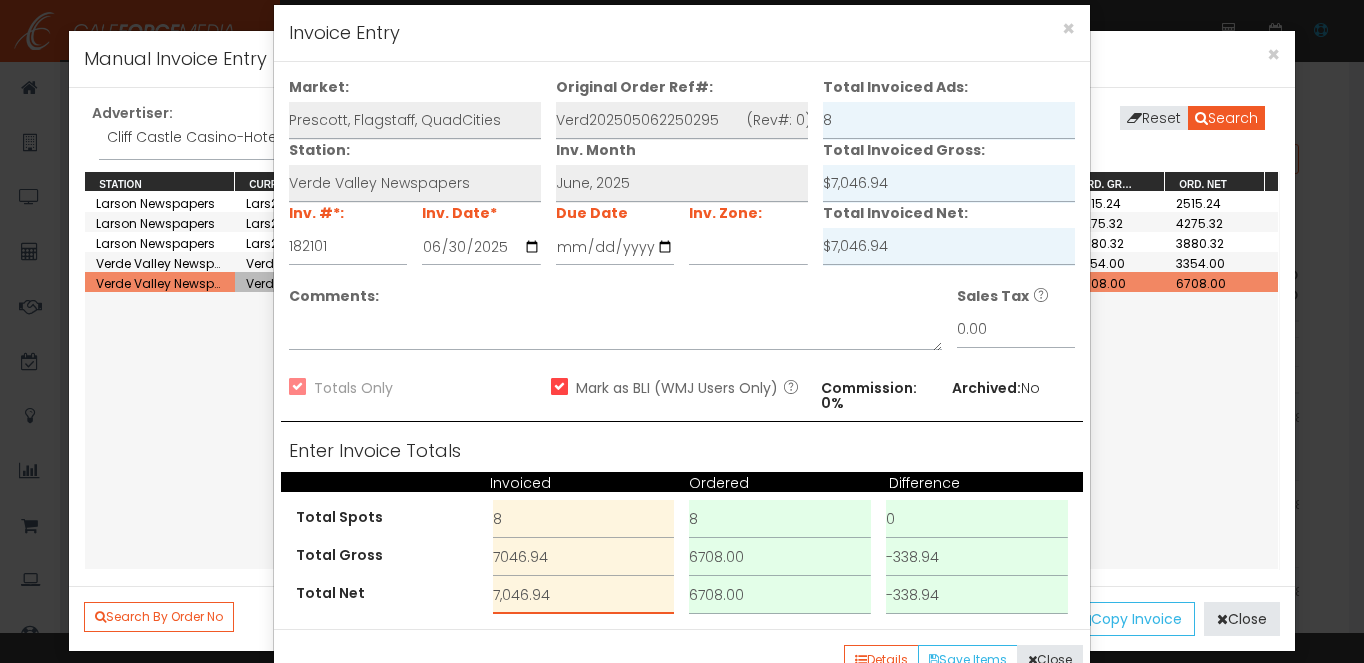 type on "7,046.94" 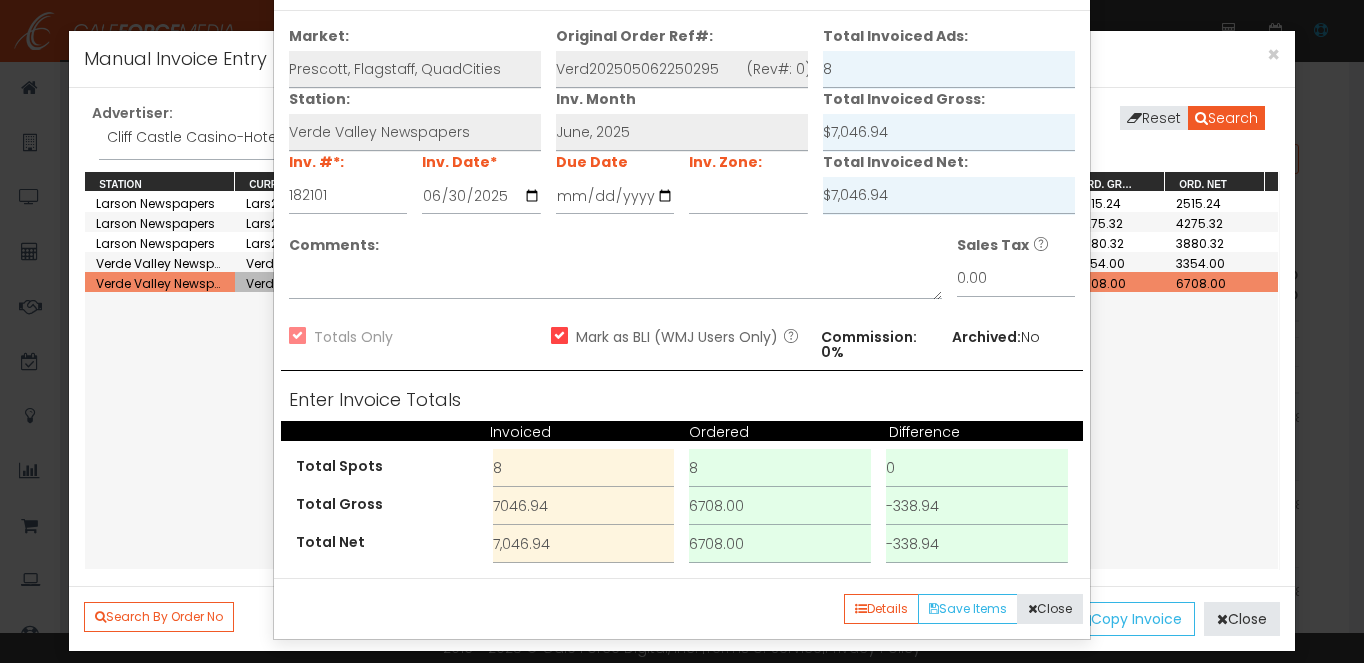 scroll, scrollTop: 84, scrollLeft: 0, axis: vertical 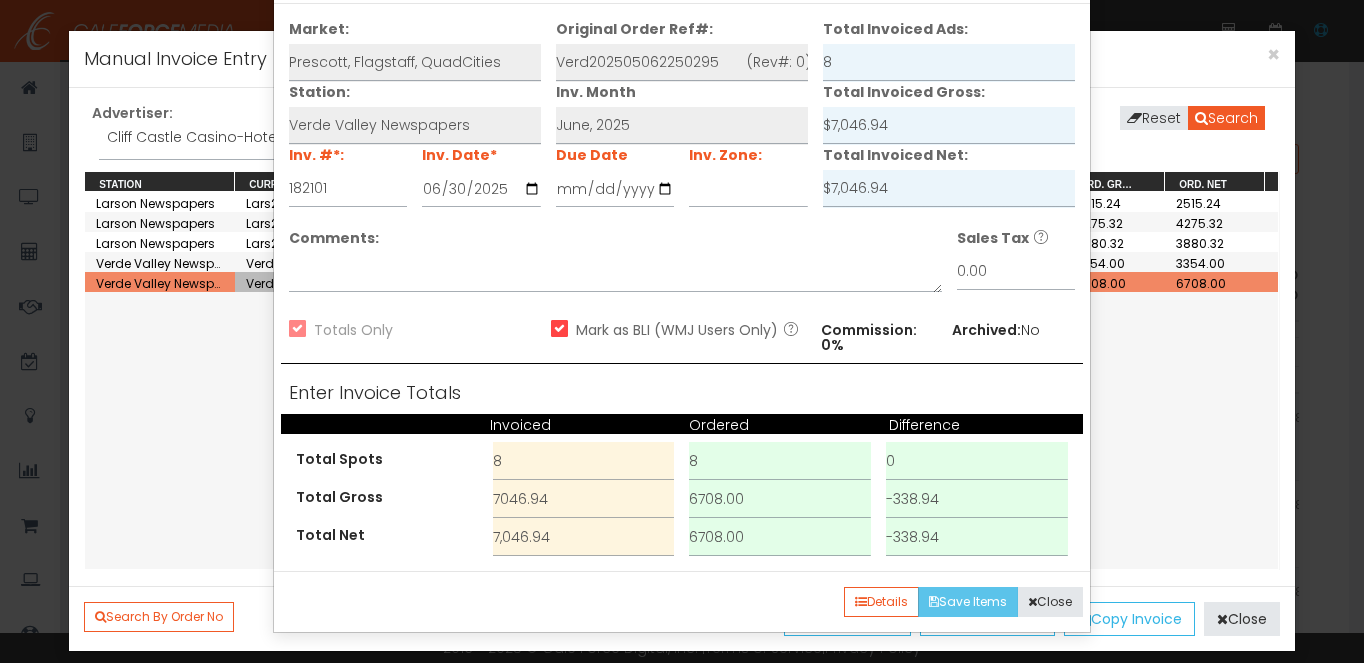 click on "Save Items" at bounding box center [968, 602] 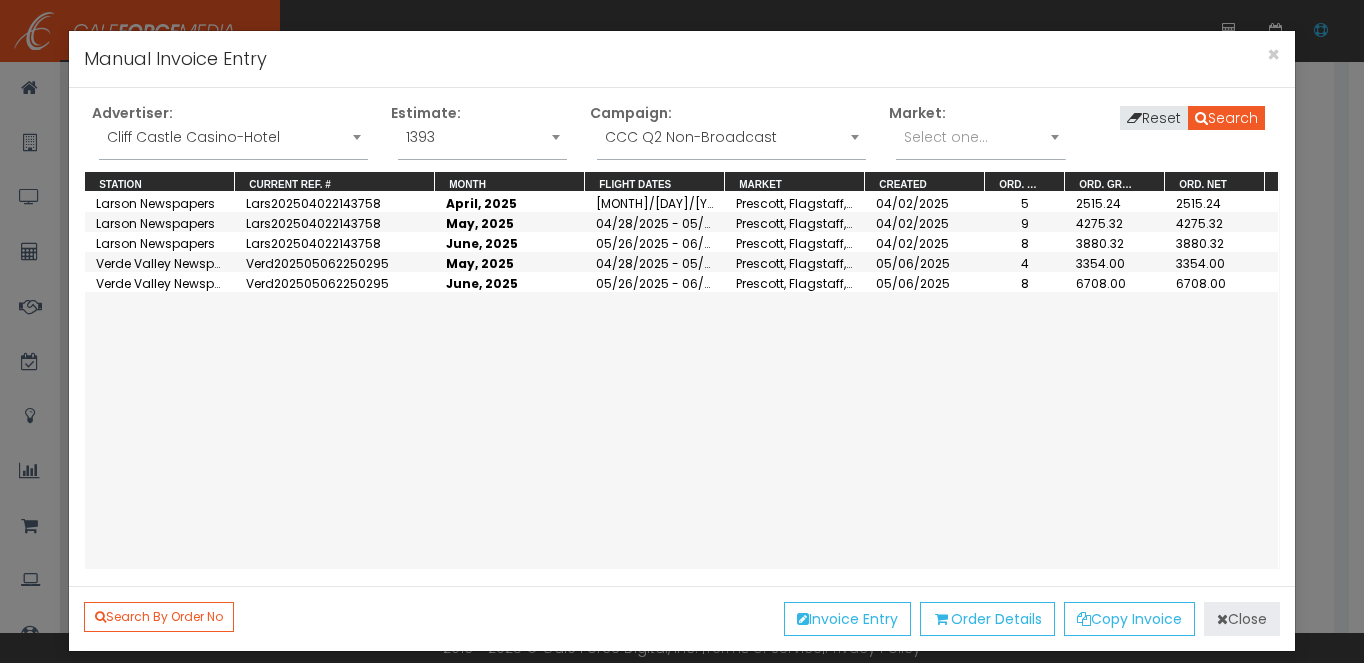 click on "Close" at bounding box center (1242, 619) 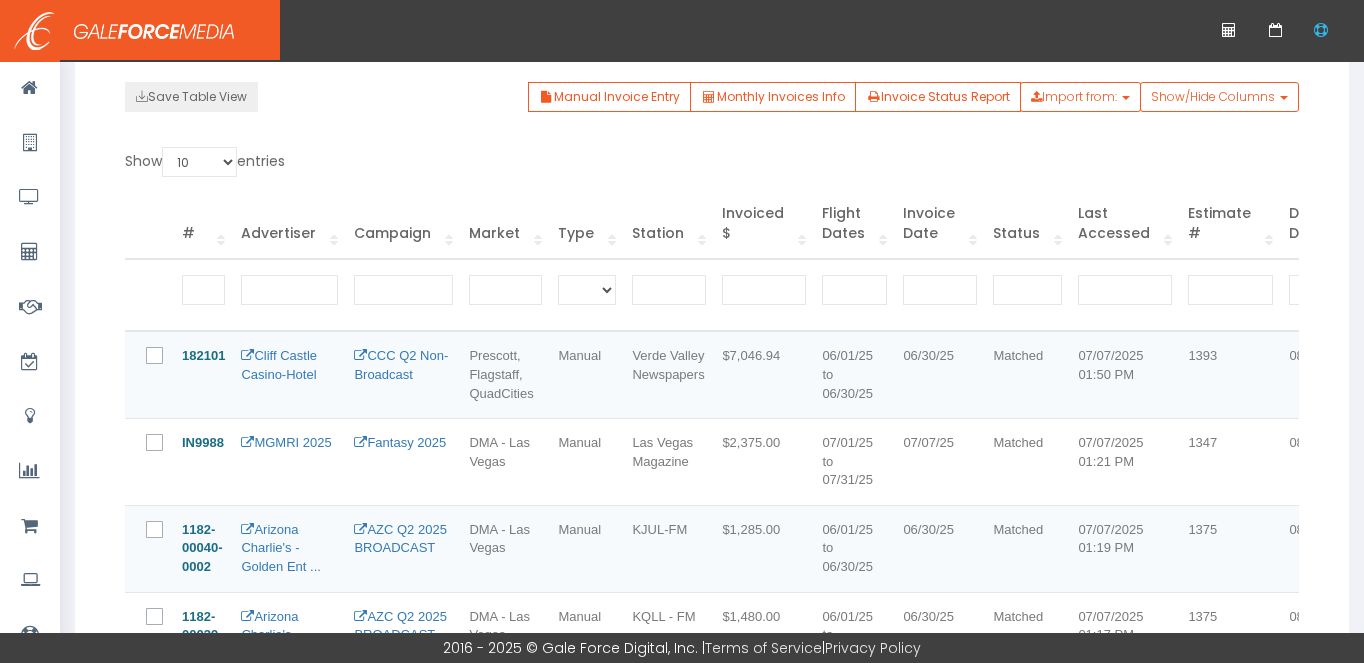 scroll, scrollTop: 575, scrollLeft: 0, axis: vertical 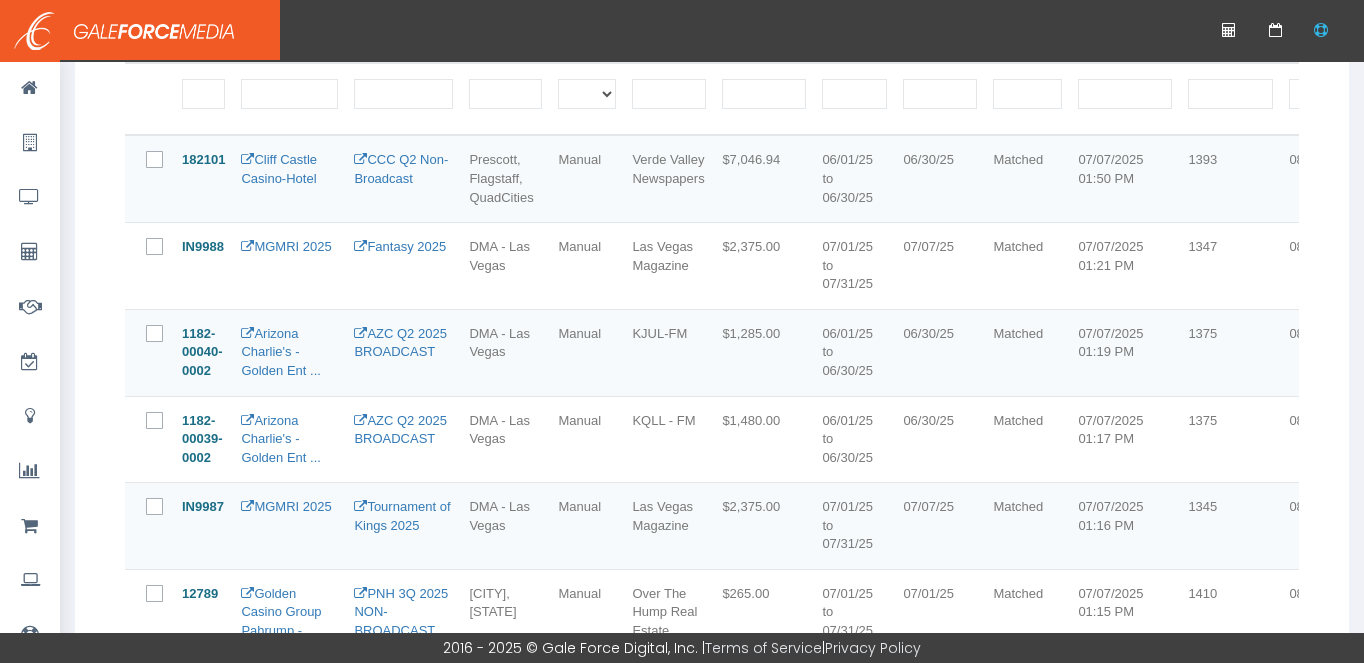 click at bounding box center (166, 161) 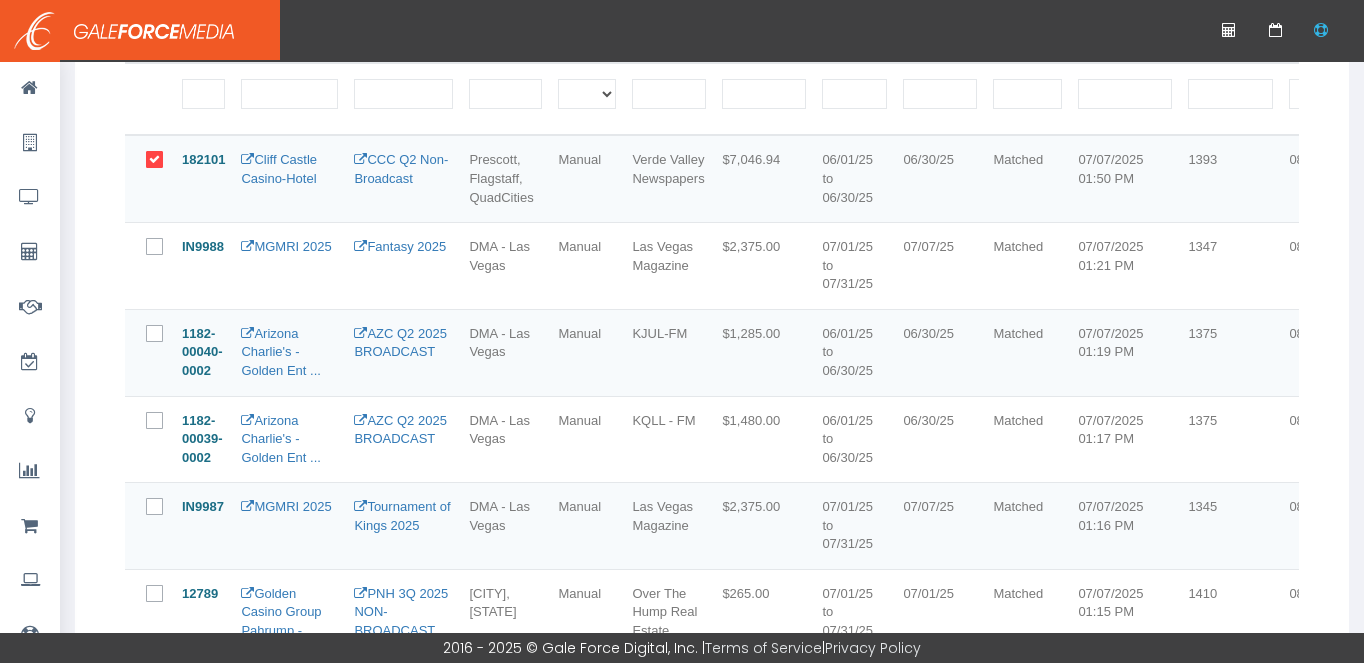 click at bounding box center [159, 254] 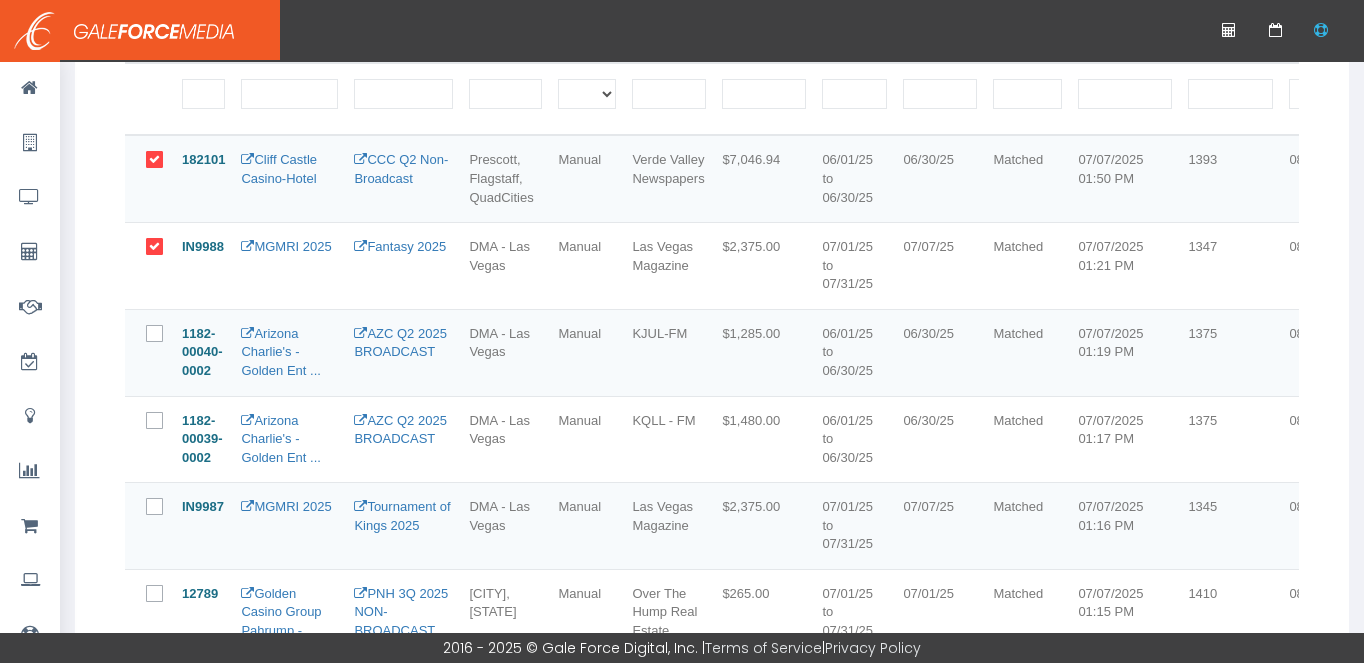 click at bounding box center [166, 335] 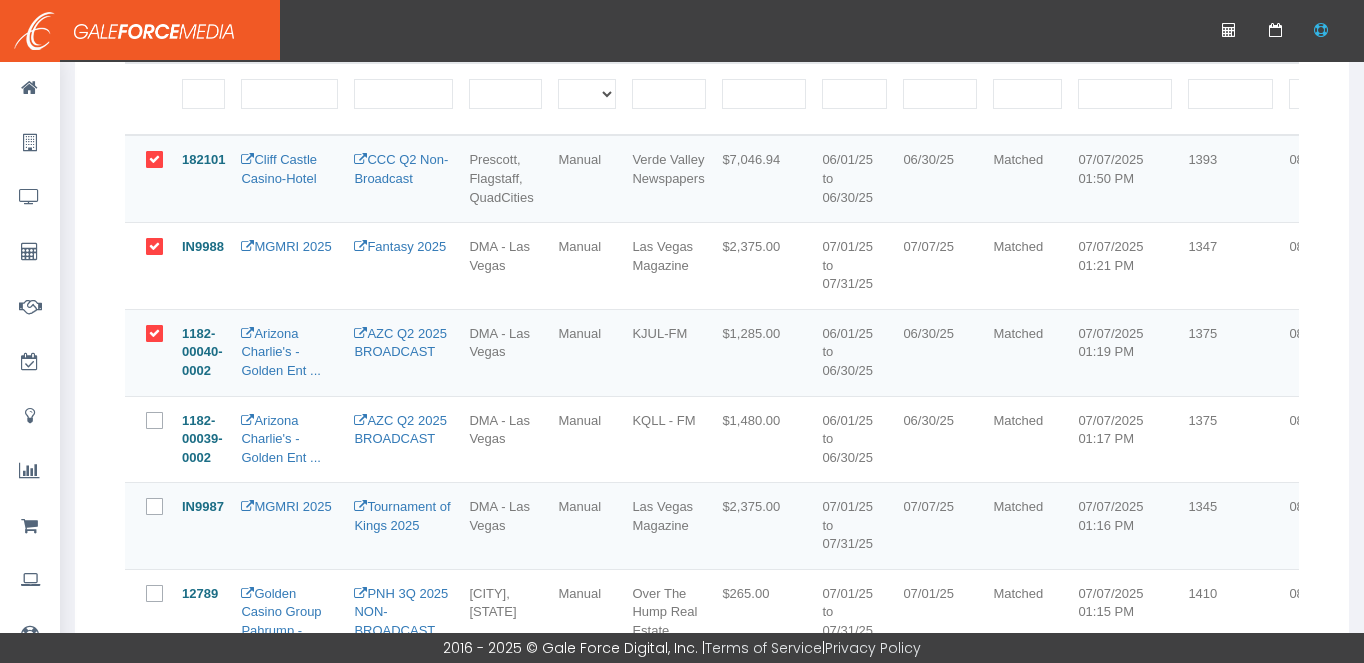 drag, startPoint x: 153, startPoint y: 412, endPoint x: 160, endPoint y: 457, distance: 45.54119 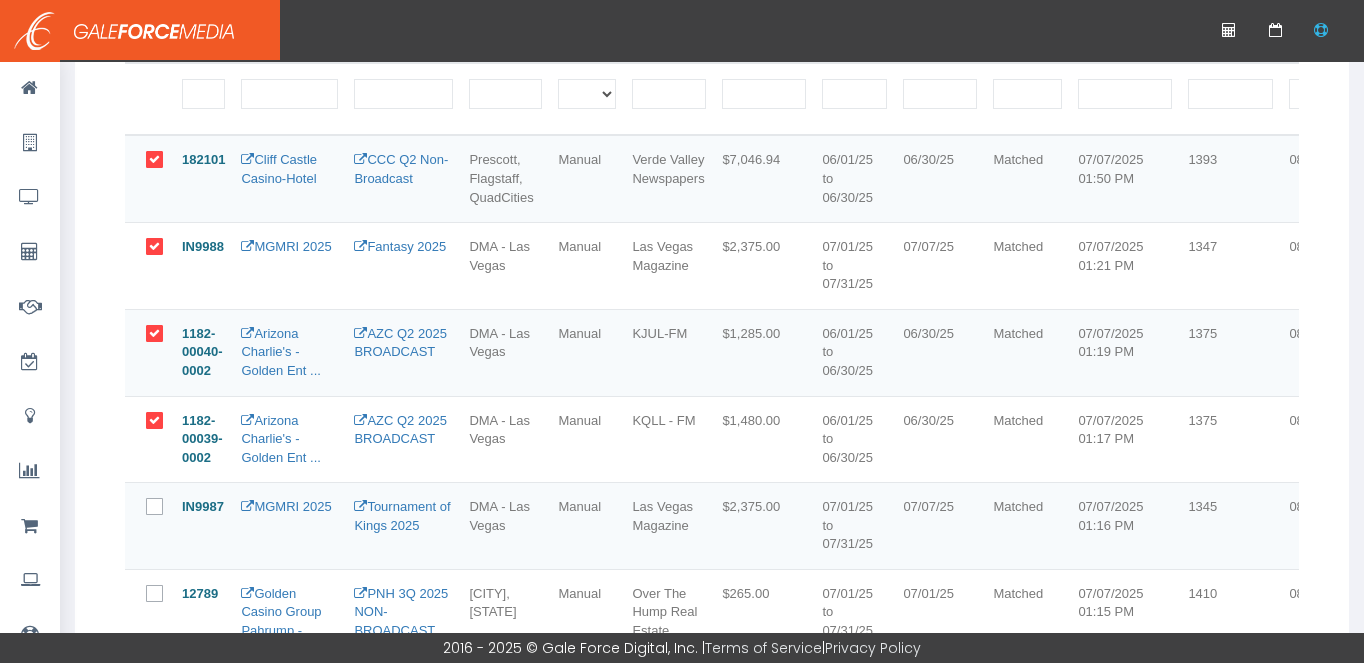 click at bounding box center [166, 508] 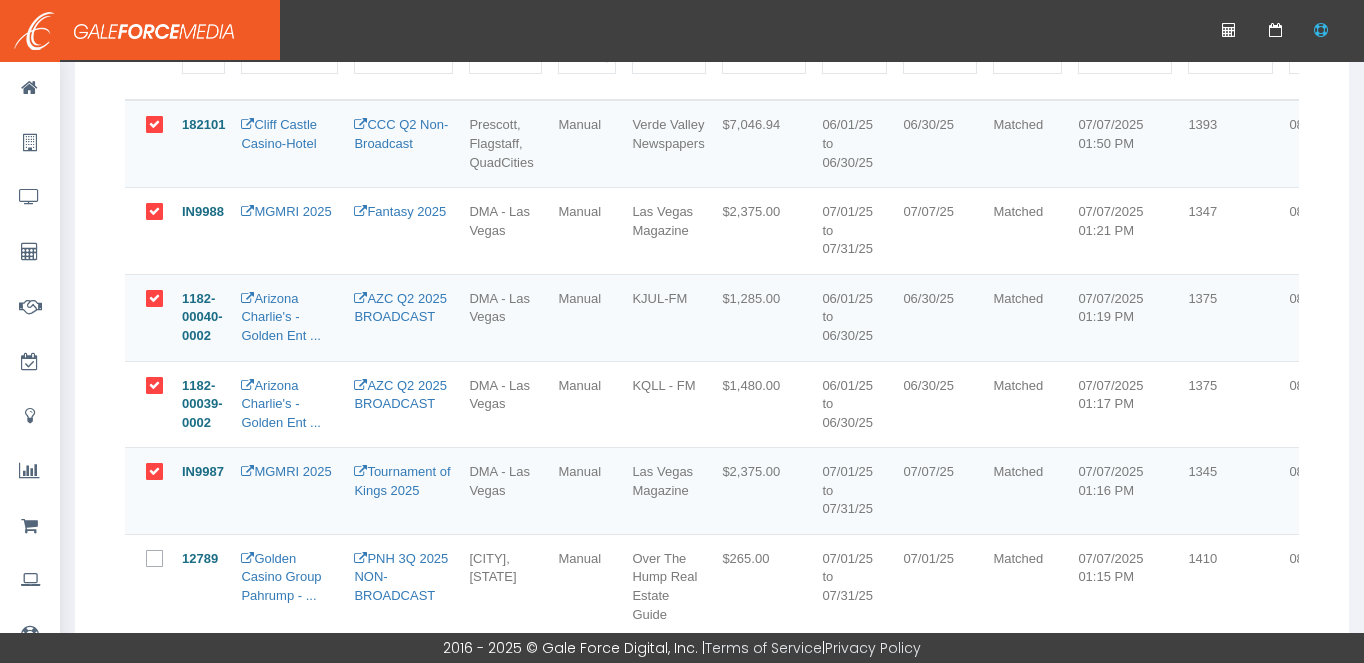 scroll, scrollTop: 814, scrollLeft: 0, axis: vertical 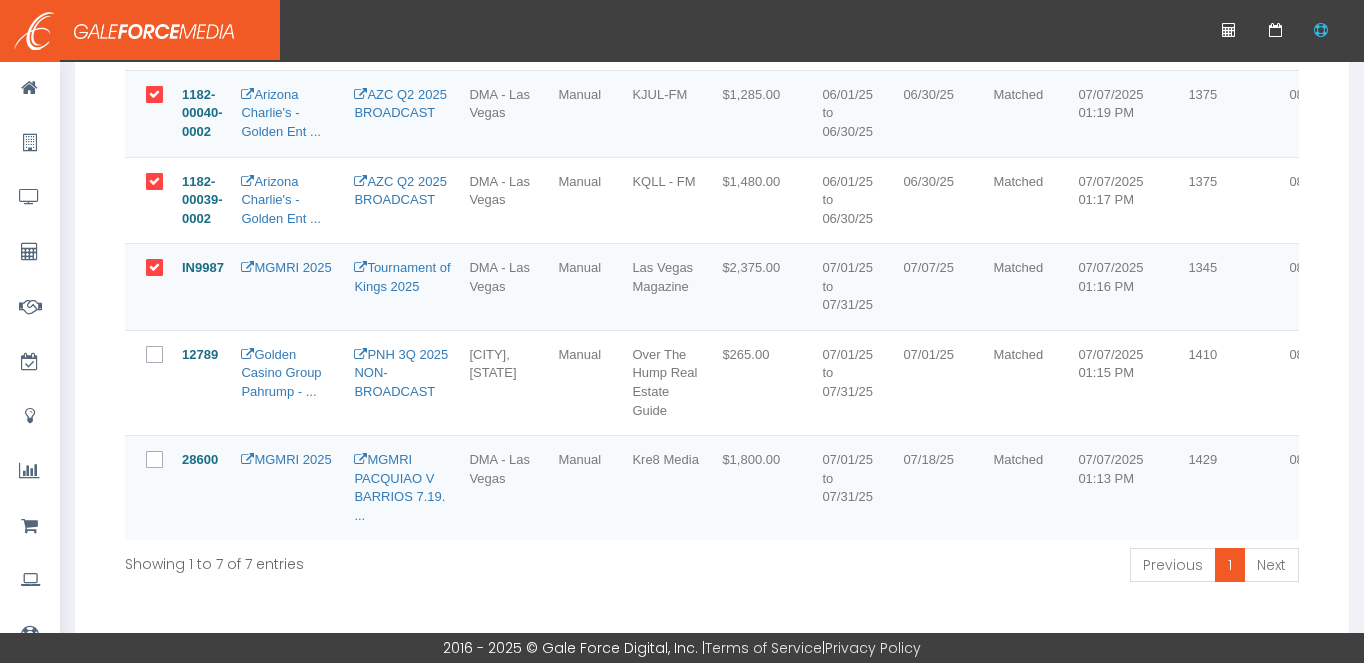 click at bounding box center [149, 26] 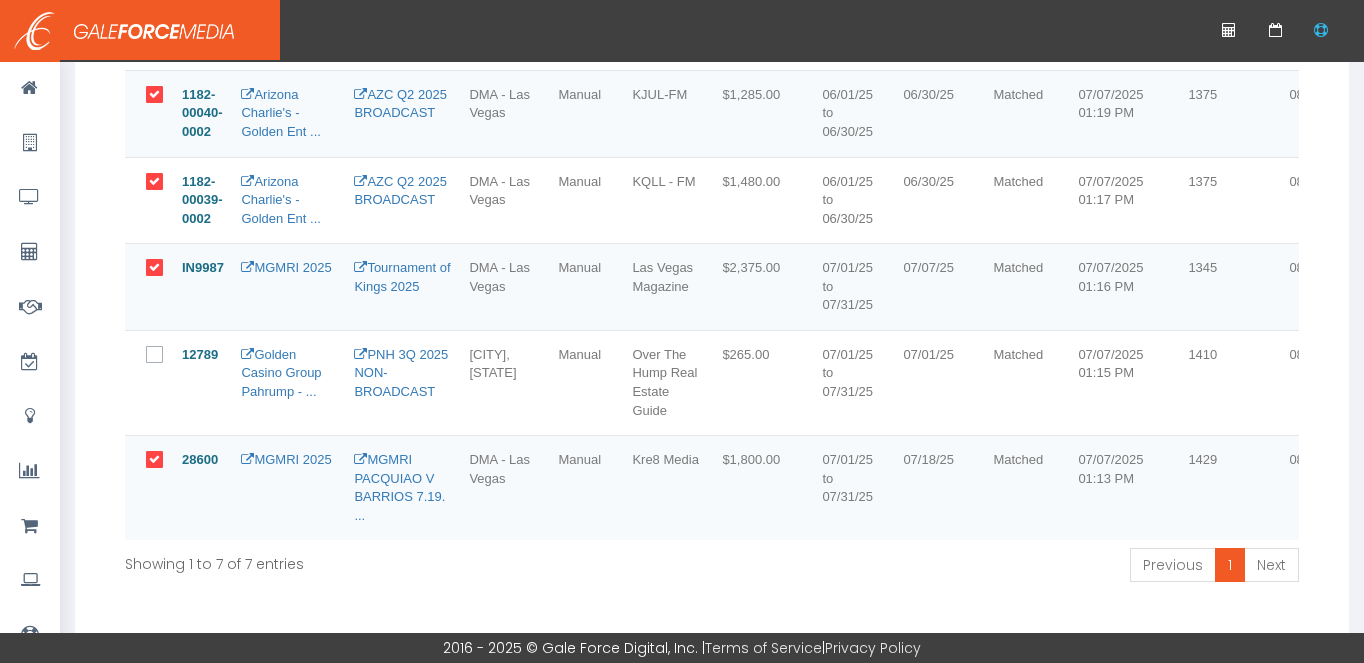 click at bounding box center [159, 362] 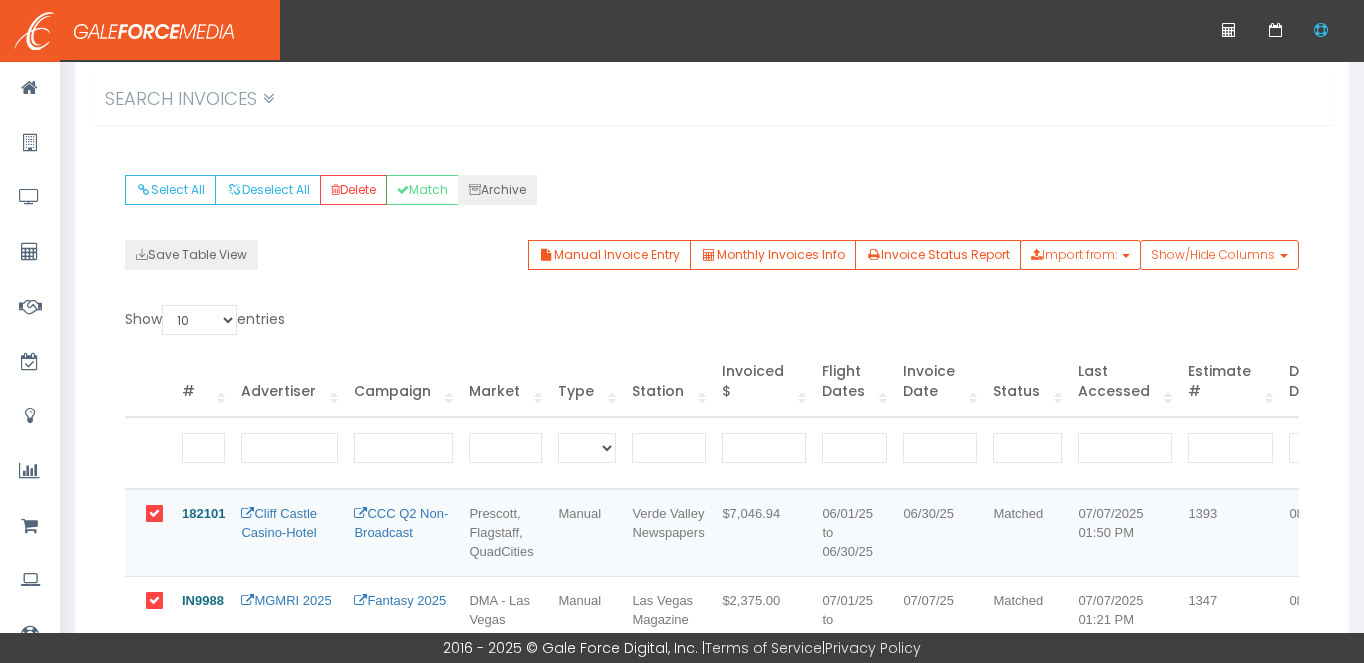 scroll, scrollTop: 217, scrollLeft: 0, axis: vertical 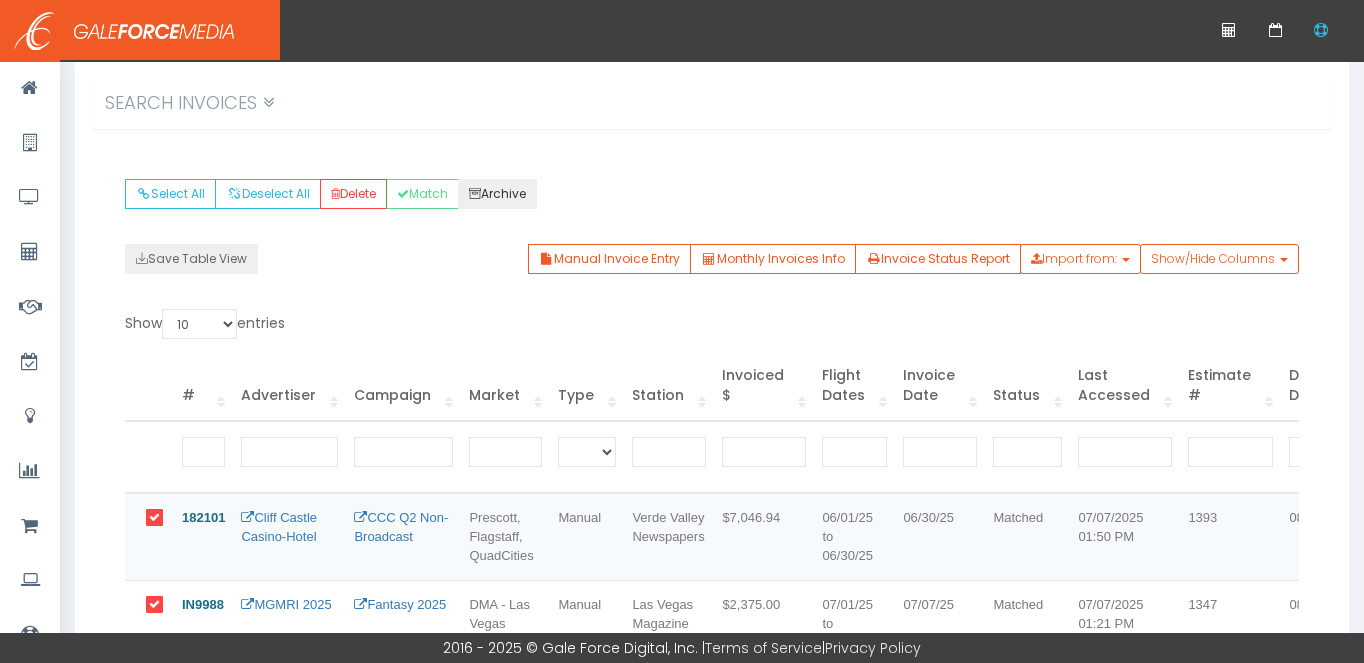 click on "Archive" at bounding box center [497, 194] 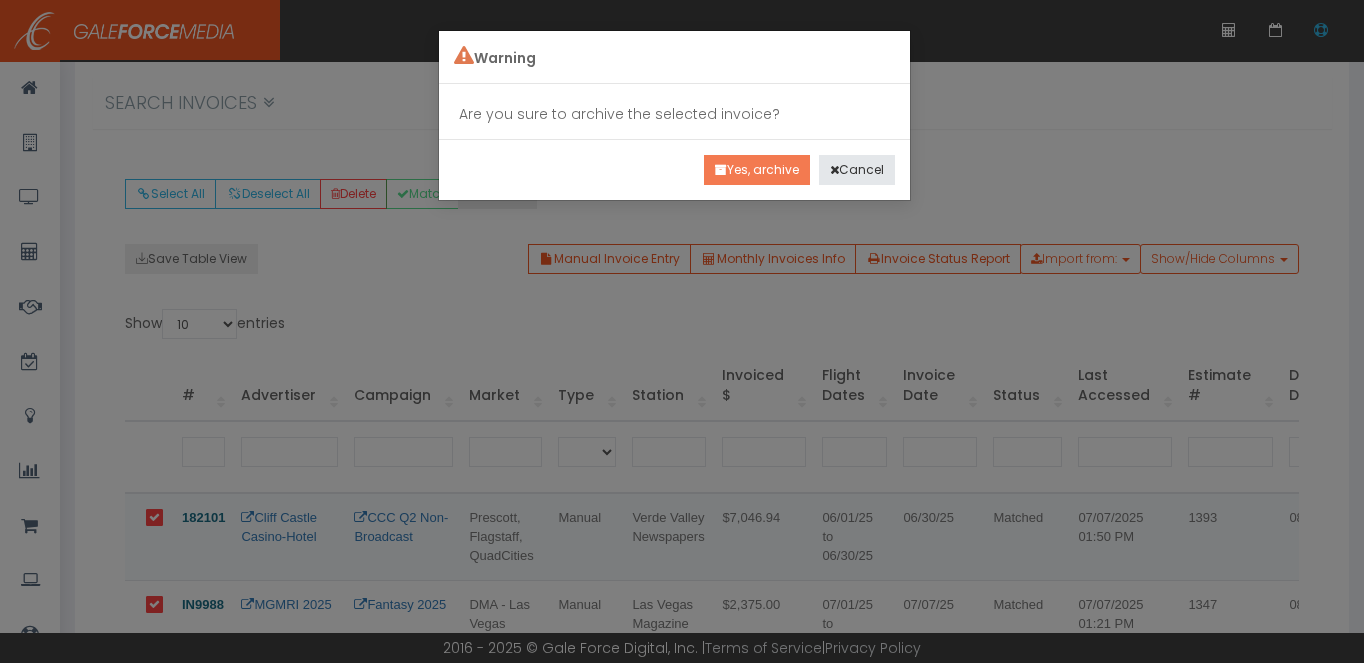click on "Yes, archive" at bounding box center [757, 170] 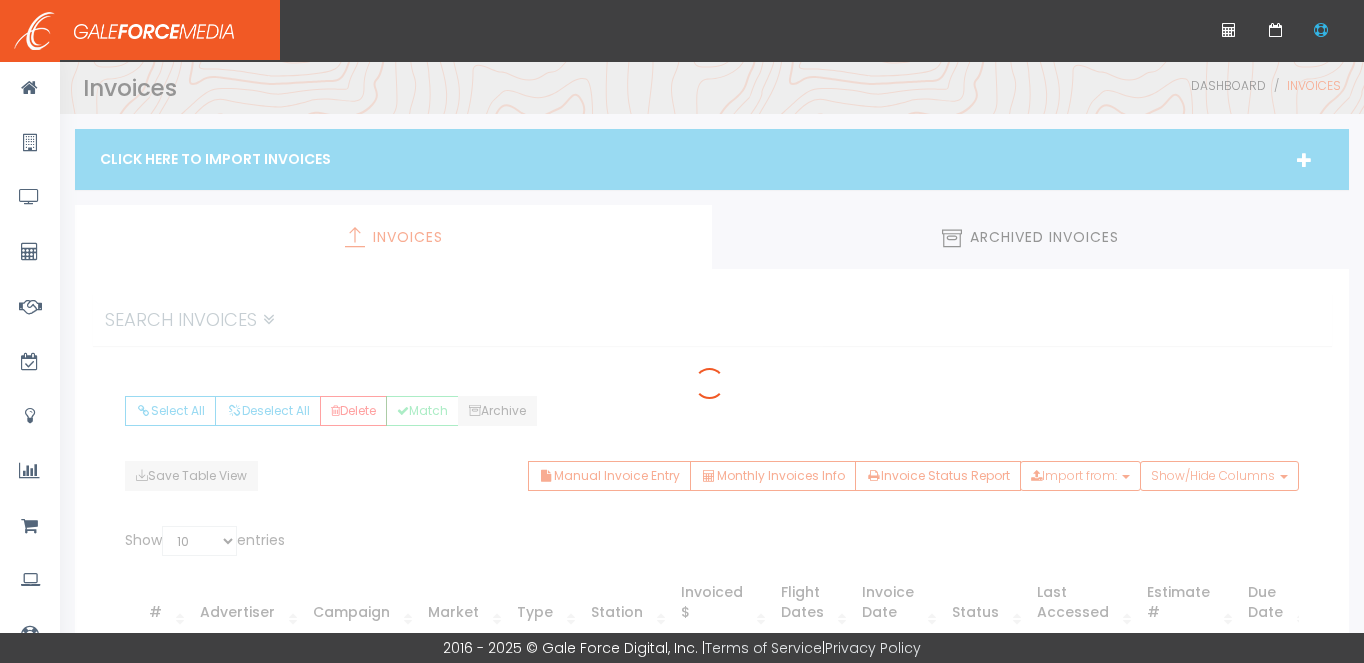 scroll, scrollTop: 0, scrollLeft: 0, axis: both 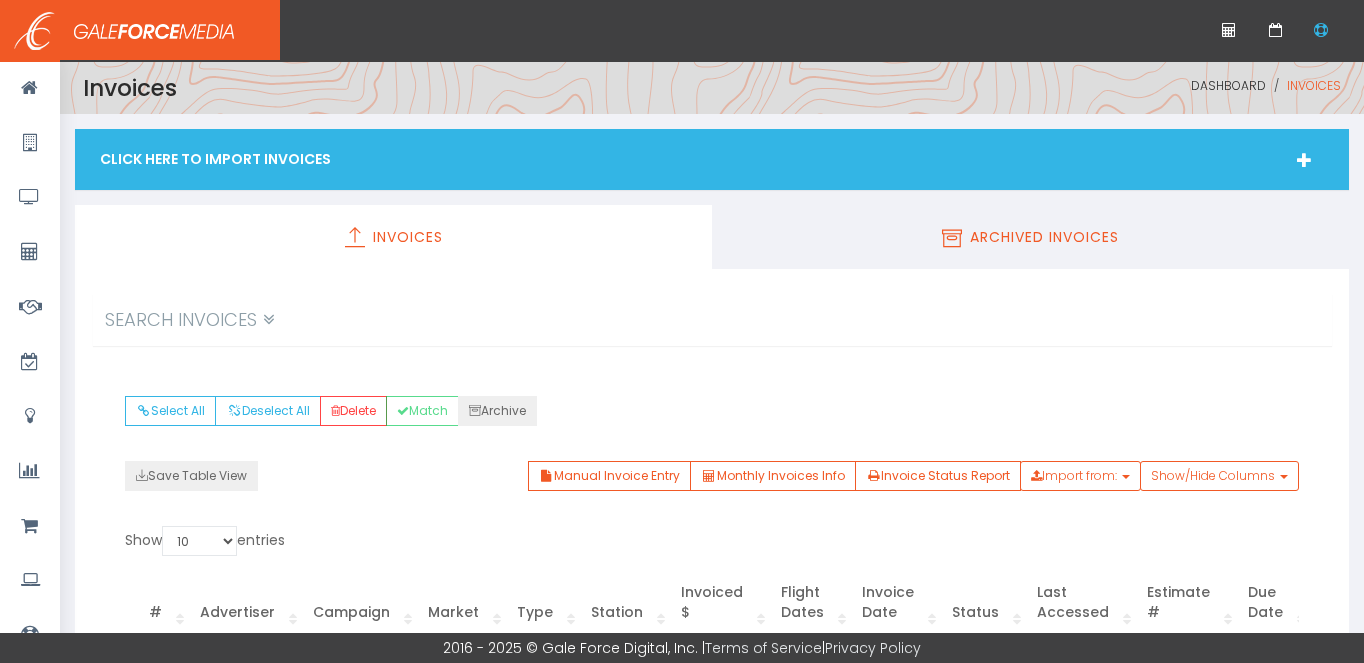 click on "Archived Invoices" at bounding box center [1030, 237] 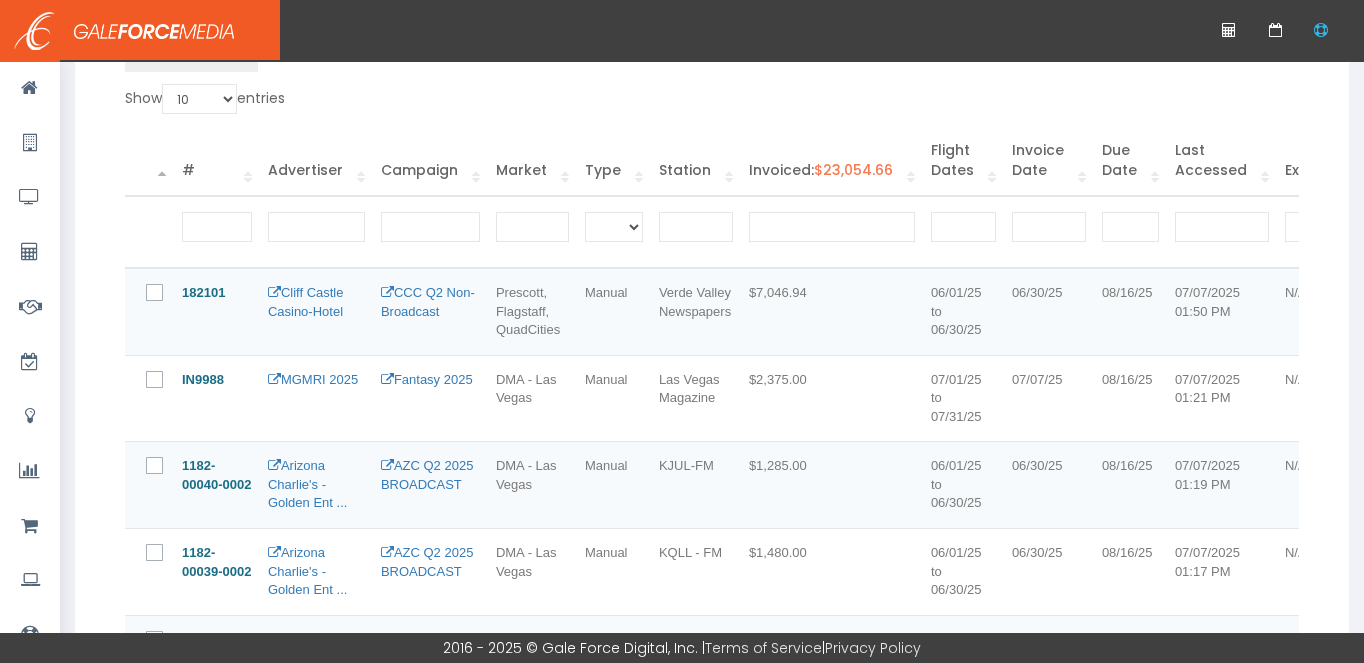 scroll, scrollTop: 420, scrollLeft: 0, axis: vertical 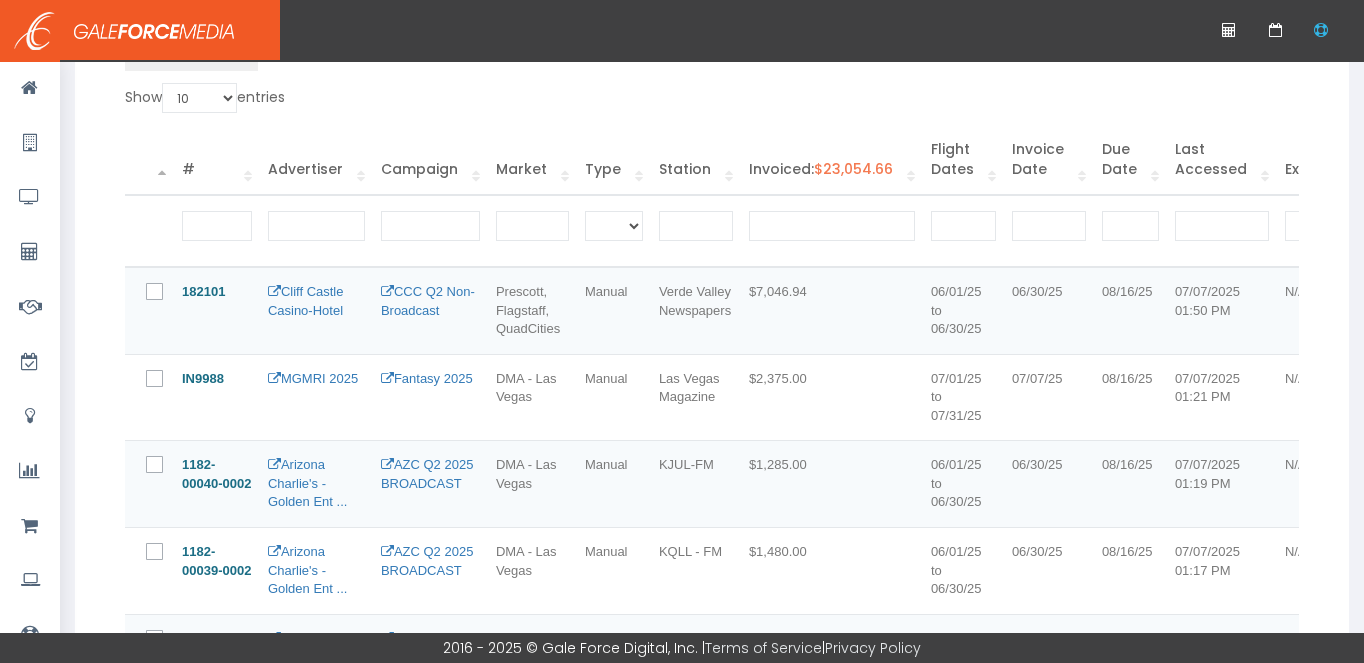 click at bounding box center (166, 293) 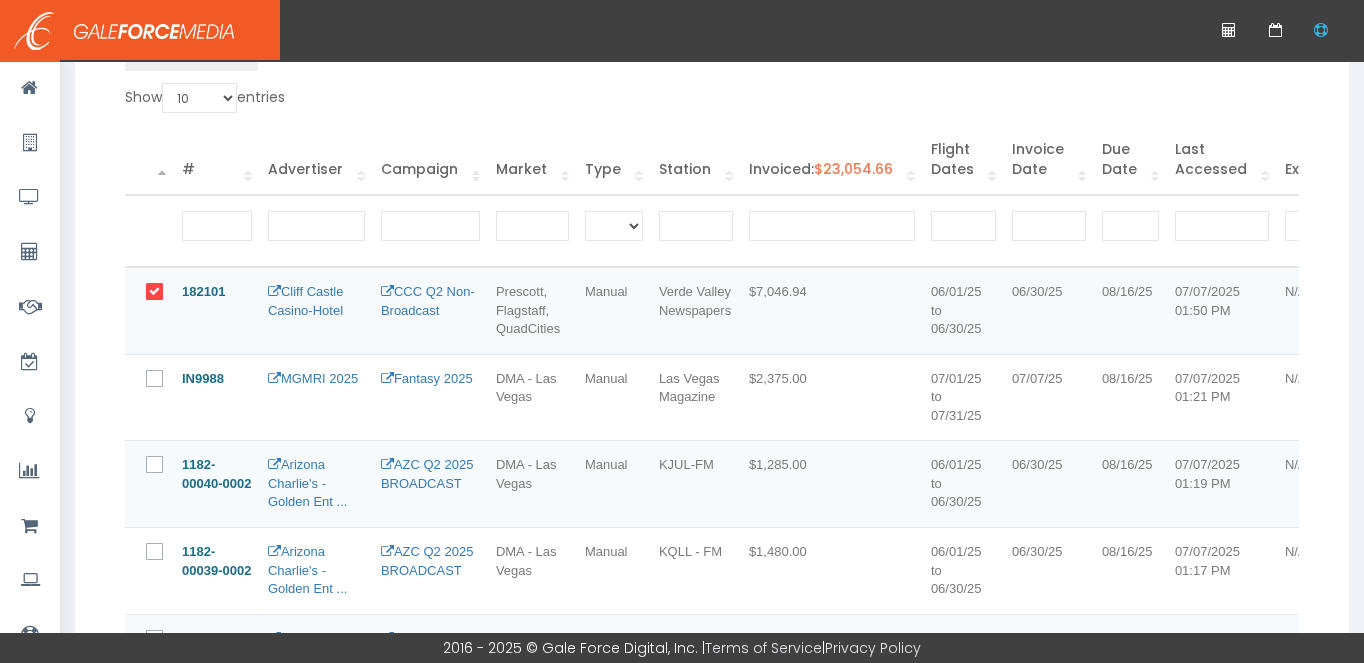 click at bounding box center (166, 380) 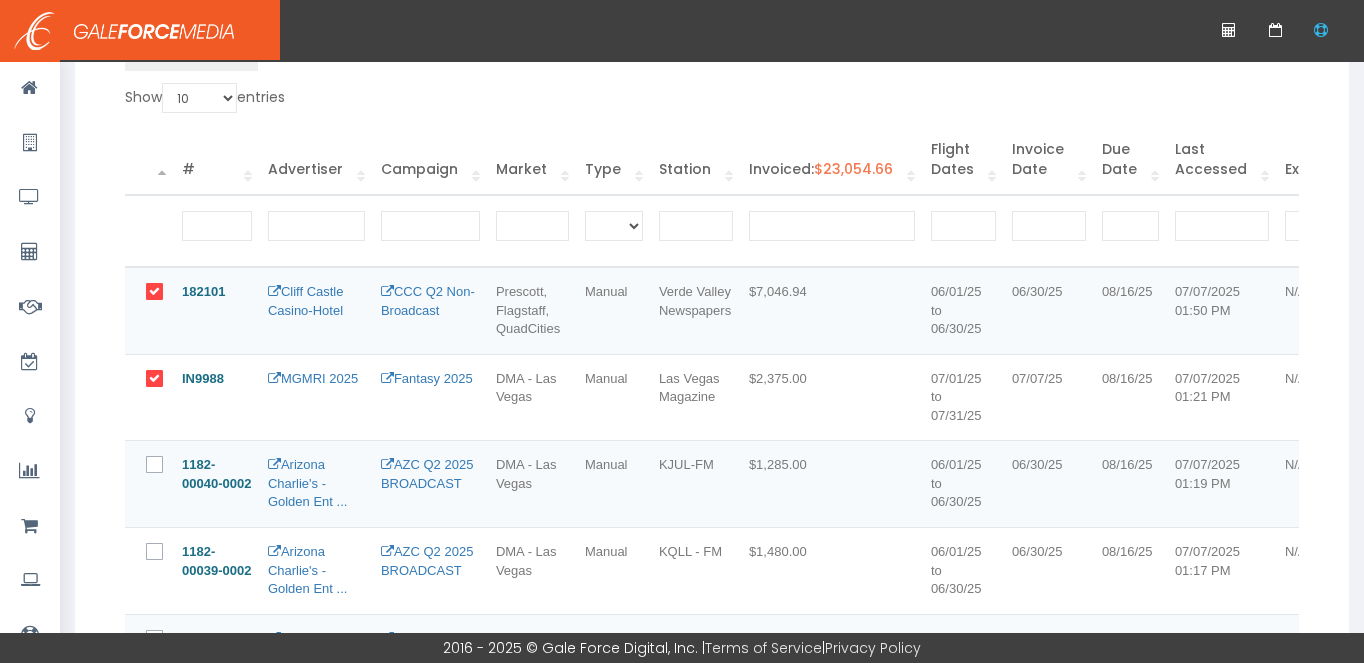click at bounding box center (159, 472) 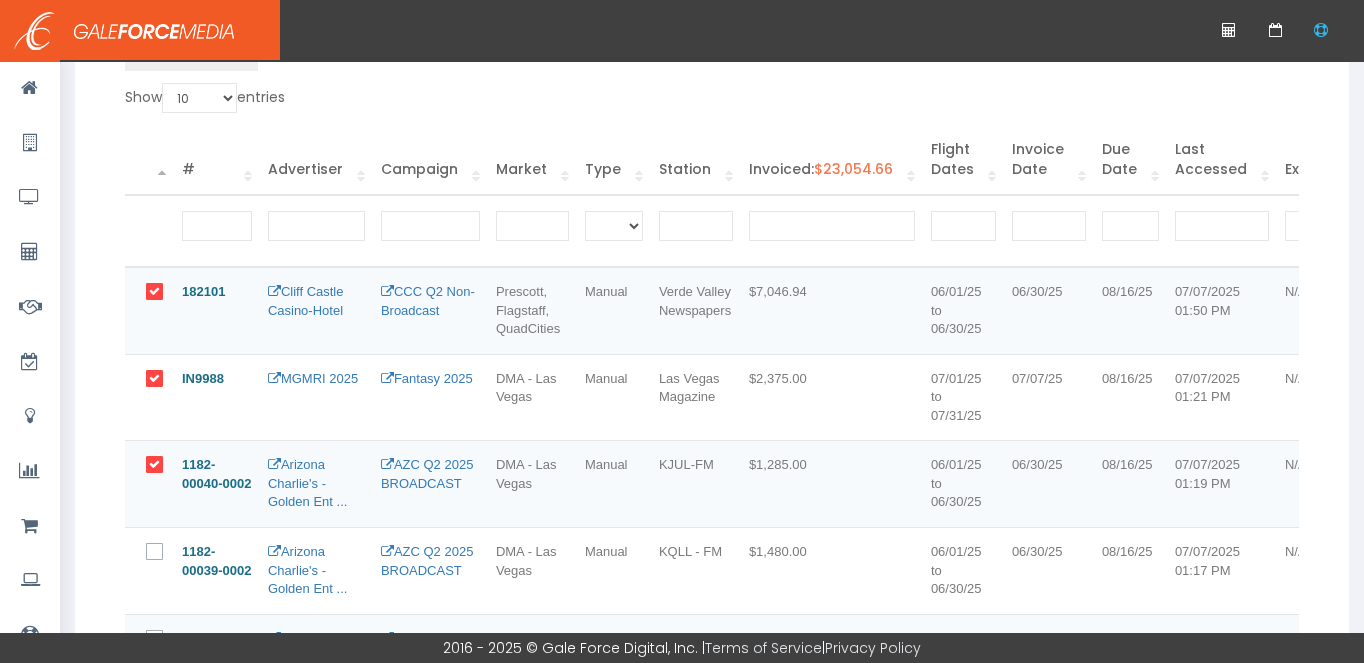 drag, startPoint x: 152, startPoint y: 553, endPoint x: 220, endPoint y: 504, distance: 83.81527 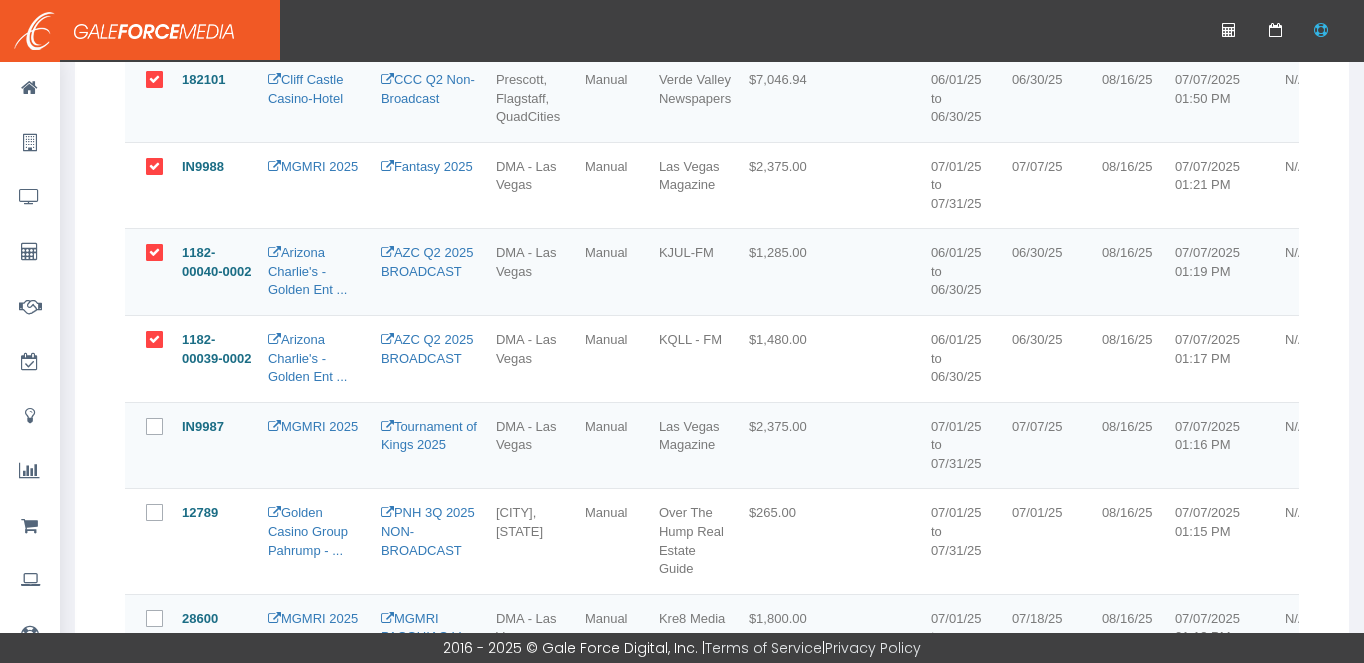scroll, scrollTop: 647, scrollLeft: 0, axis: vertical 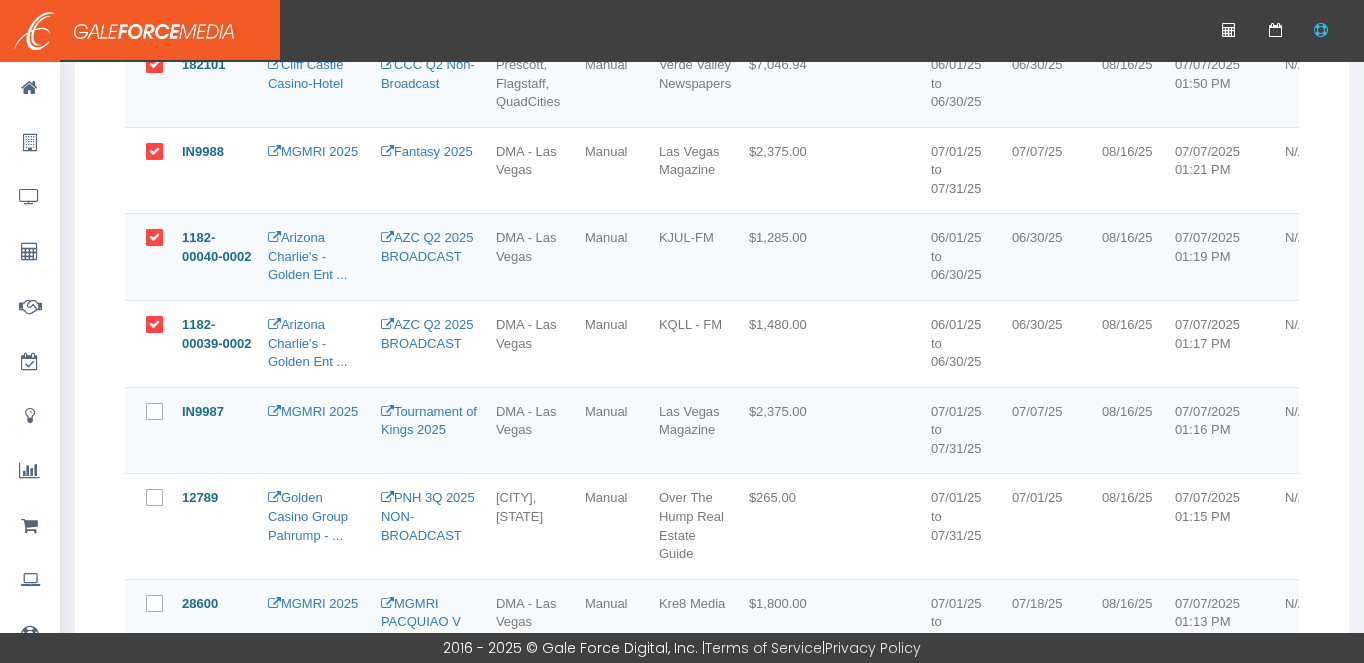 click at bounding box center [159, 419] 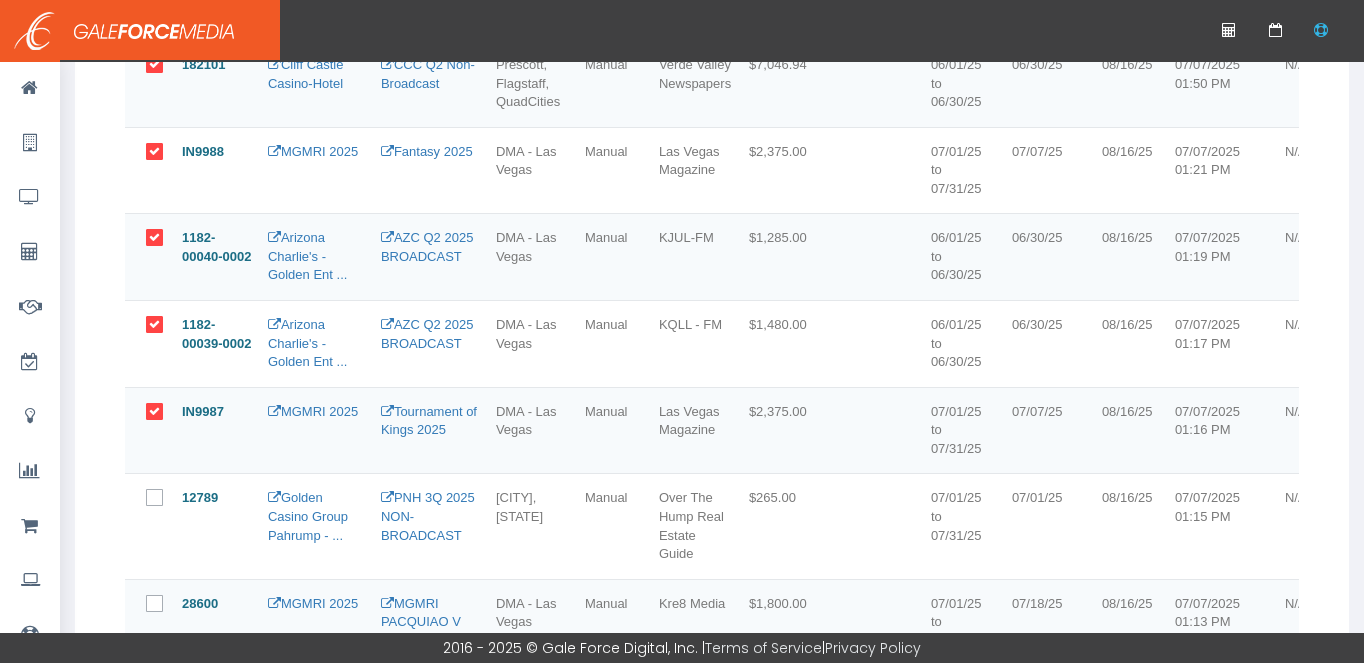 drag, startPoint x: 153, startPoint y: 498, endPoint x: 164, endPoint y: 546, distance: 49.24429 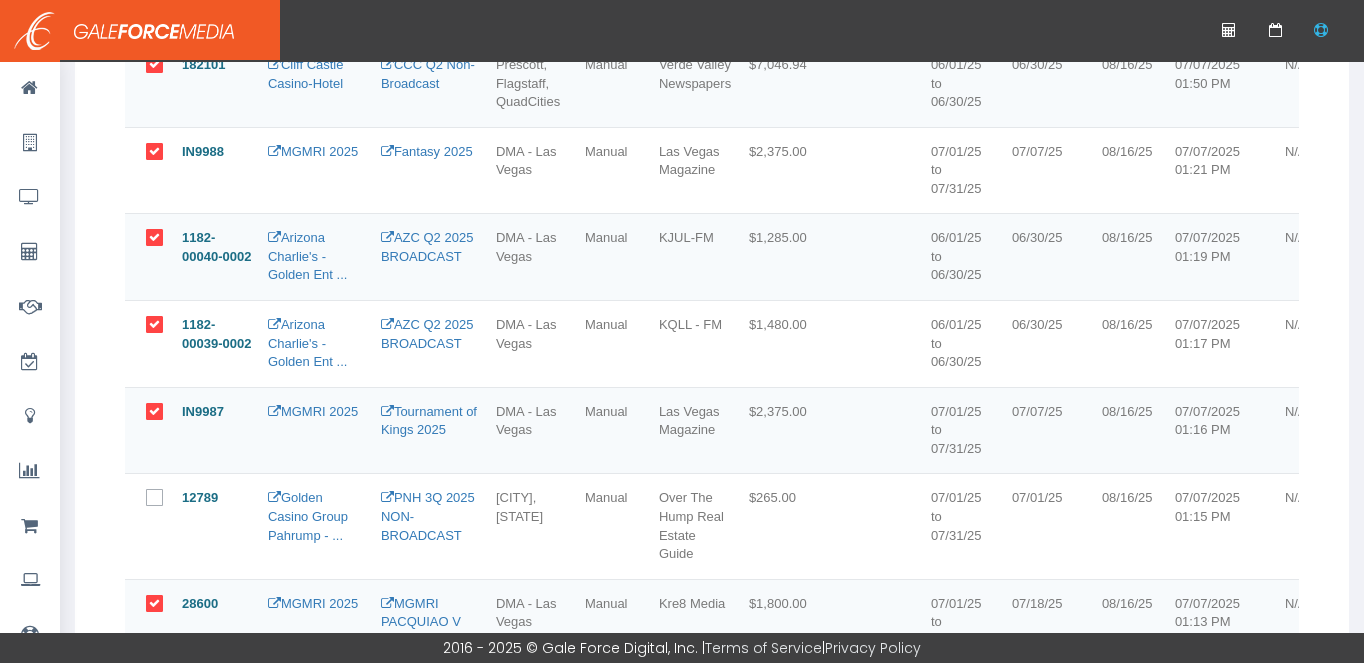 click at bounding box center [159, 505] 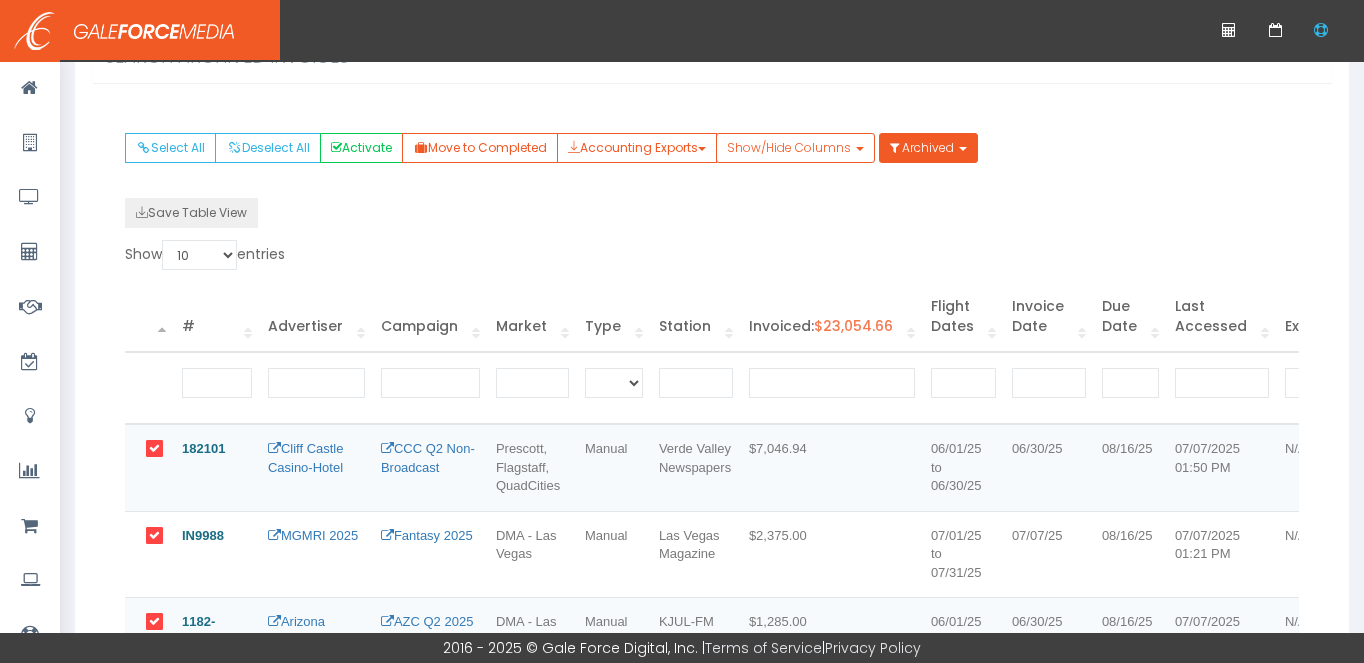 scroll, scrollTop: 138, scrollLeft: 0, axis: vertical 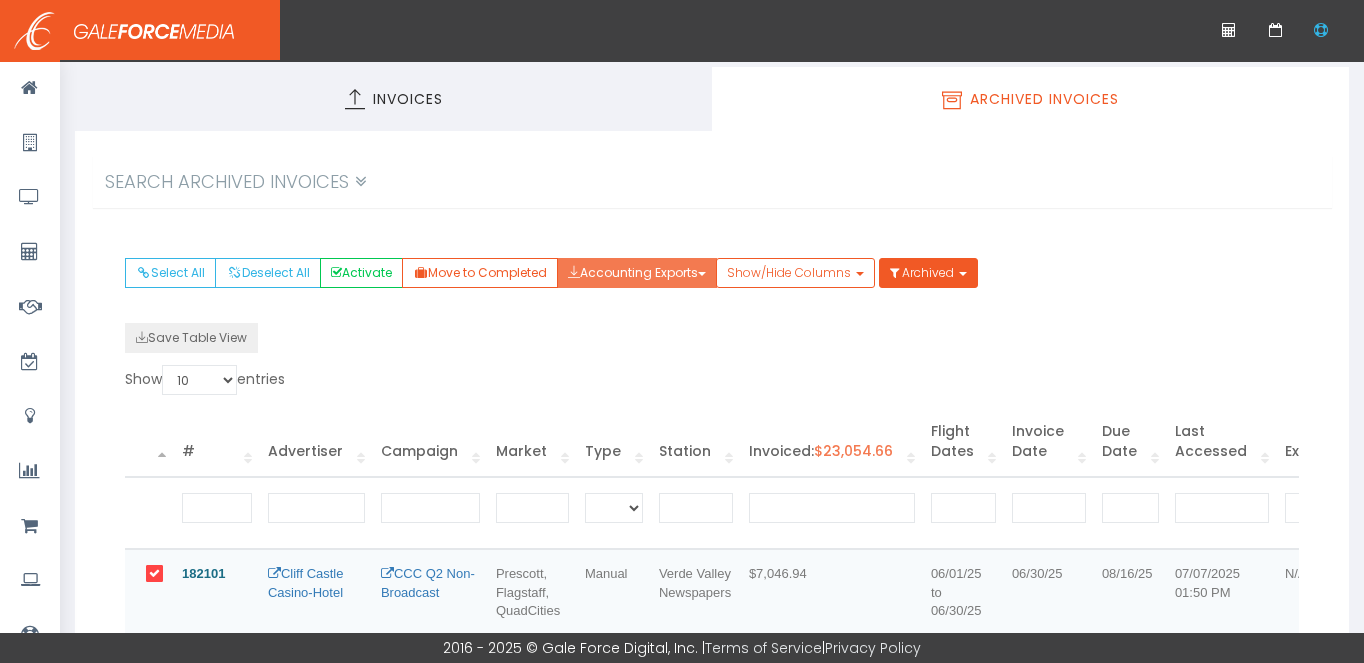 click on "Accounting Exports" at bounding box center (637, 273) 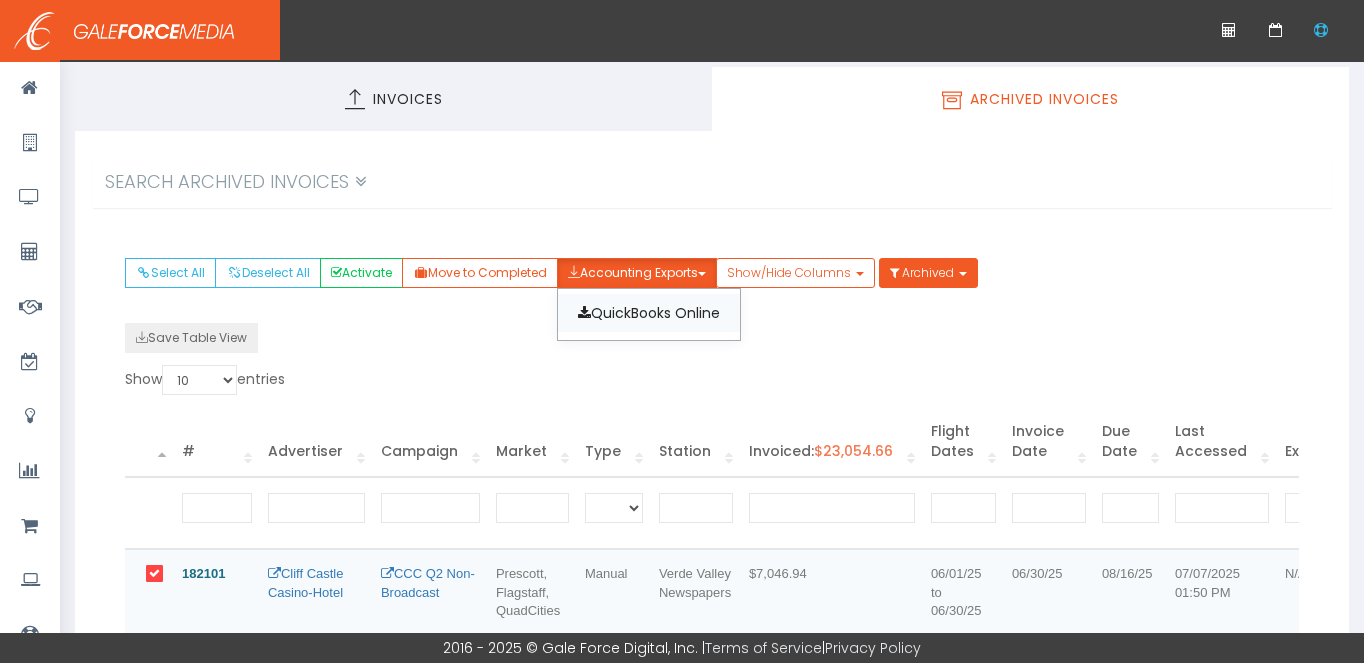 click on "QuickBooks Online" at bounding box center [649, 313] 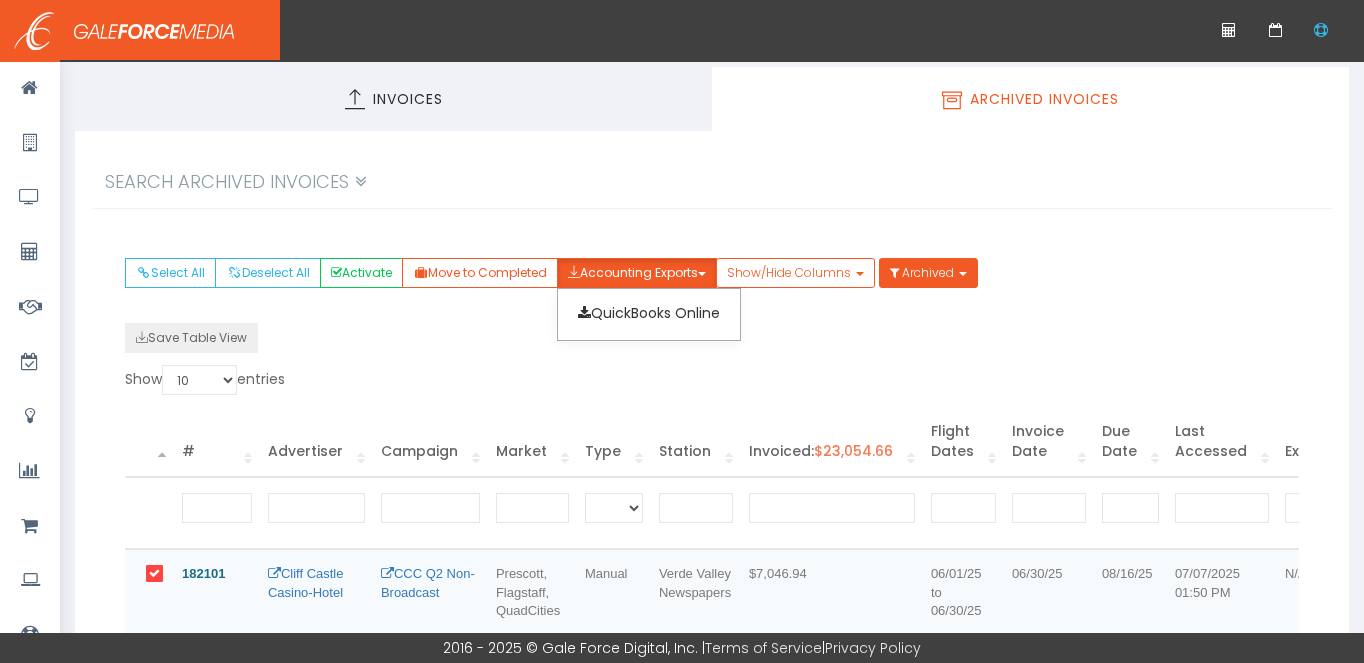 scroll, scrollTop: 0, scrollLeft: 0, axis: both 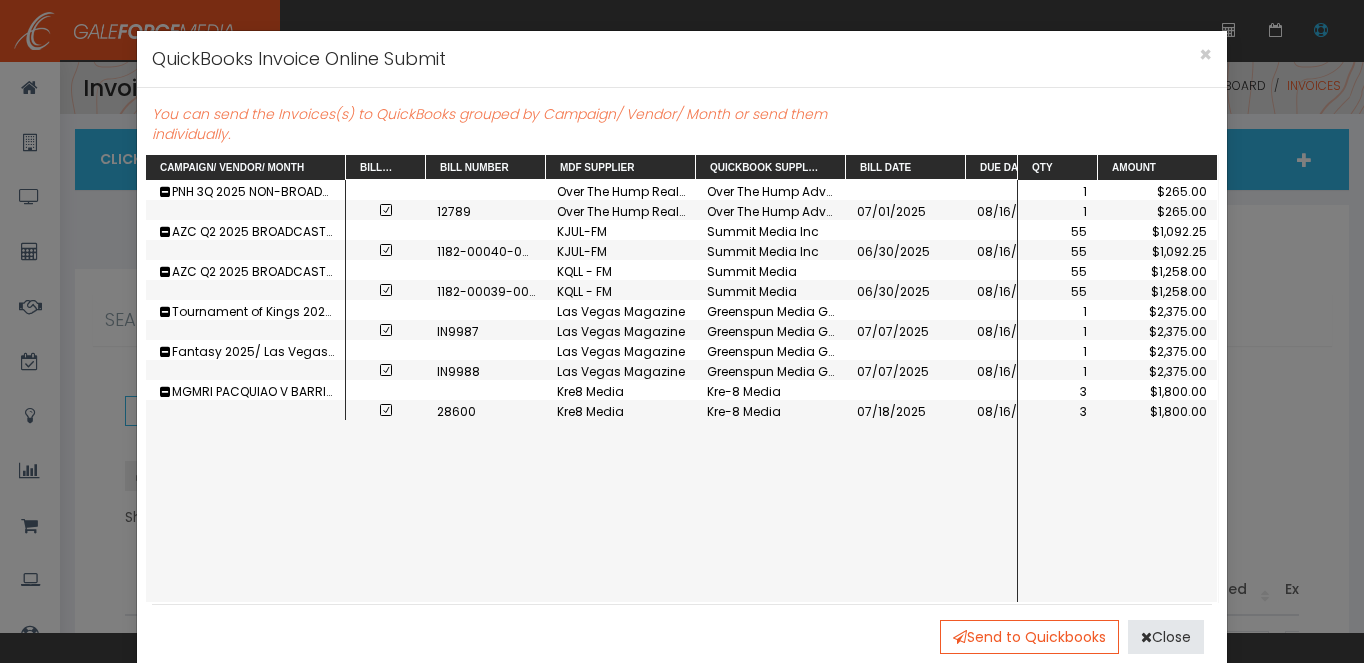 click at bounding box center [386, 410] 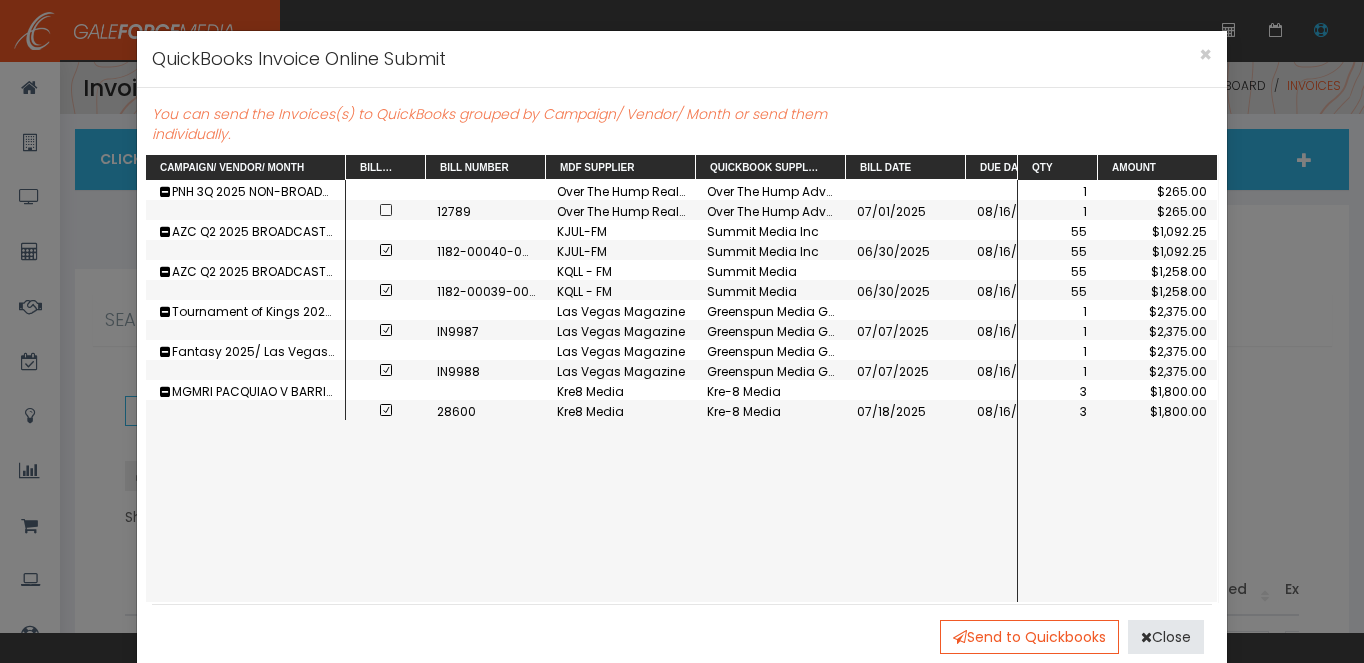 click at bounding box center [386, 410] 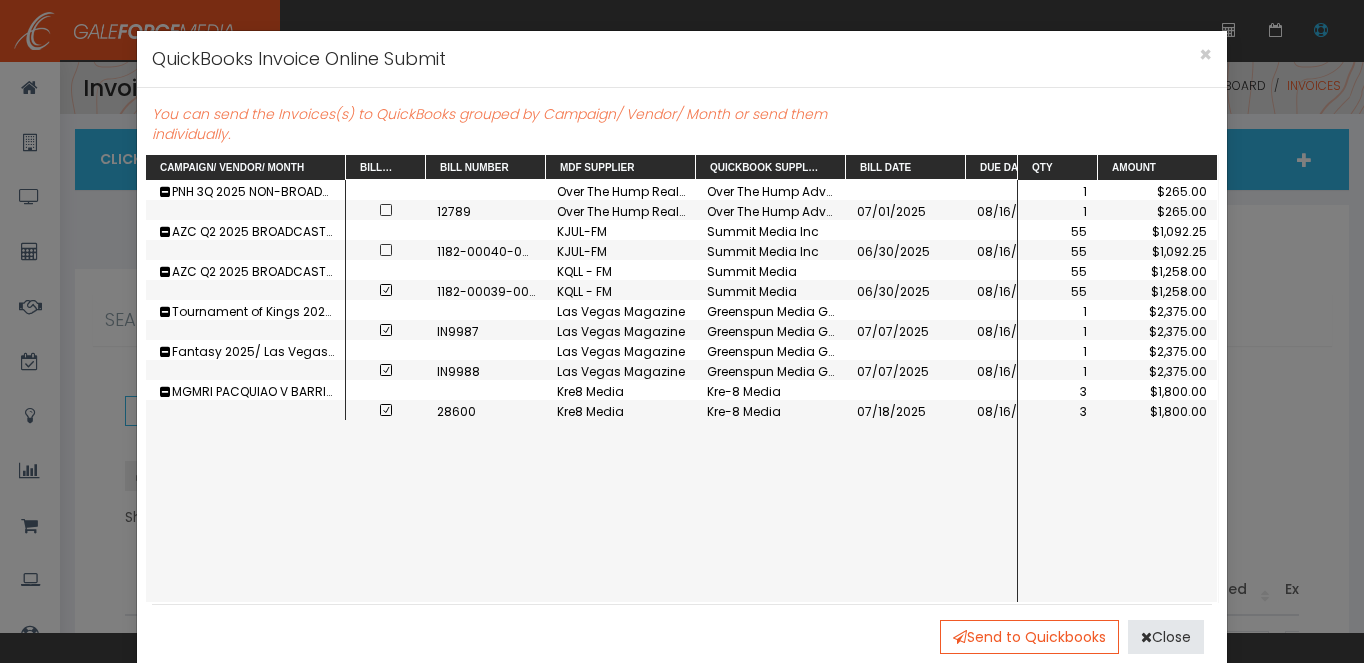 click at bounding box center [386, 410] 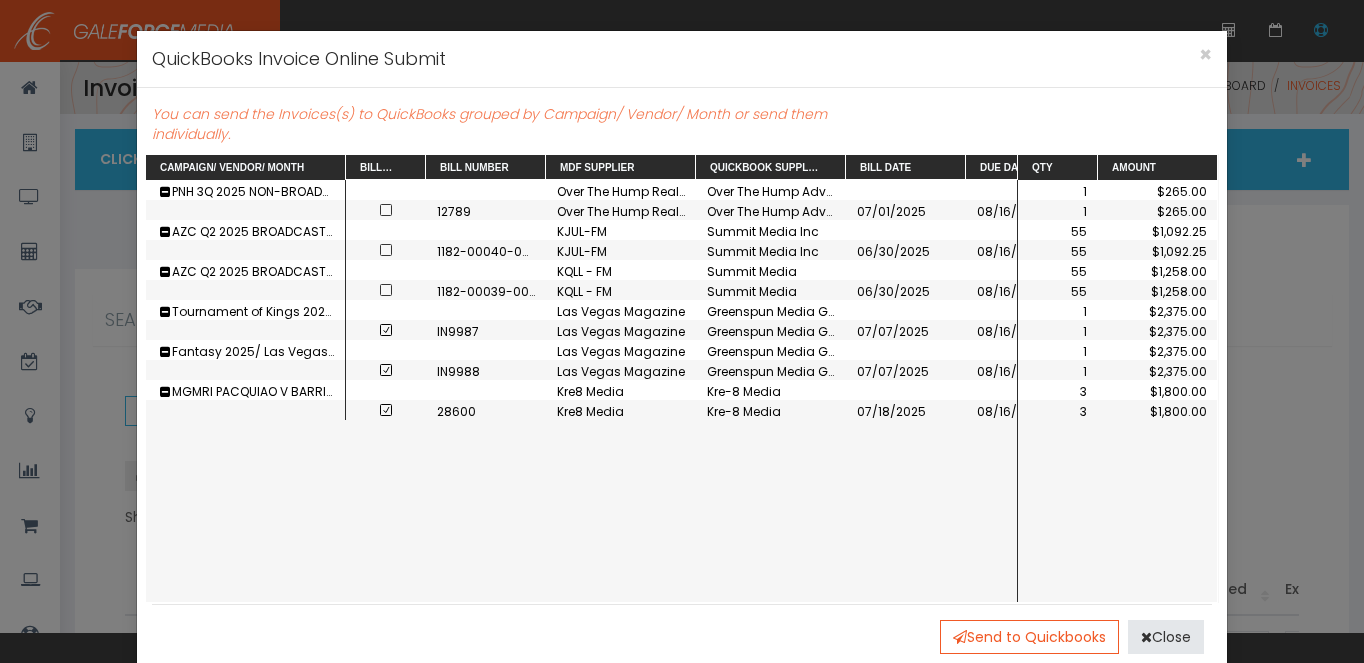 drag, startPoint x: 378, startPoint y: 329, endPoint x: 378, endPoint y: 343, distance: 14 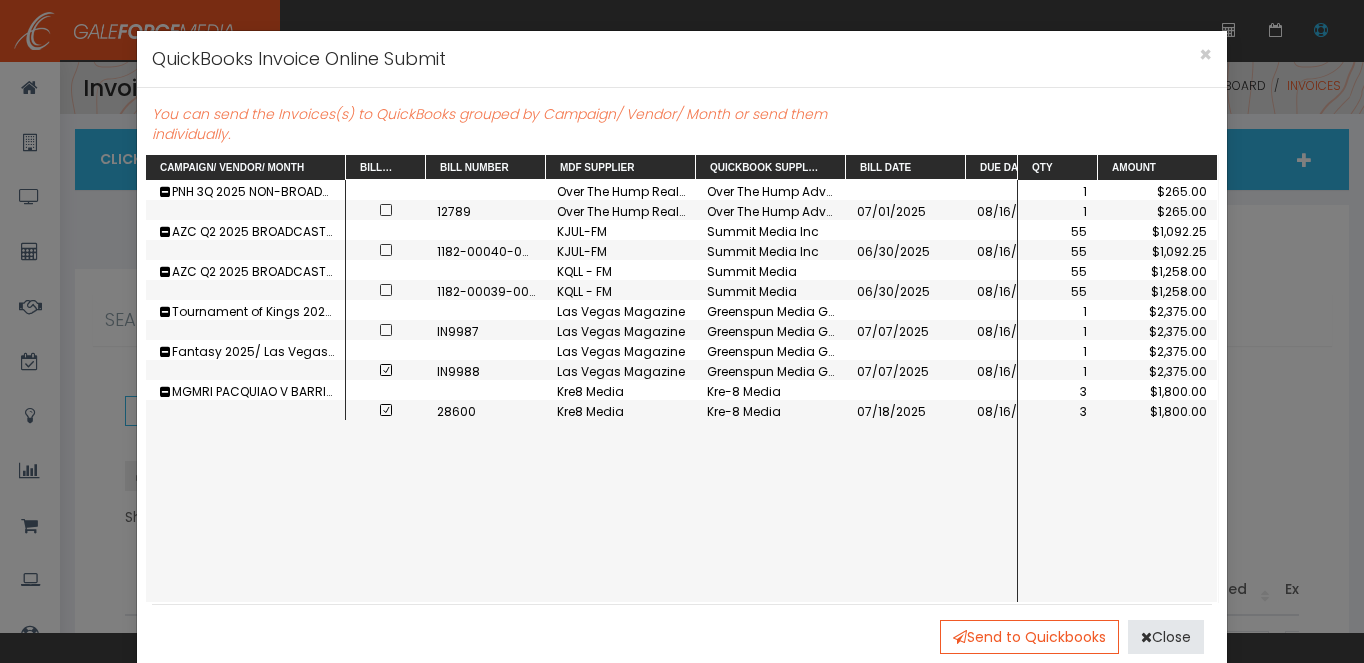 click at bounding box center [386, 410] 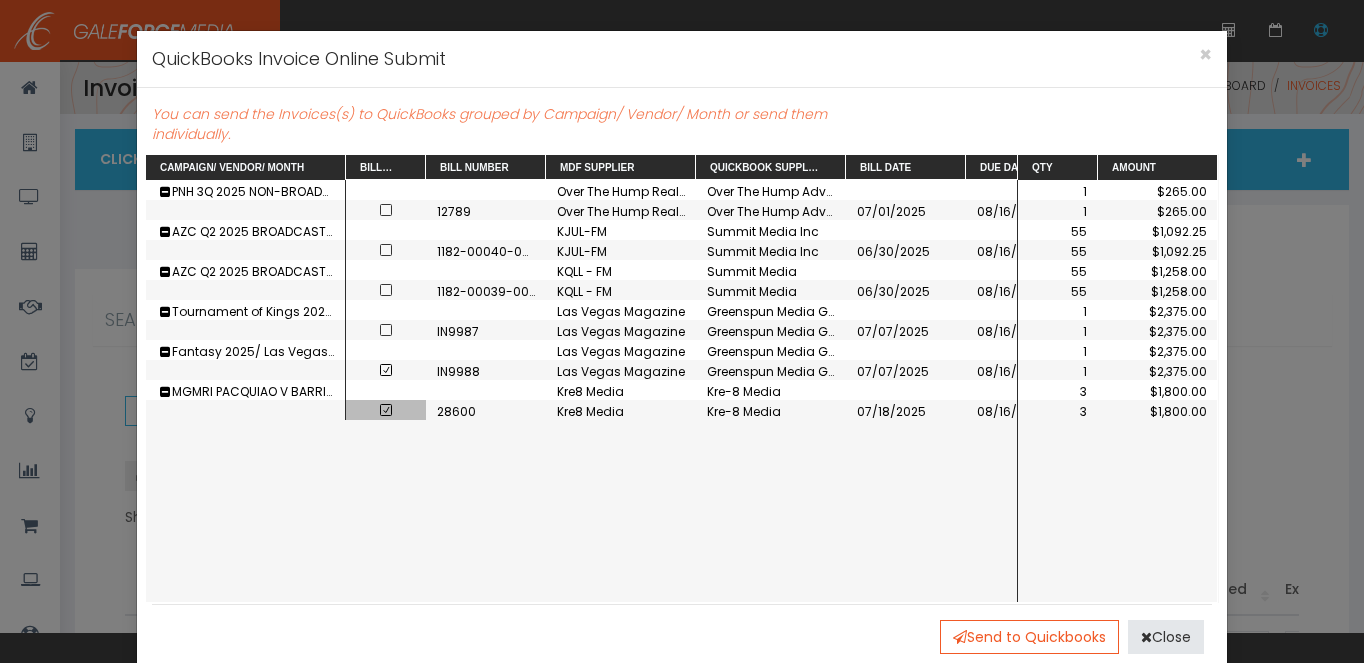 click at bounding box center [386, 410] 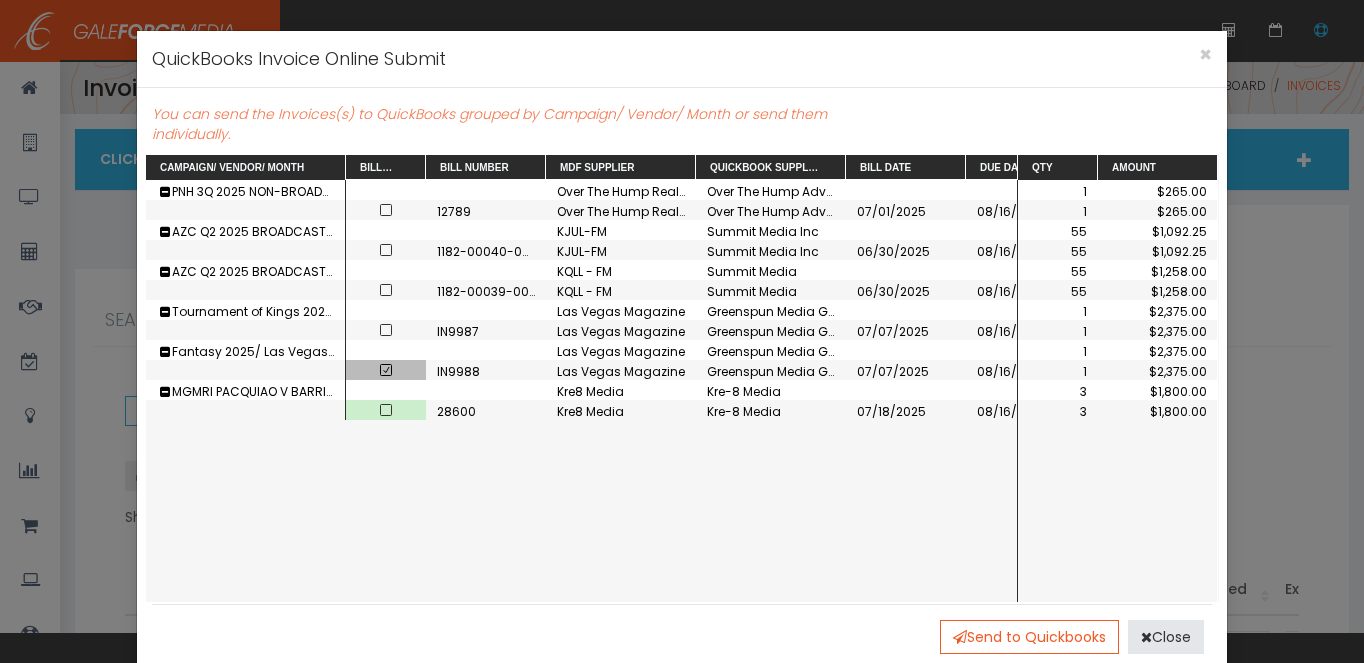 drag, startPoint x: 382, startPoint y: 366, endPoint x: 402, endPoint y: 378, distance: 23.323807 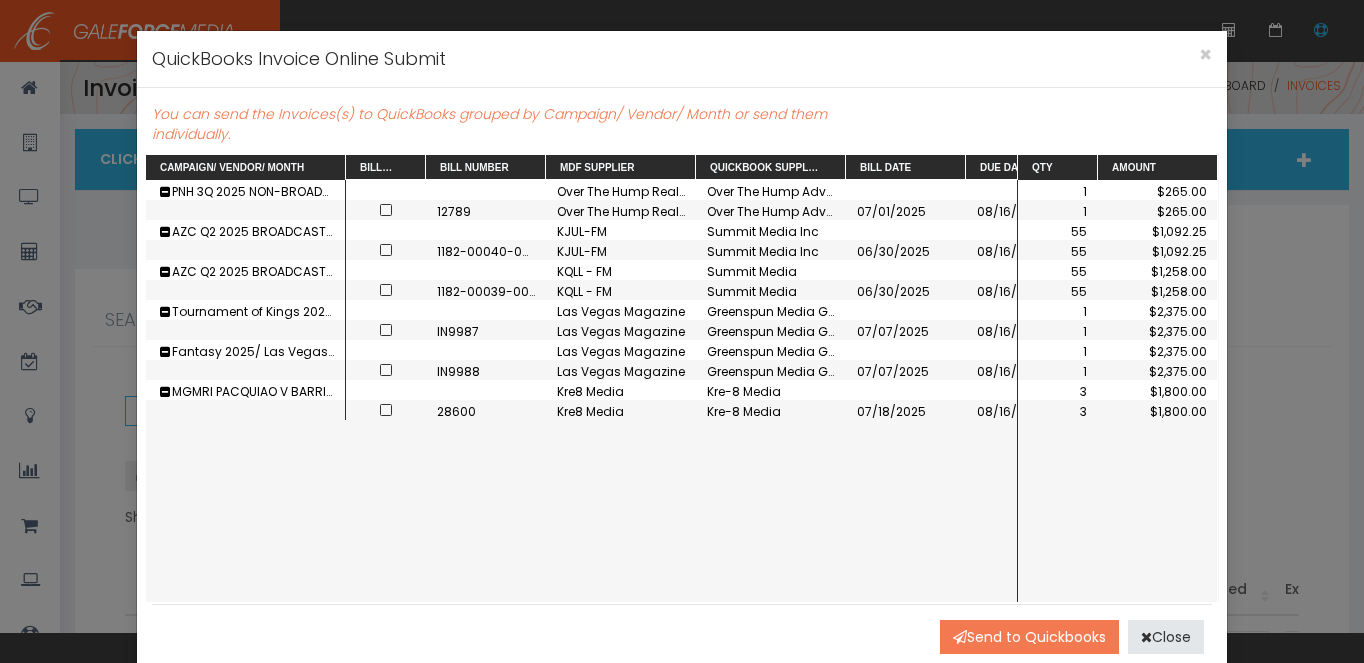 click on "Send to Quickbooks" at bounding box center [1029, 637] 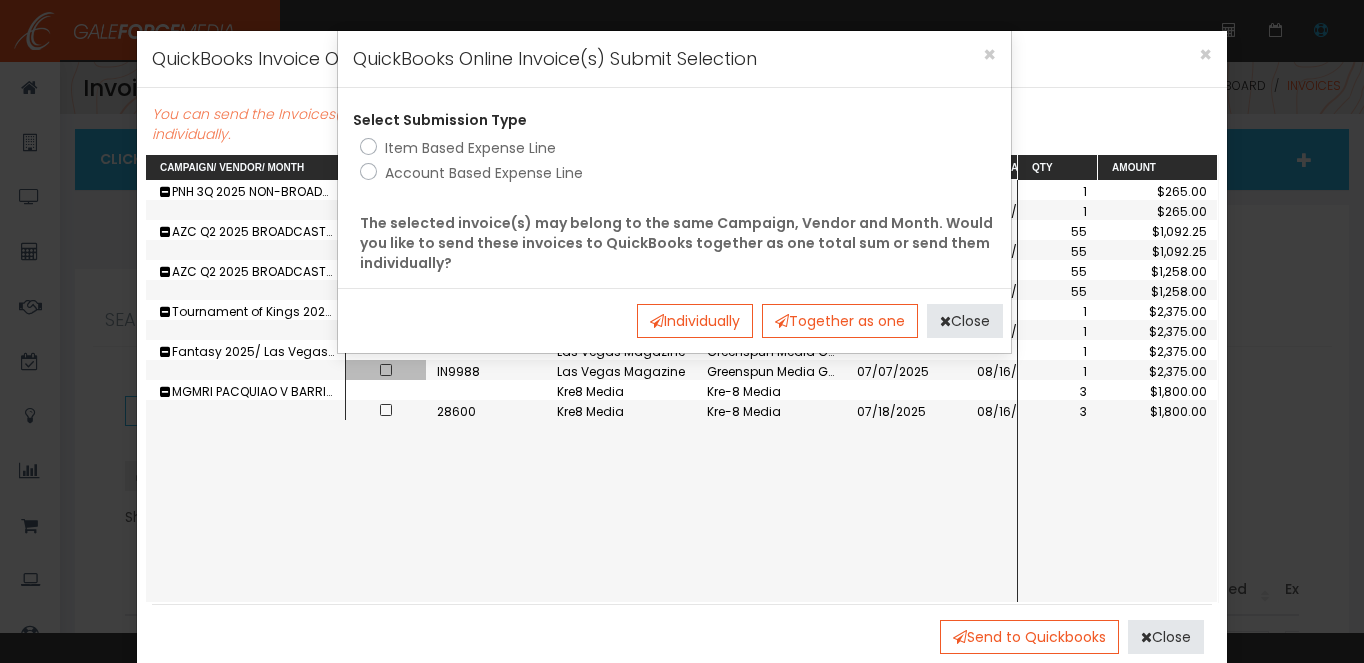 click on "Account Based Expense Line" at bounding box center (366, 173) 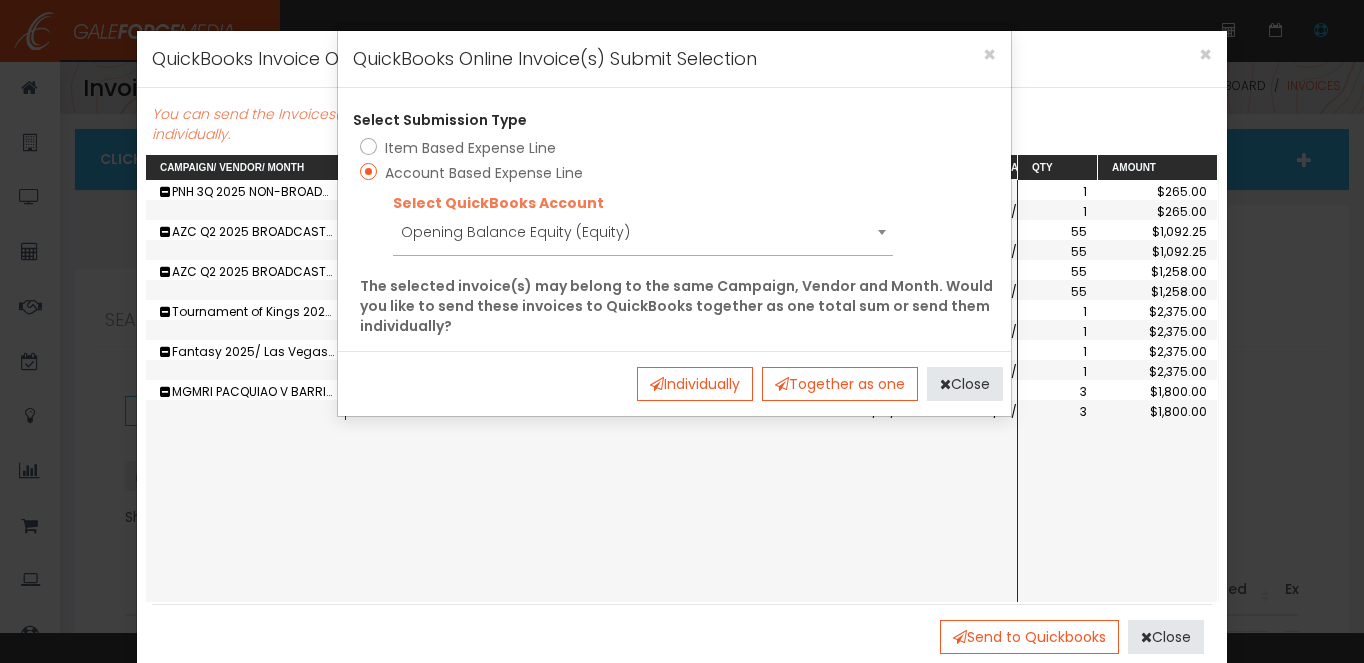 click on "Opening Balance Equity (Equity)" at bounding box center [643, 237] 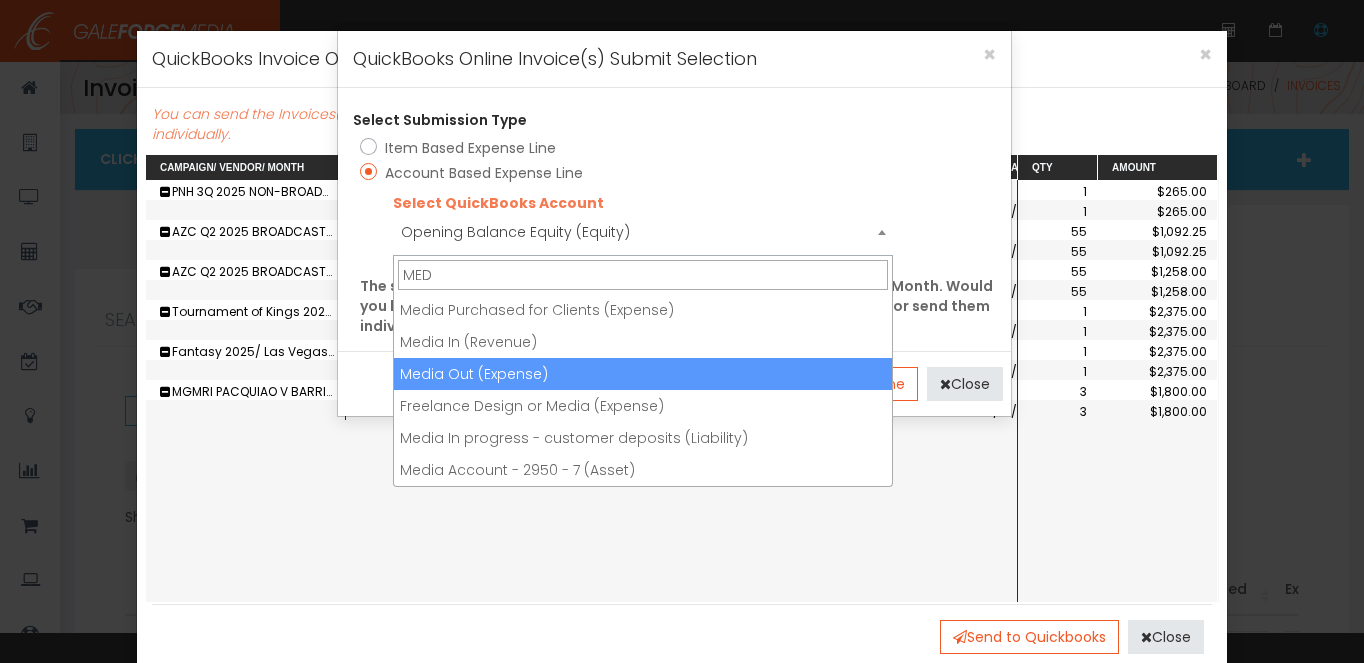 type on "MED" 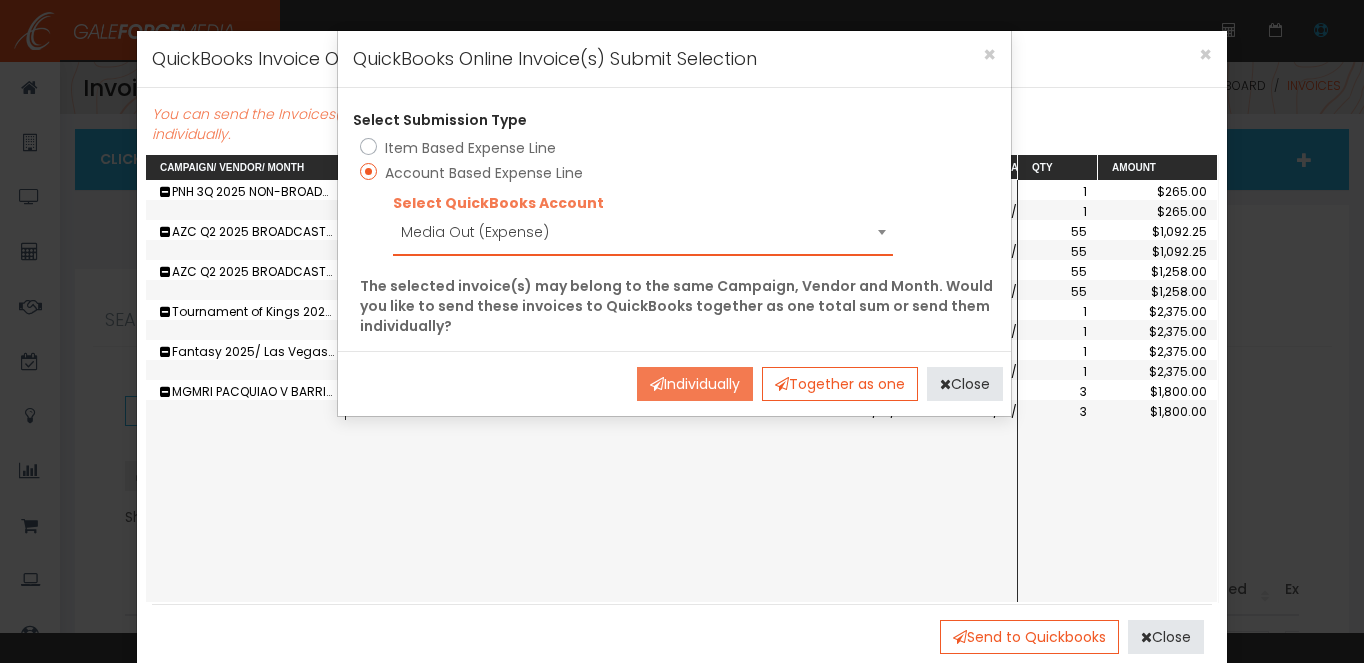 click on "Individually" at bounding box center [695, 384] 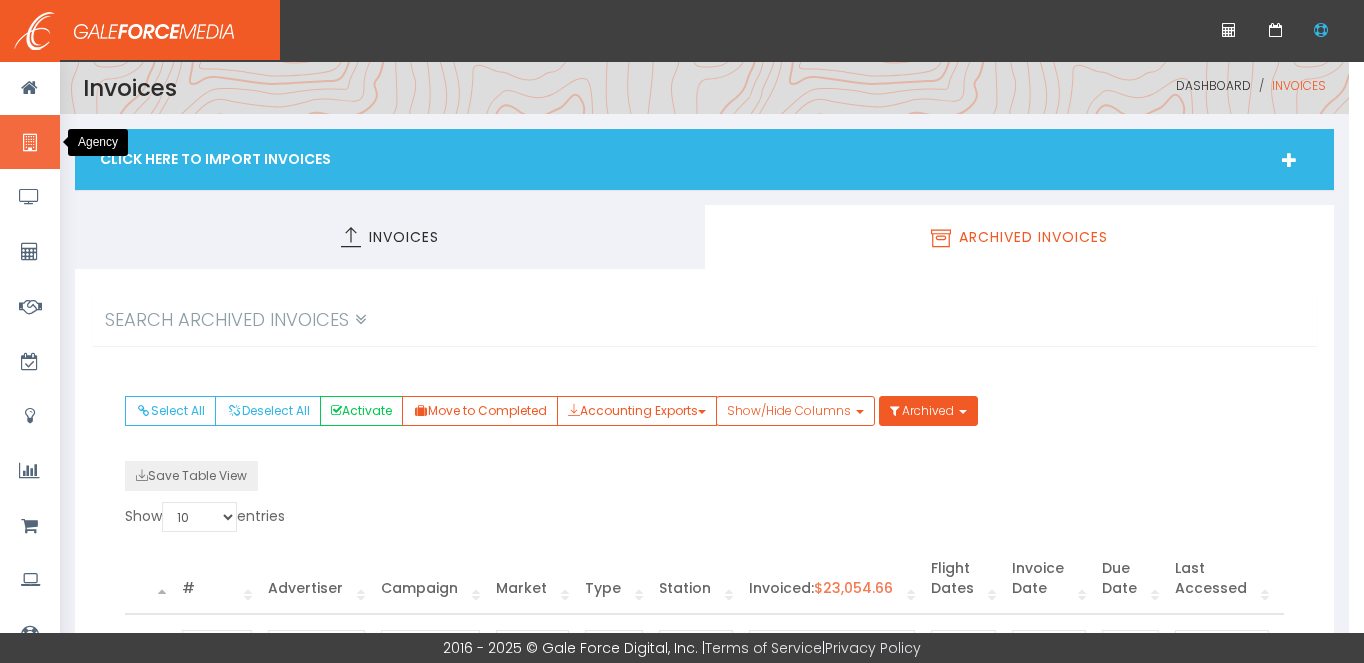 click at bounding box center (29, 143) 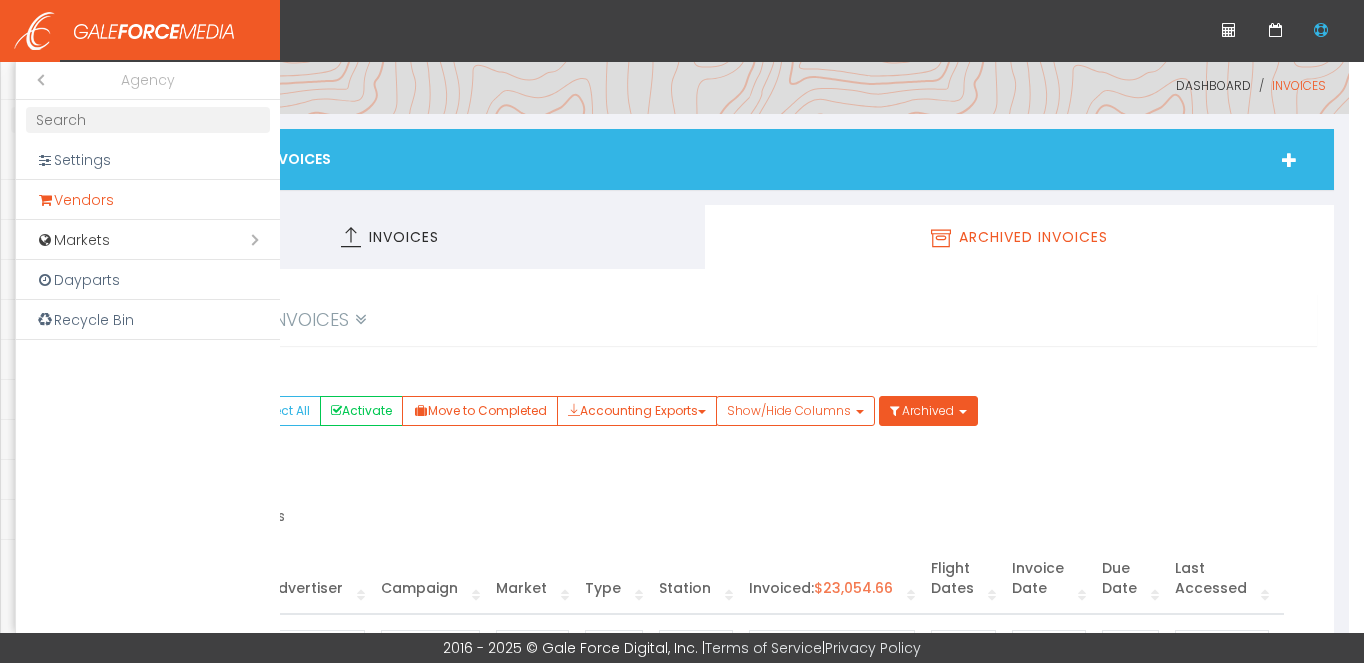 click on "Vendors" at bounding box center [148, 200] 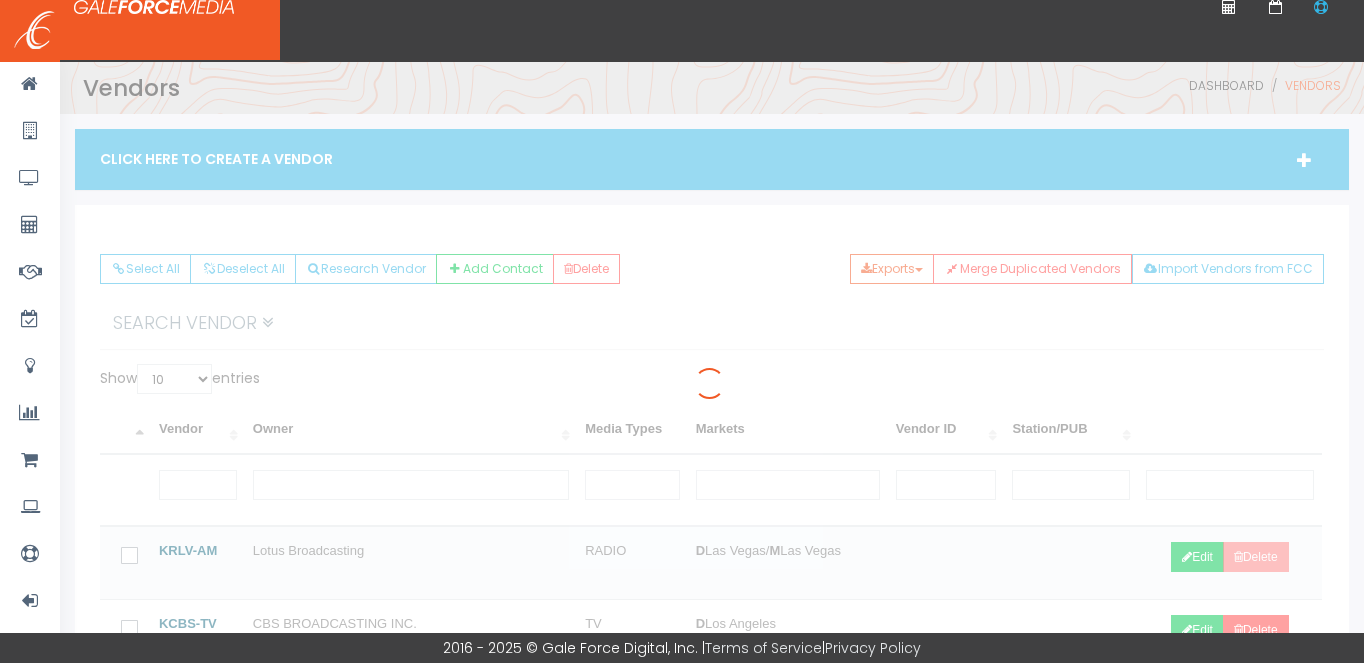 scroll, scrollTop: 0, scrollLeft: 0, axis: both 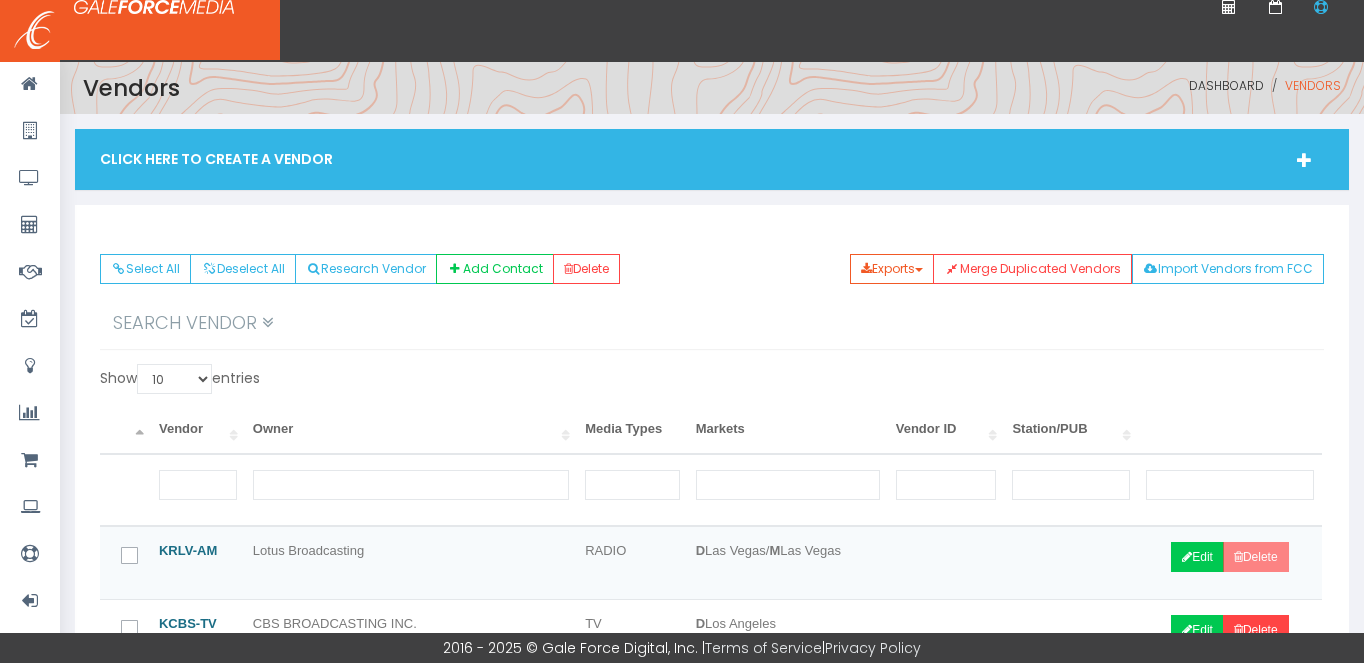 click on "Search Vendor" at bounding box center [712, 323] 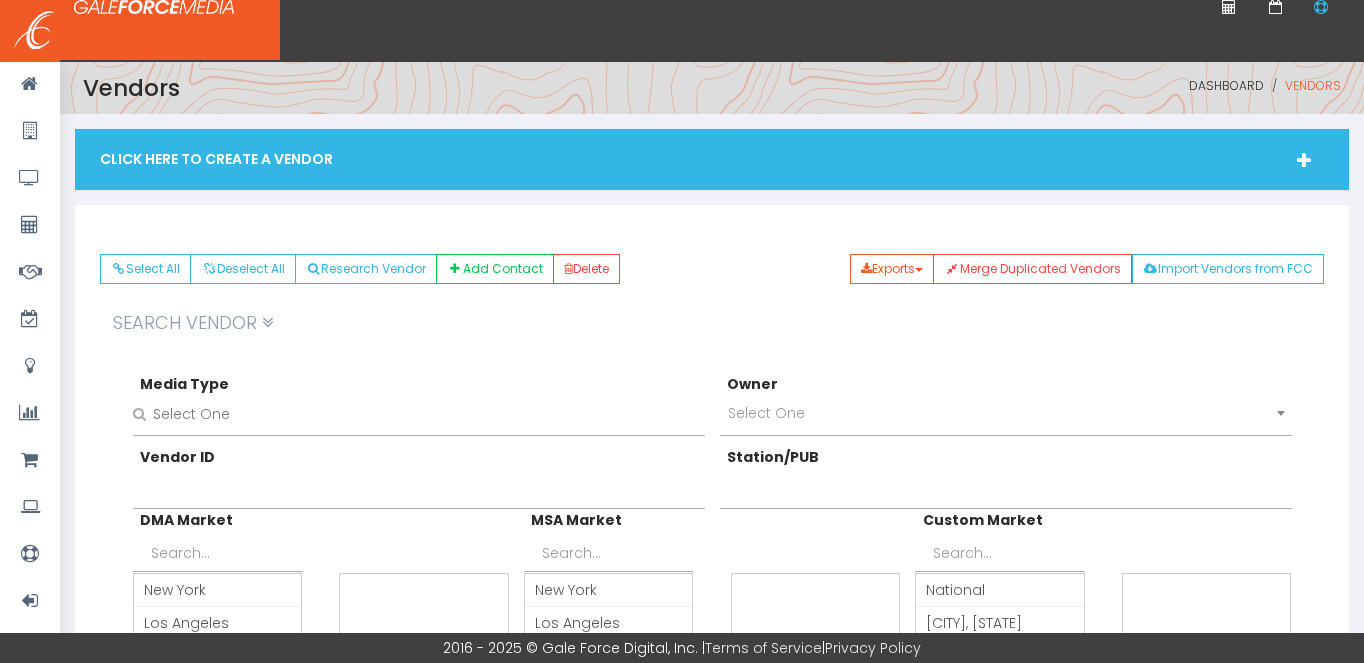 click on "Search Vendor" at bounding box center (712, 323) 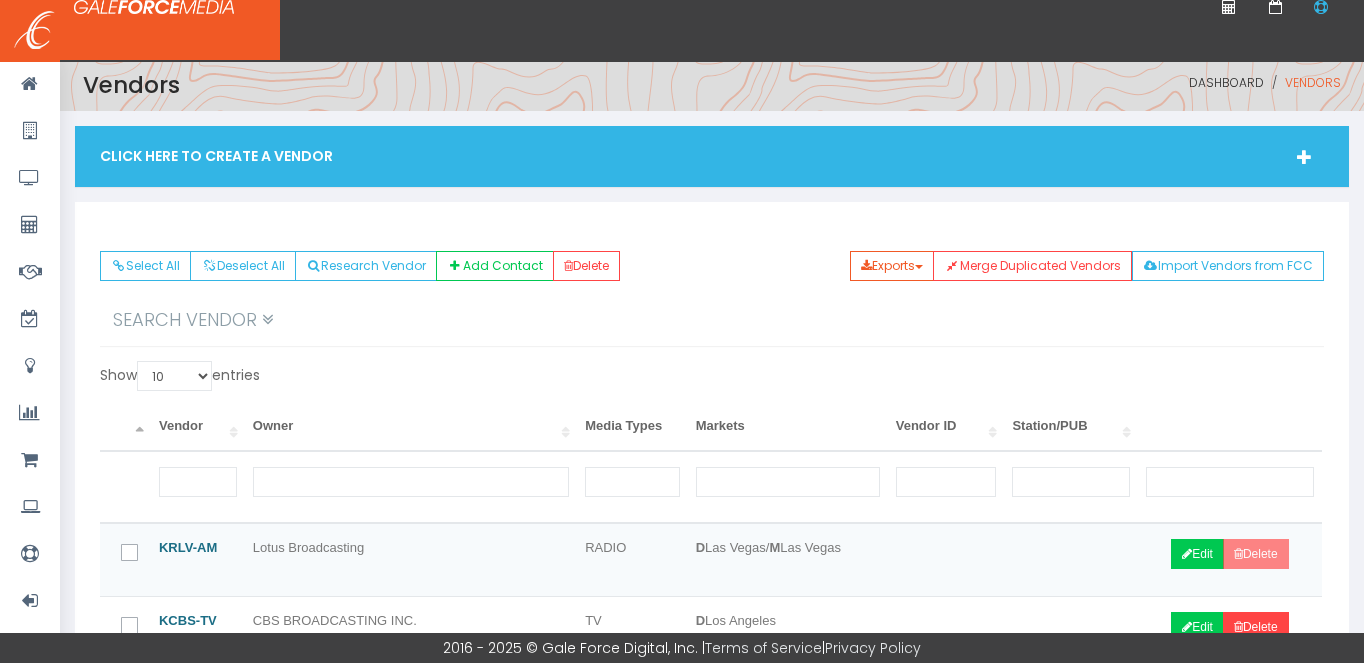 scroll, scrollTop: 4, scrollLeft: 0, axis: vertical 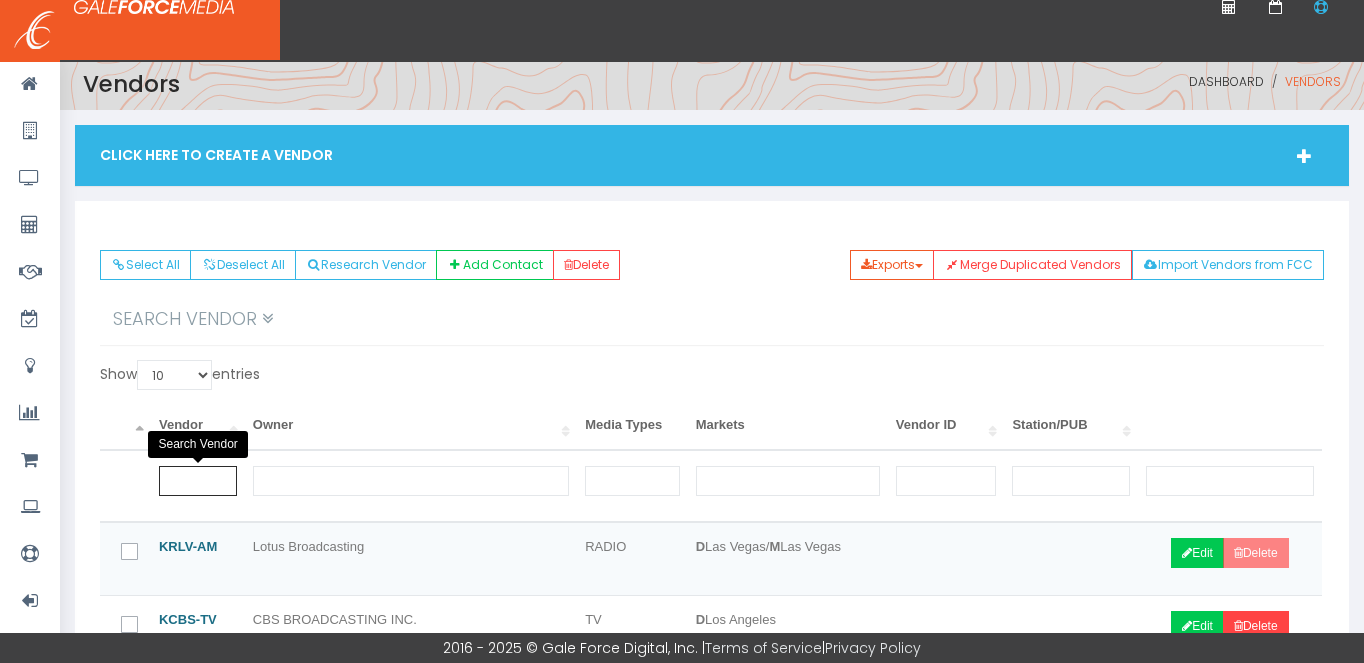 click at bounding box center [198, 481] 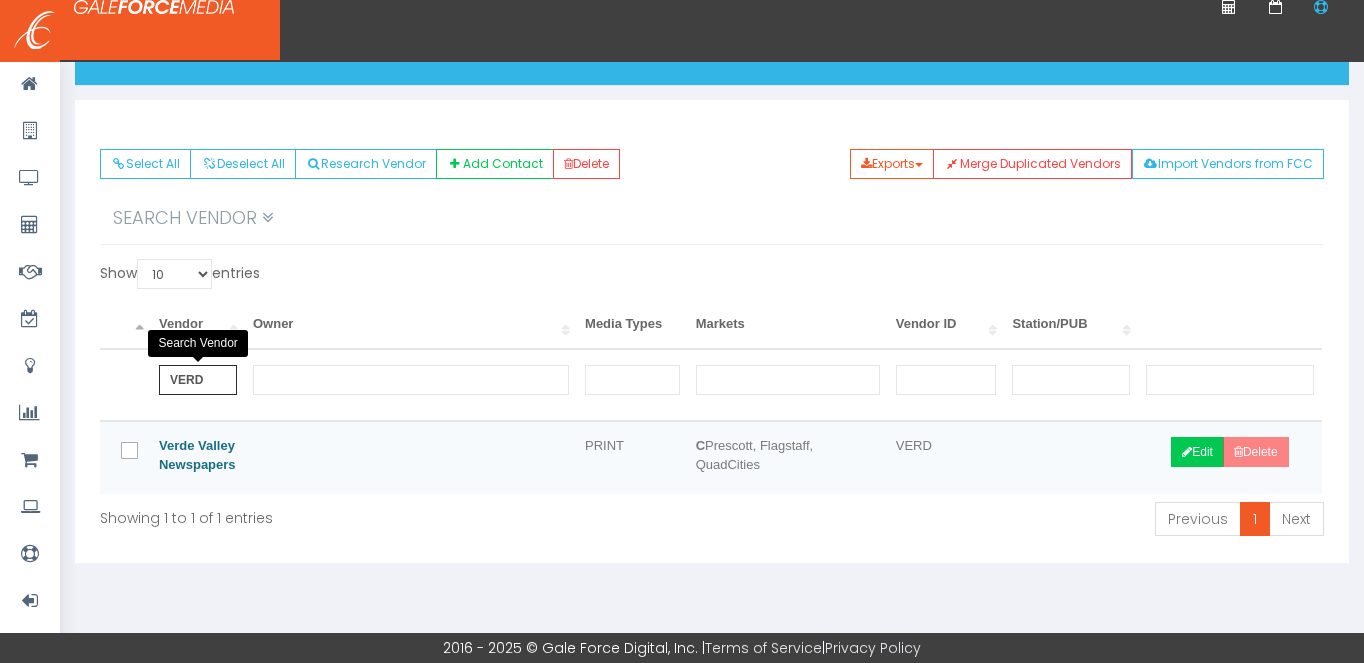 scroll, scrollTop: 118, scrollLeft: 0, axis: vertical 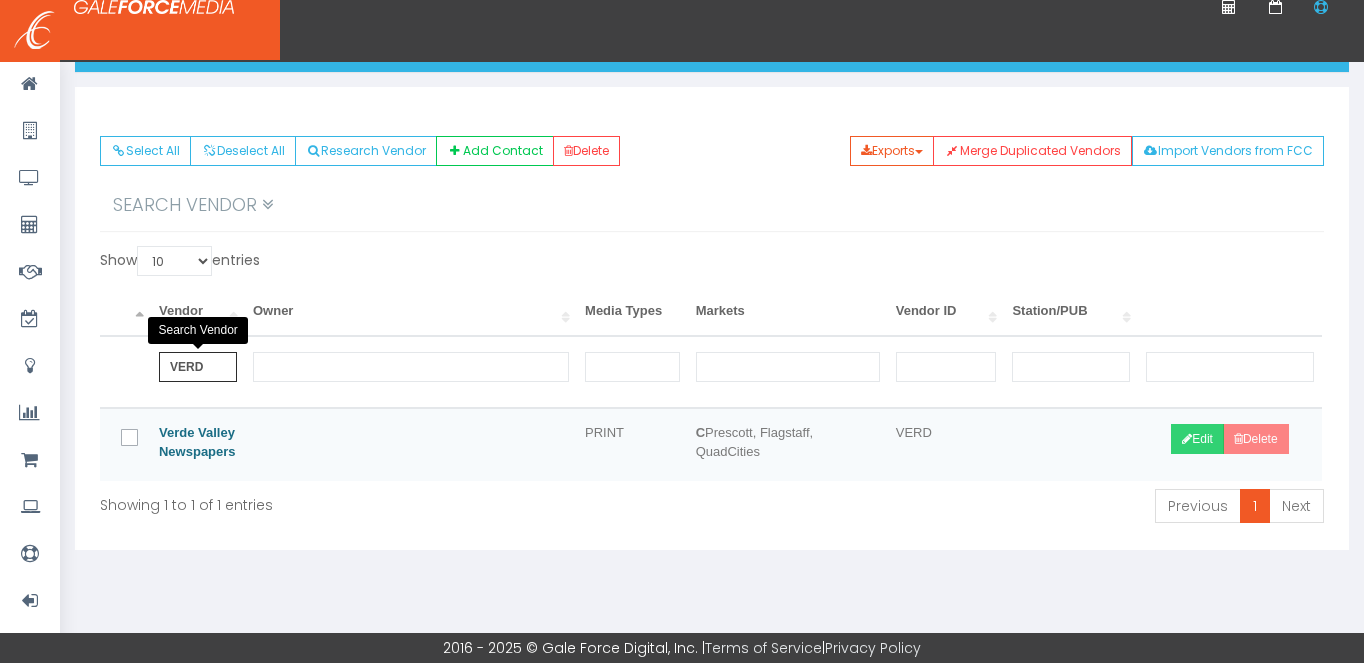 type on "VERD" 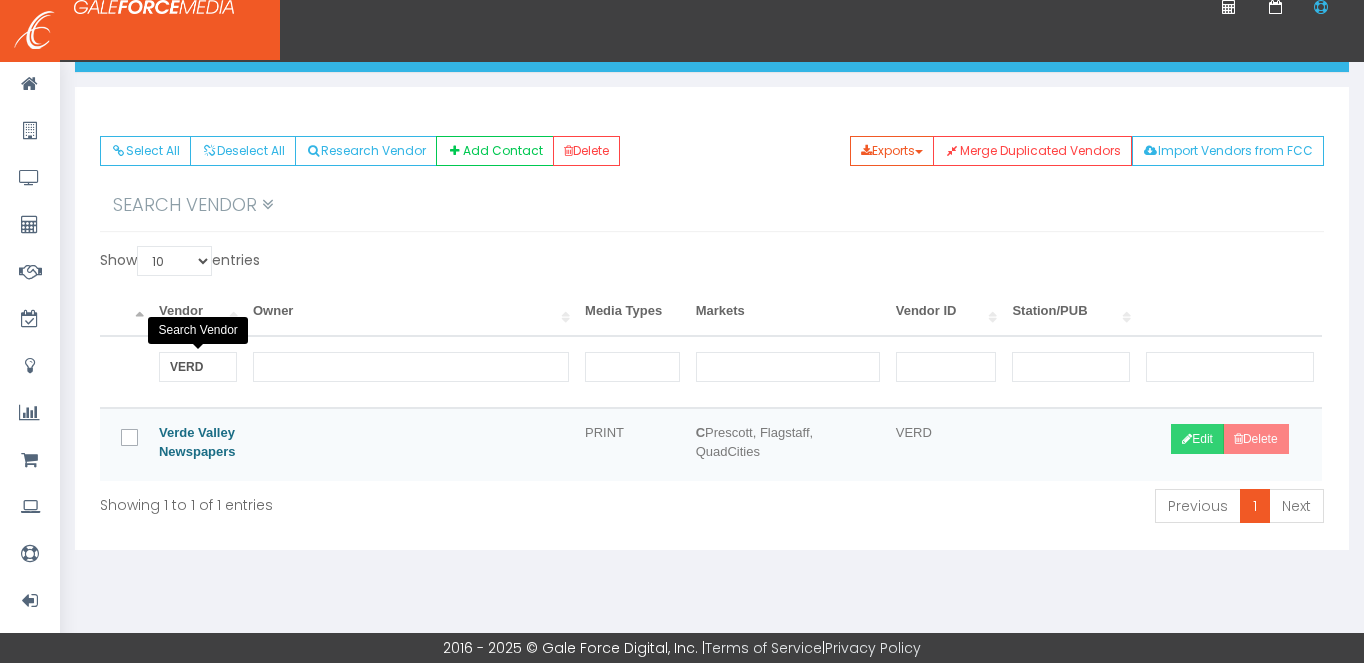 click on "Edit" at bounding box center [1197, 439] 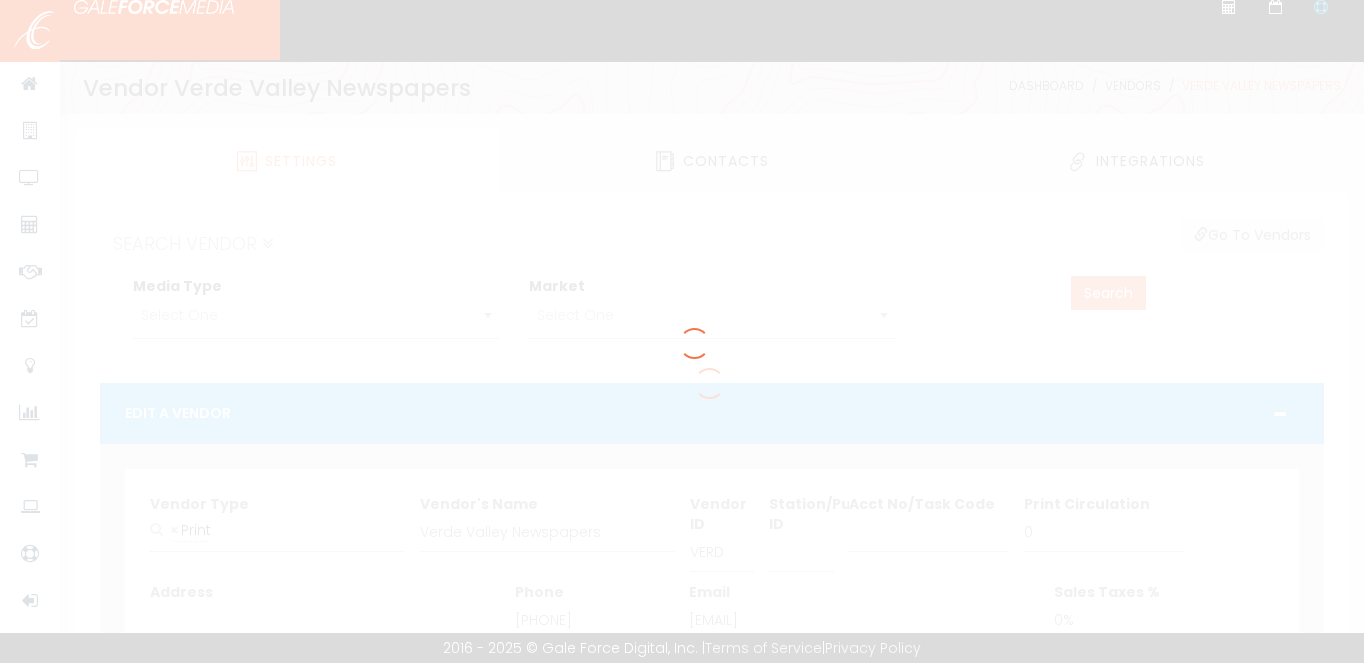 scroll, scrollTop: 0, scrollLeft: 0, axis: both 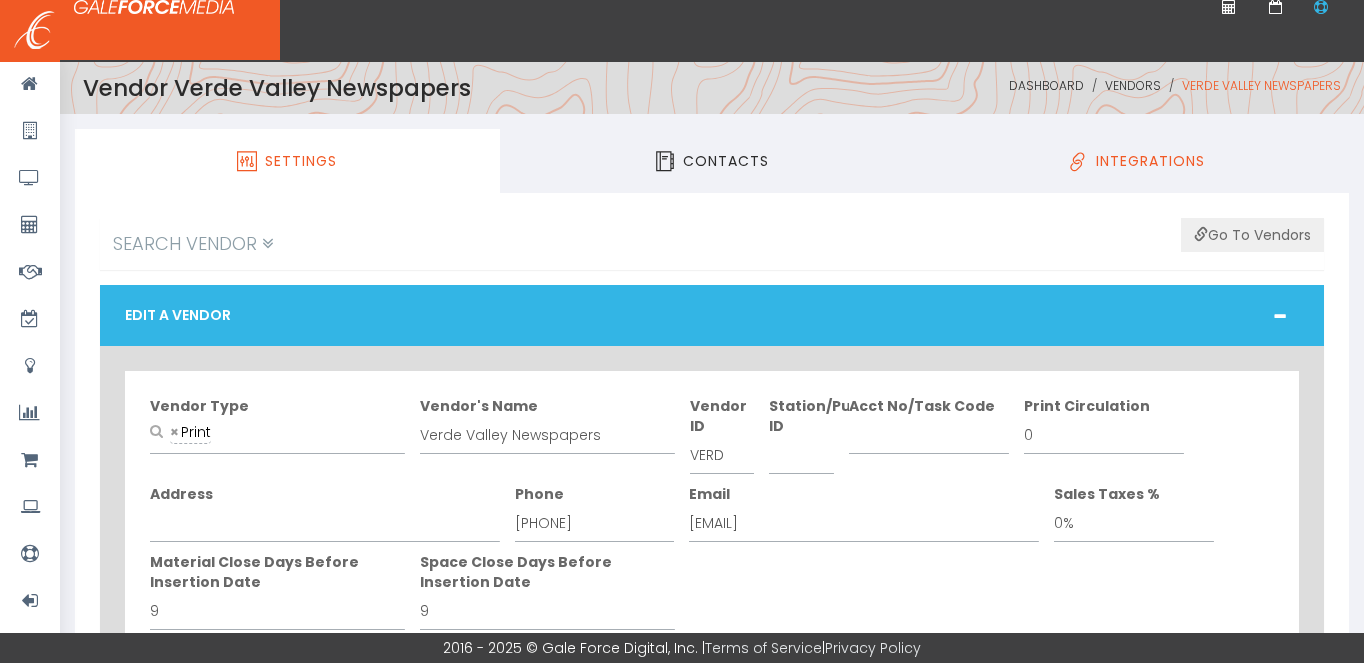 click on "Integrations" at bounding box center (1136, 161) 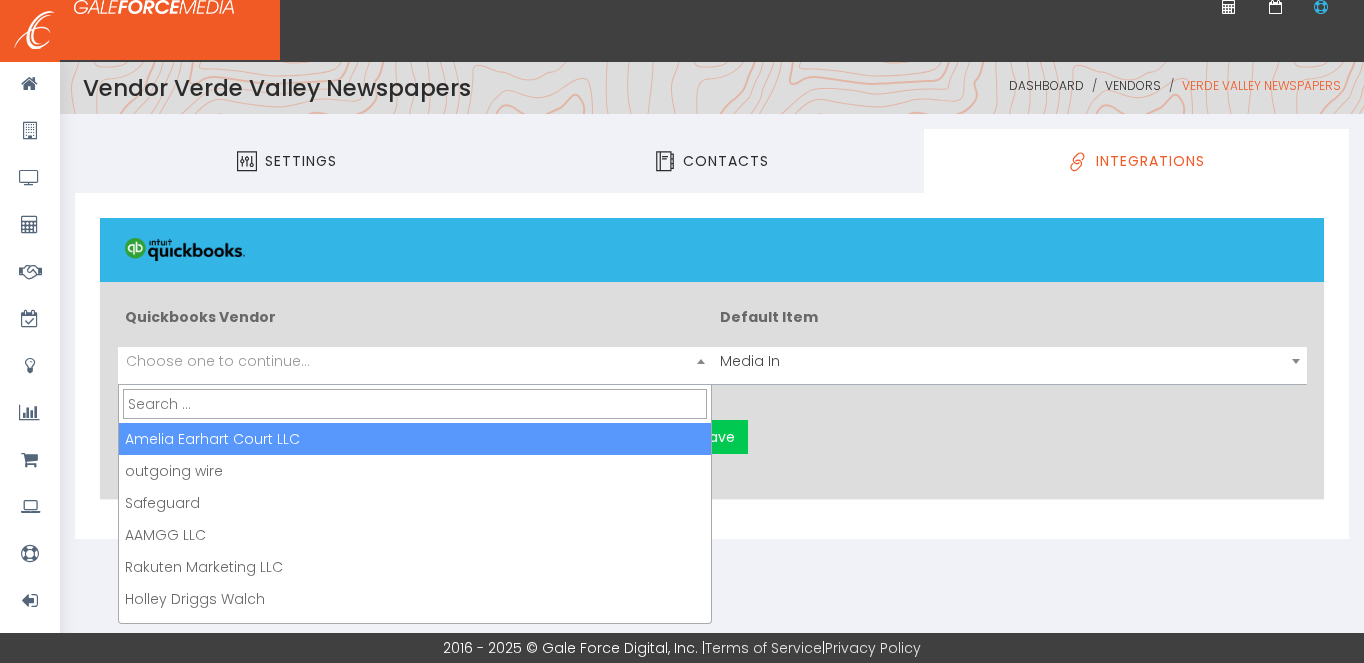 click on "Choose one to continue..." at bounding box center (218, 361) 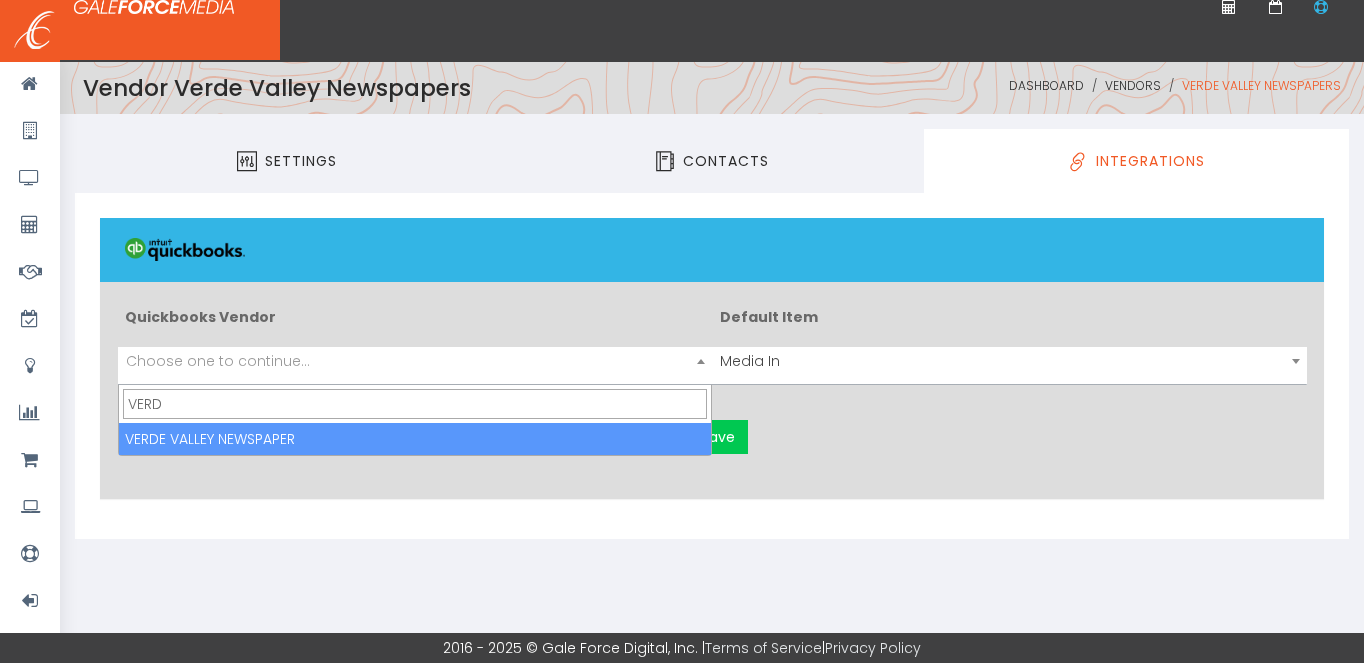 type on "VERD" 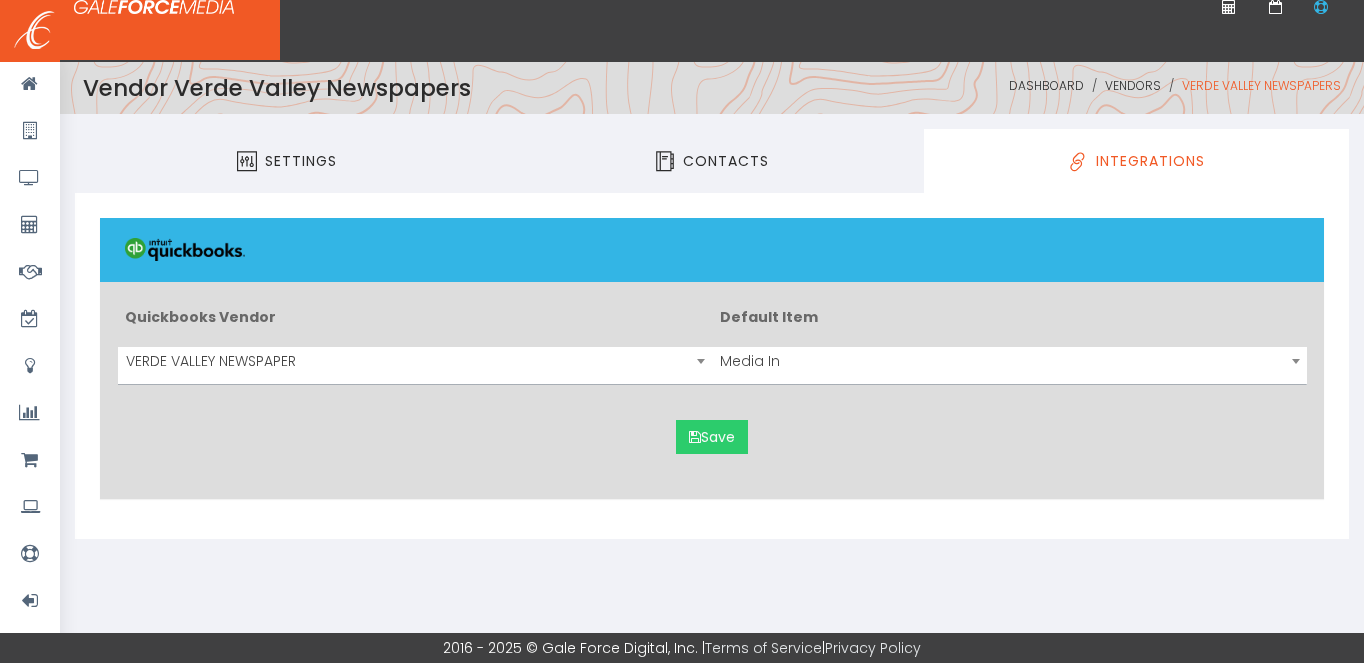 click on "Save" at bounding box center (712, 437) 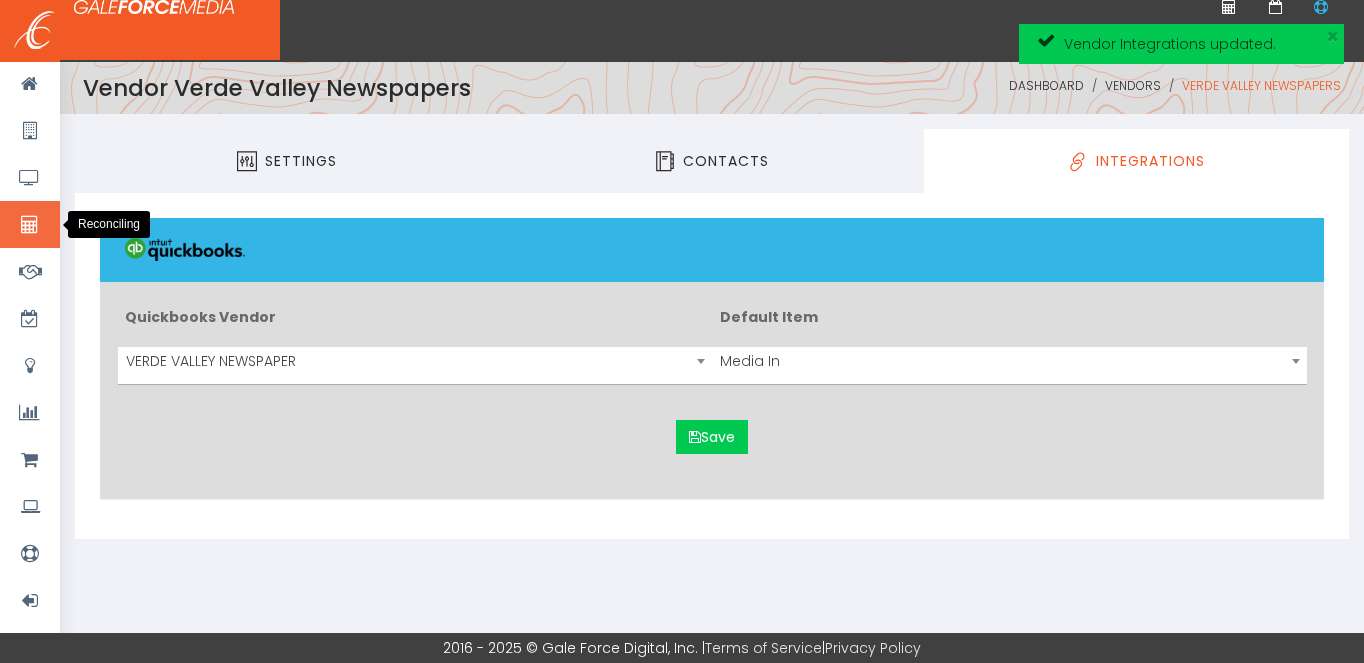 click at bounding box center (29, 225) 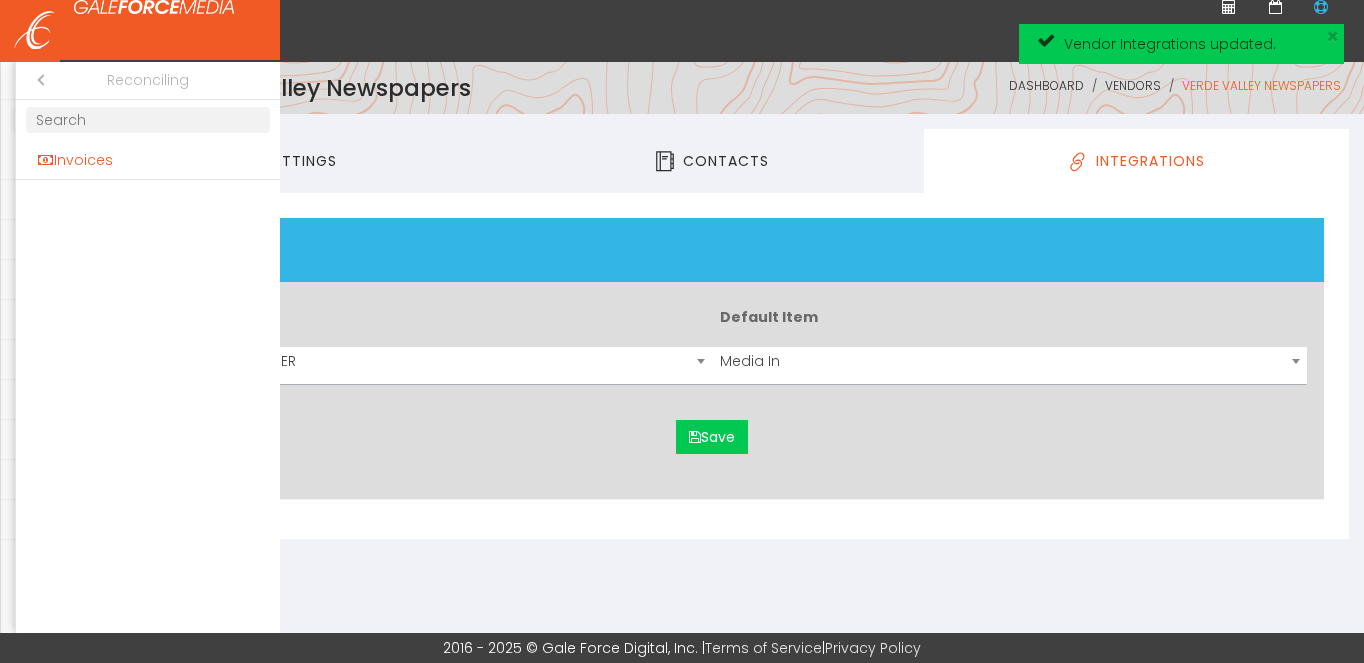 click on "Invoices" at bounding box center (148, 160) 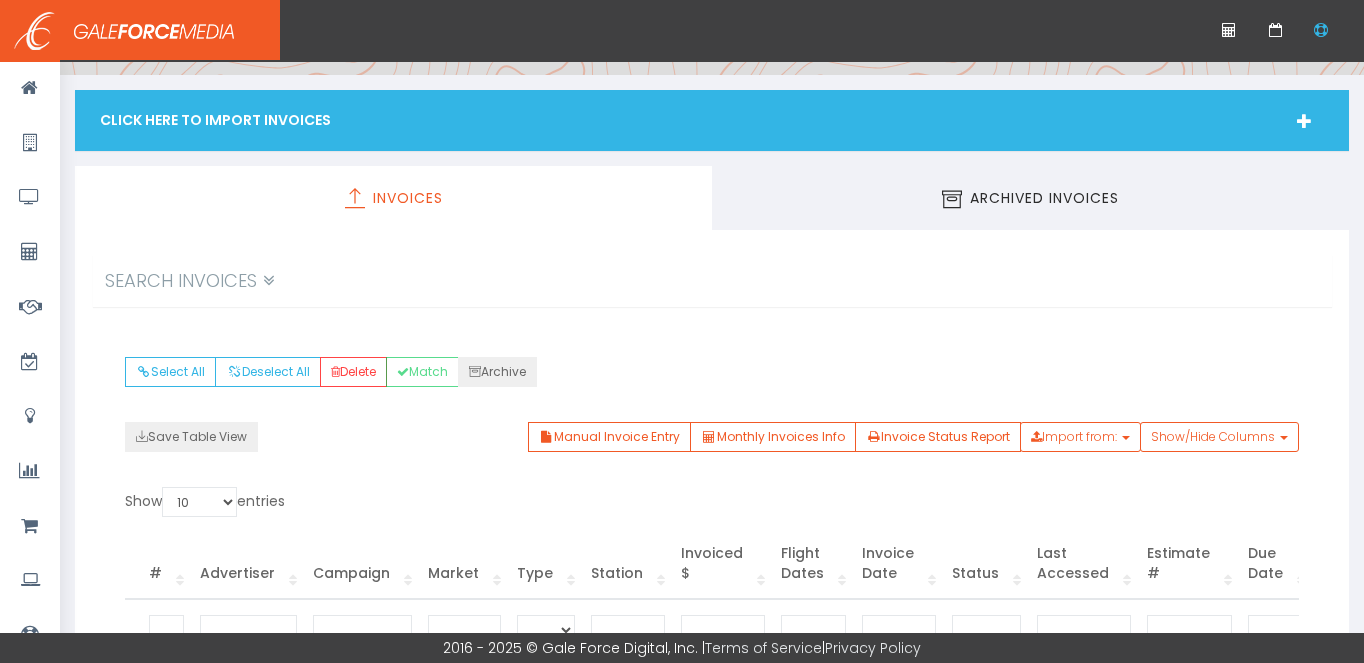 scroll, scrollTop: 18, scrollLeft: 0, axis: vertical 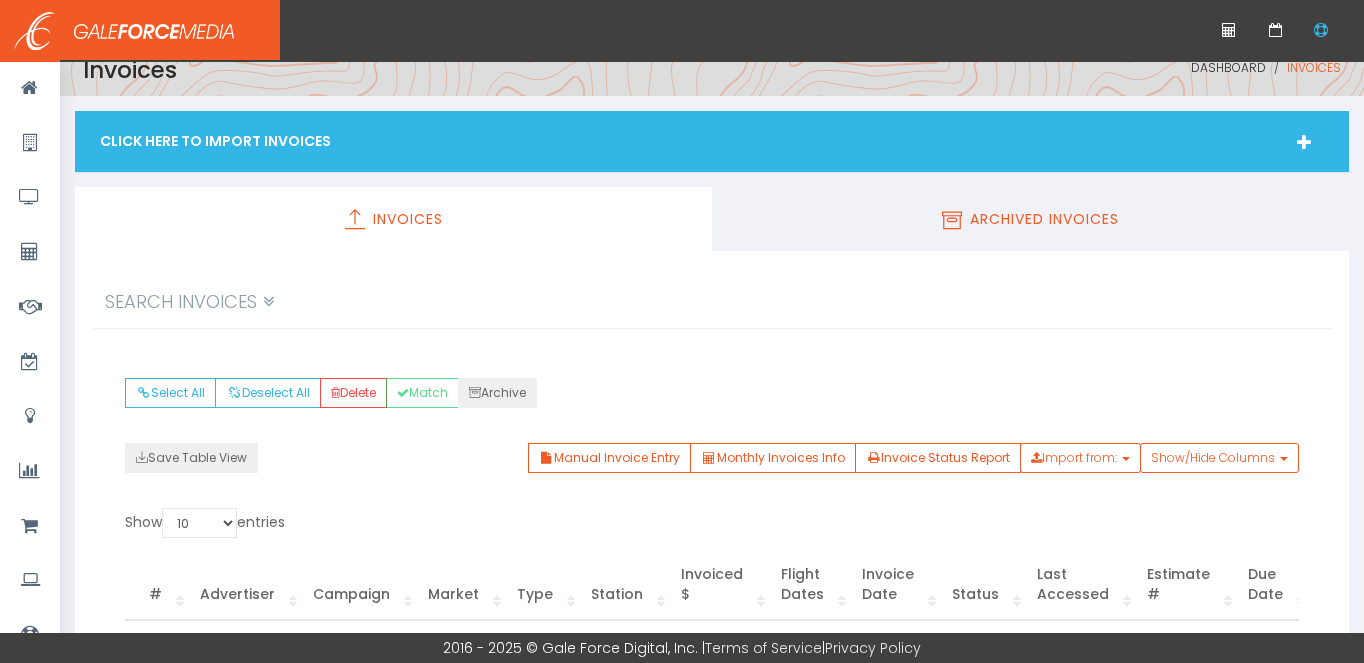 click on "Archived Invoices" at bounding box center [1030, 219] 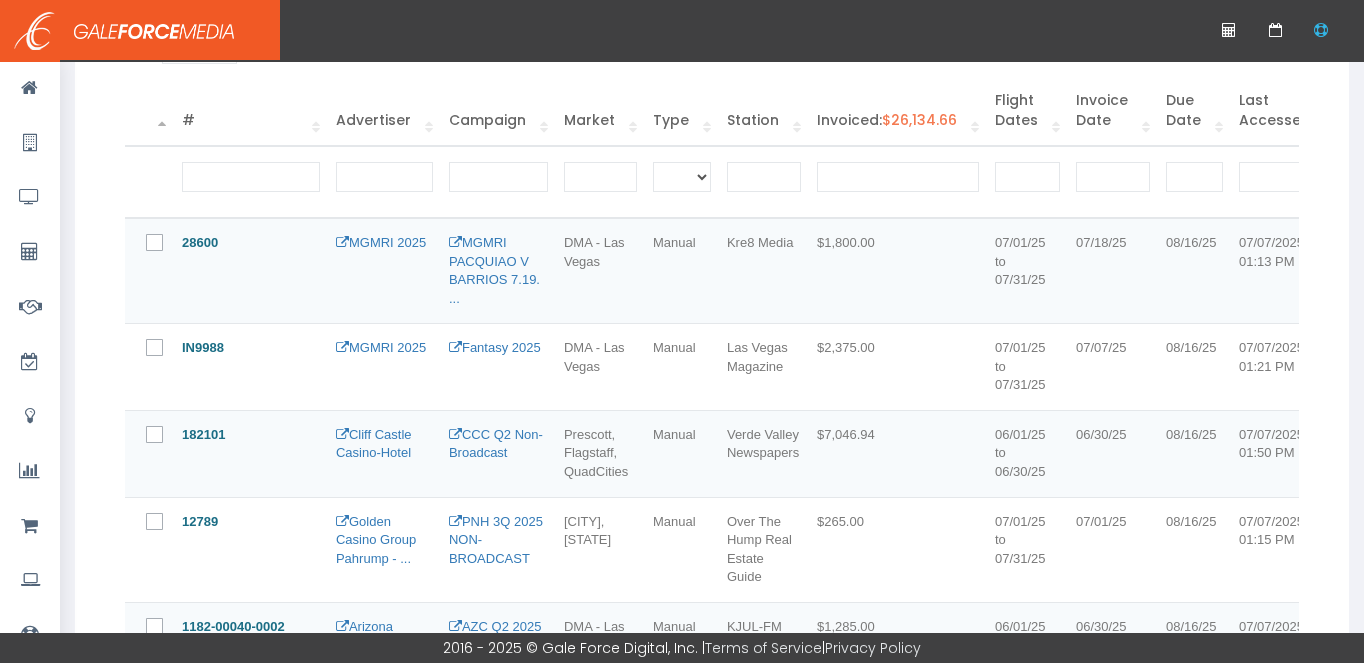 scroll, scrollTop: 479, scrollLeft: 0, axis: vertical 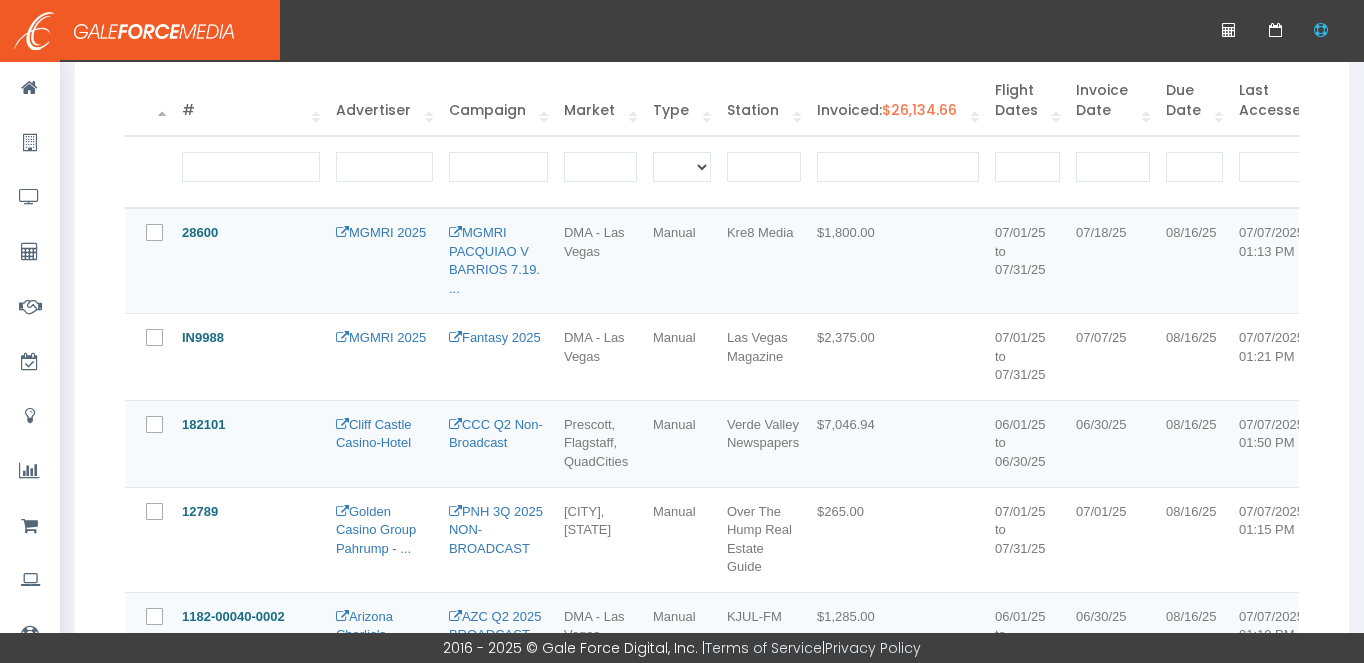 click at bounding box center (159, 432) 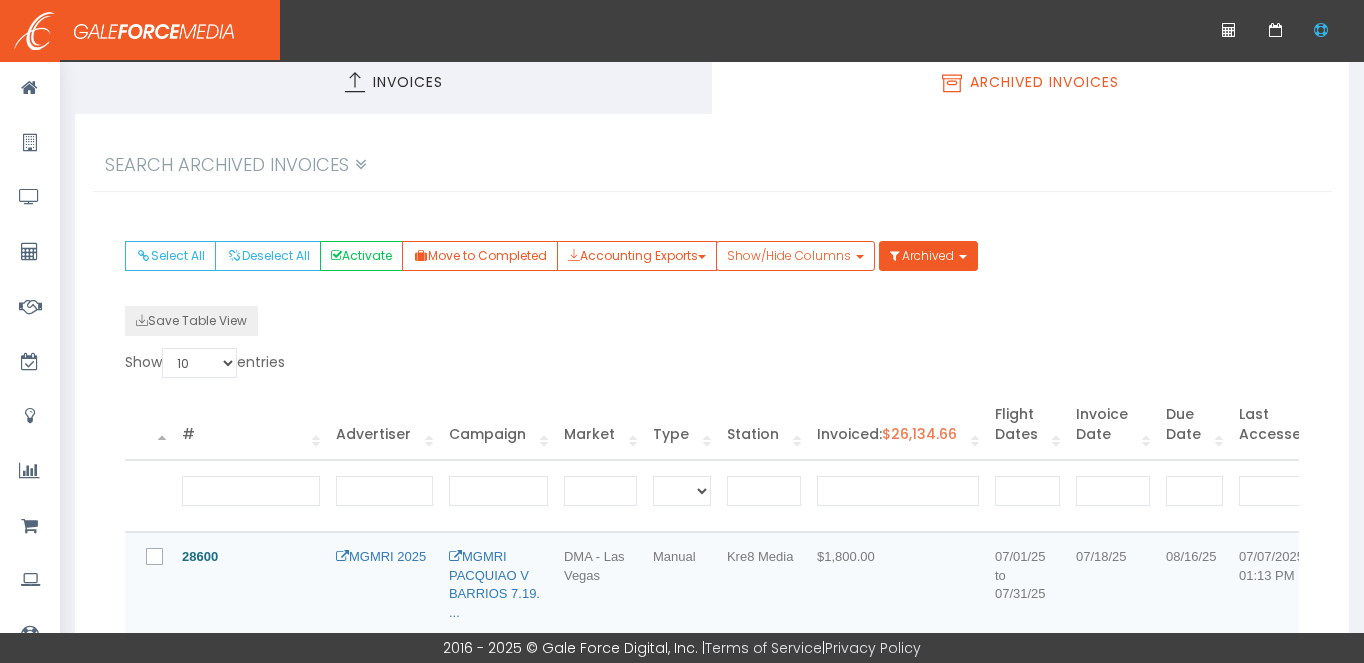 scroll, scrollTop: 74, scrollLeft: 0, axis: vertical 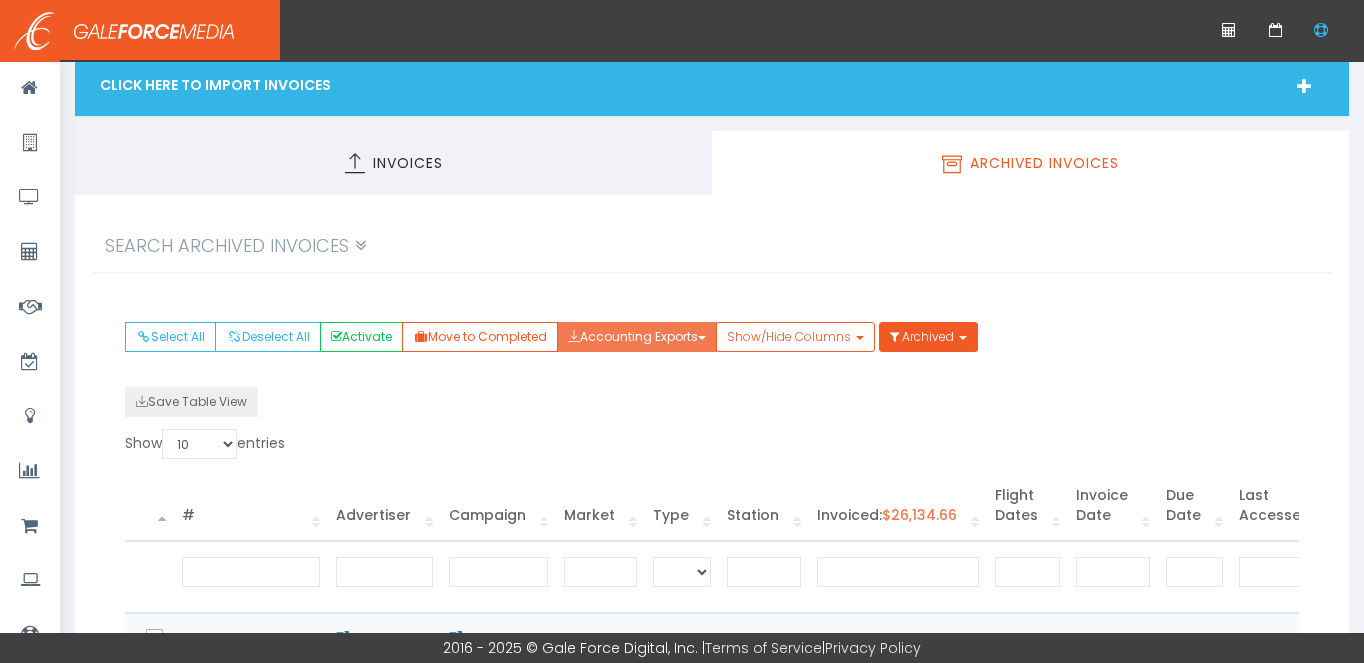 click on "Accounting Exports" at bounding box center (637, 337) 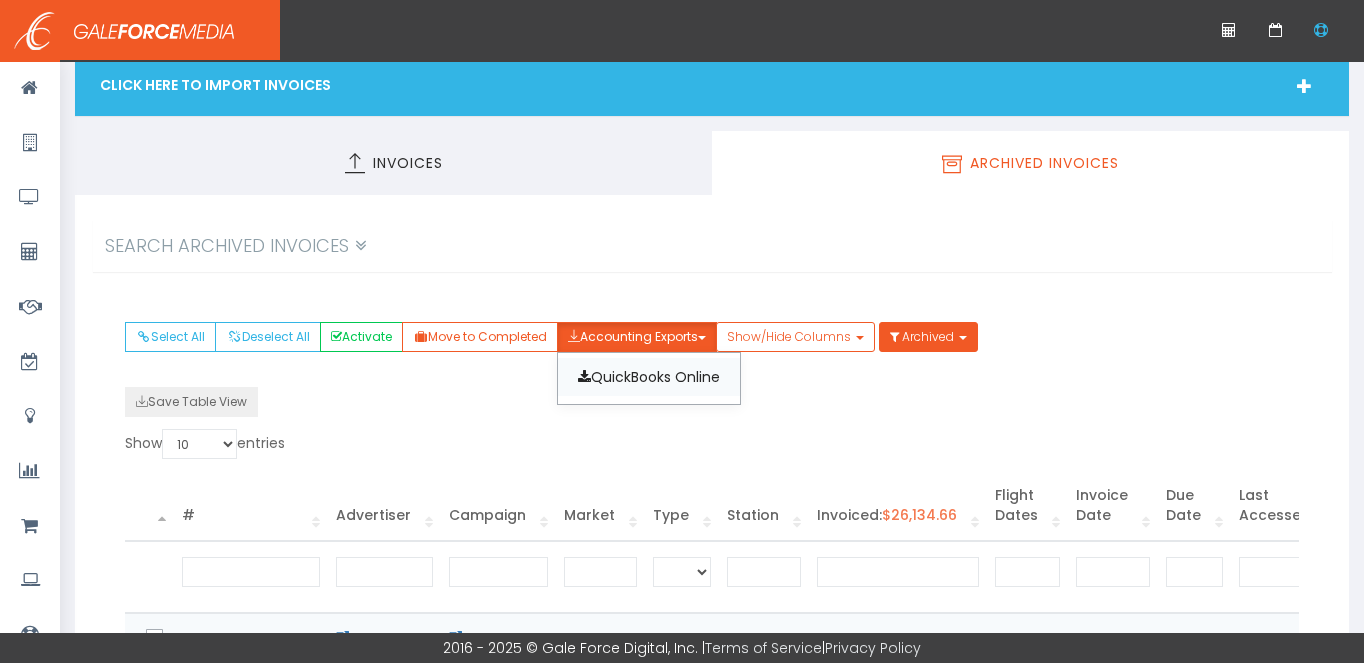 click on "QuickBooks Online" at bounding box center (649, 377) 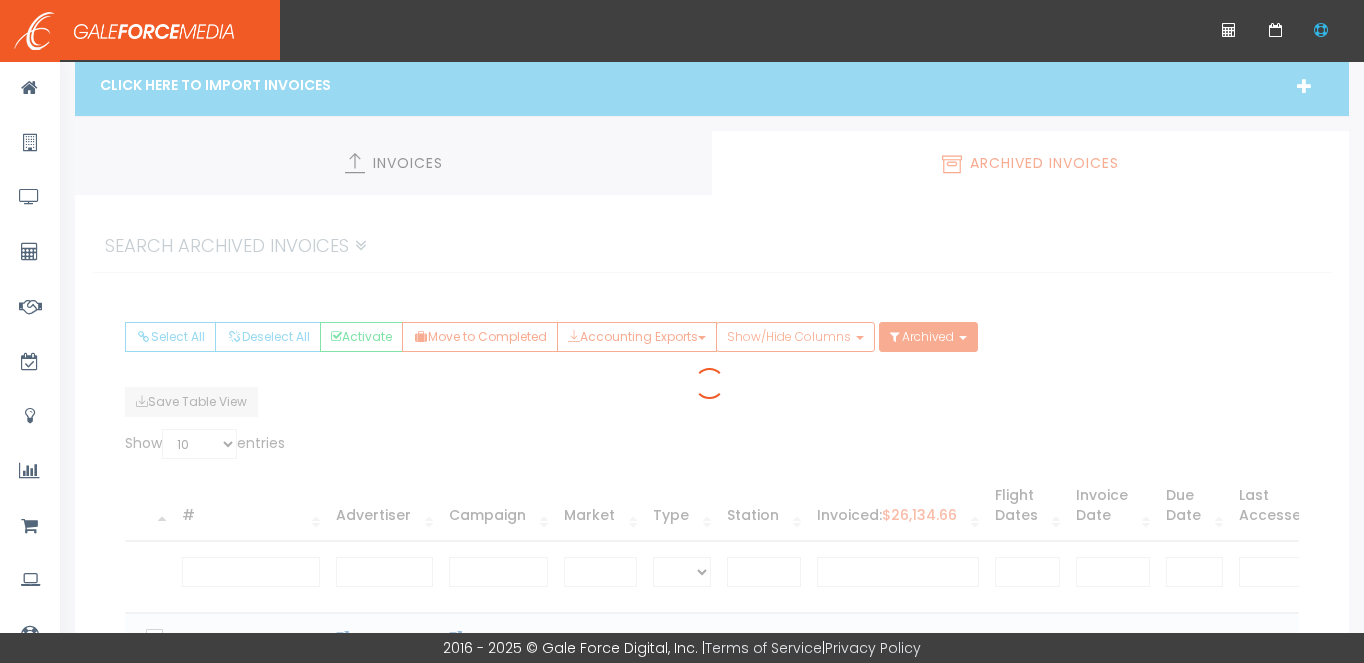 scroll, scrollTop: 0, scrollLeft: 0, axis: both 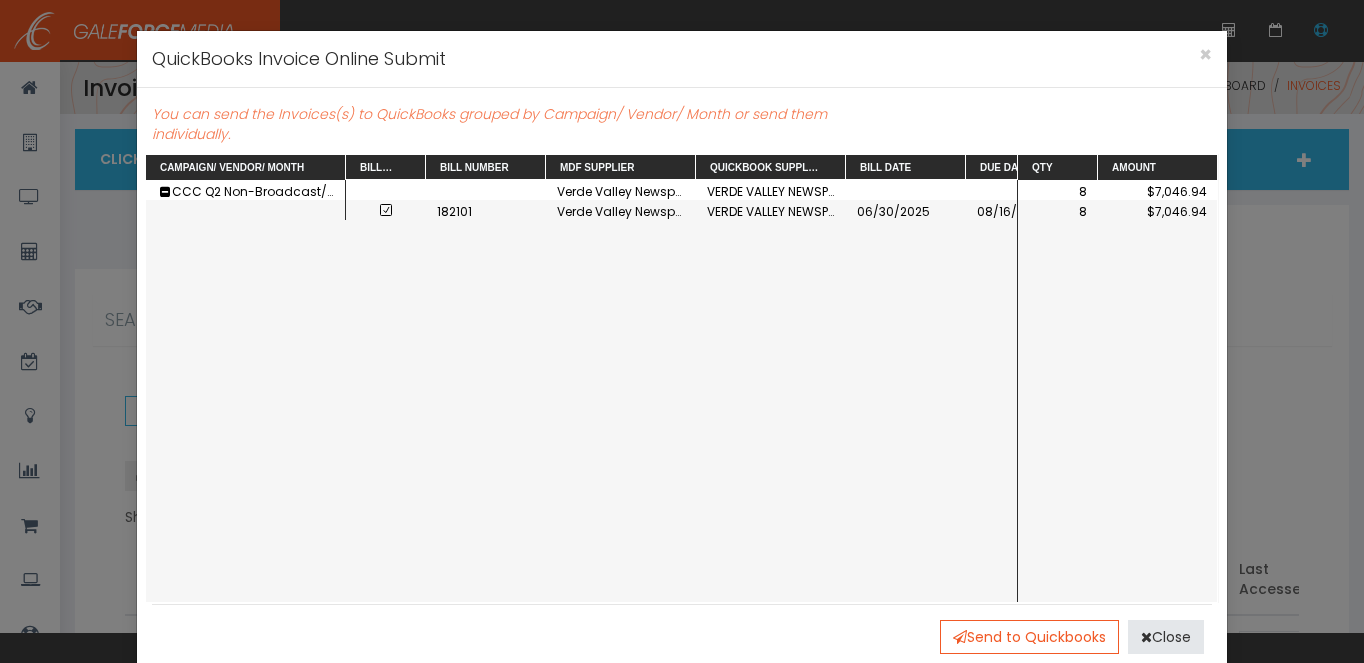 click at bounding box center [386, 210] 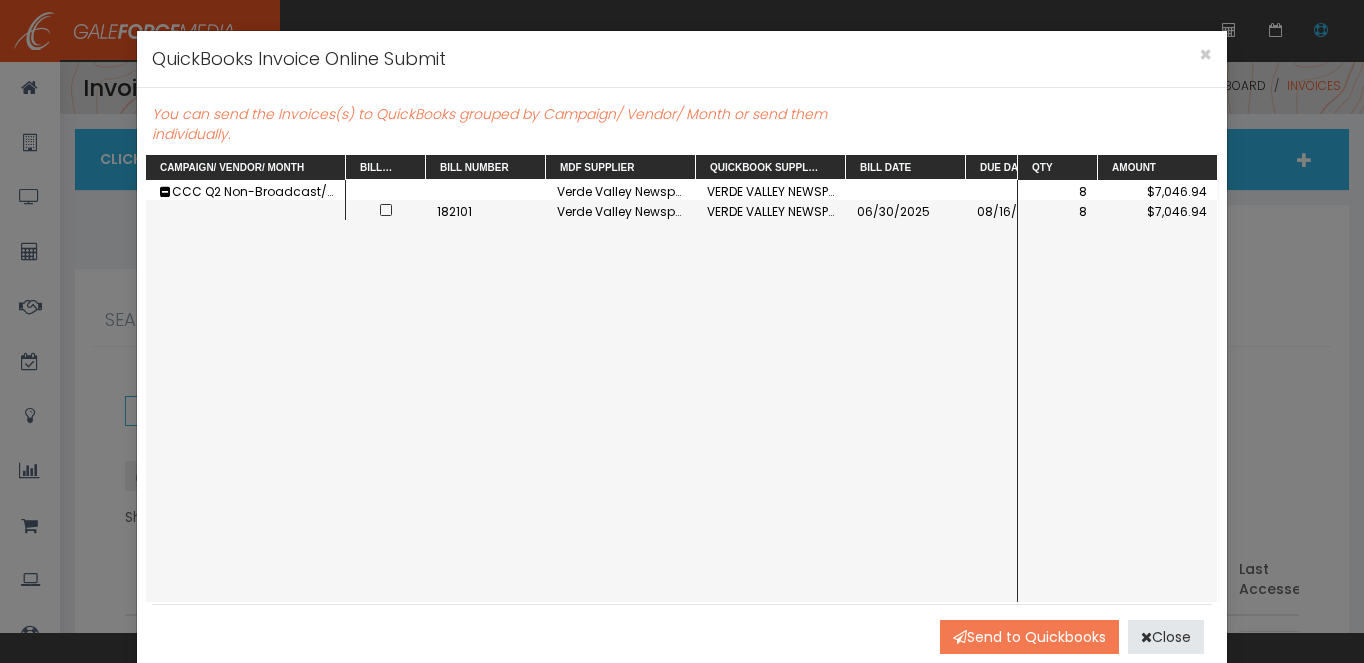 click on "Send to Quickbooks" at bounding box center (1029, 637) 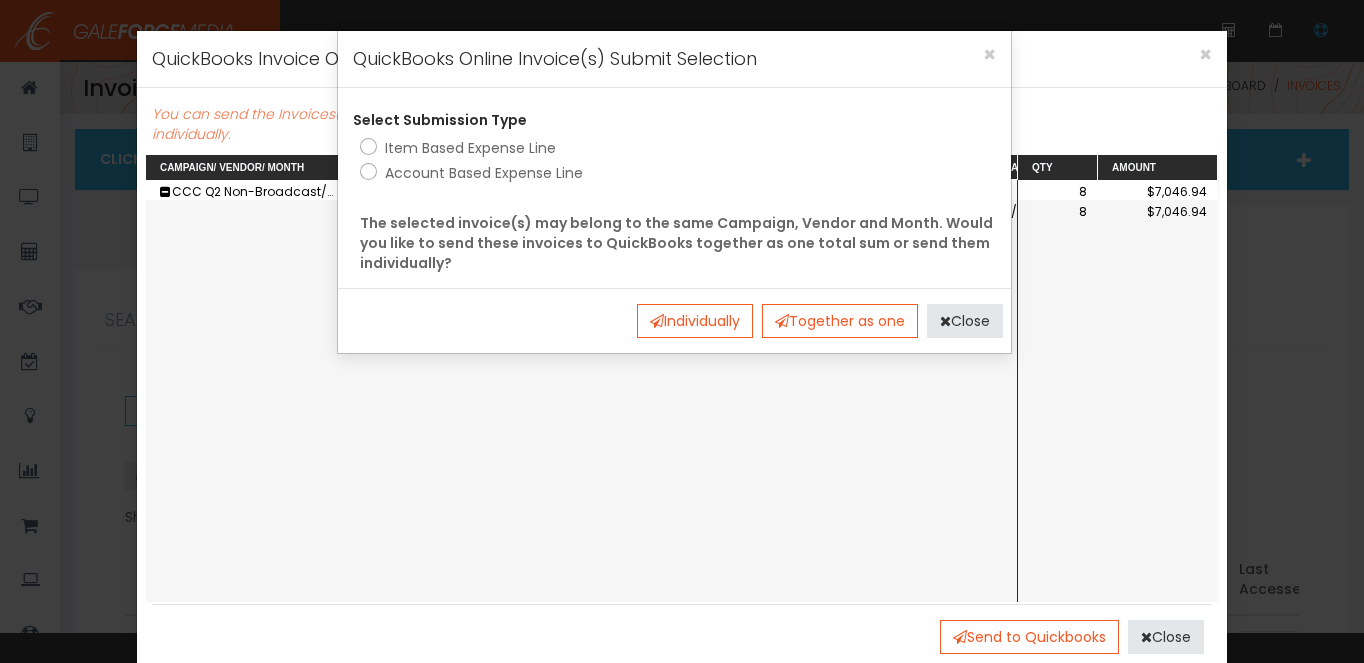 click on "Account Based Expense Line" at bounding box center [366, 173] 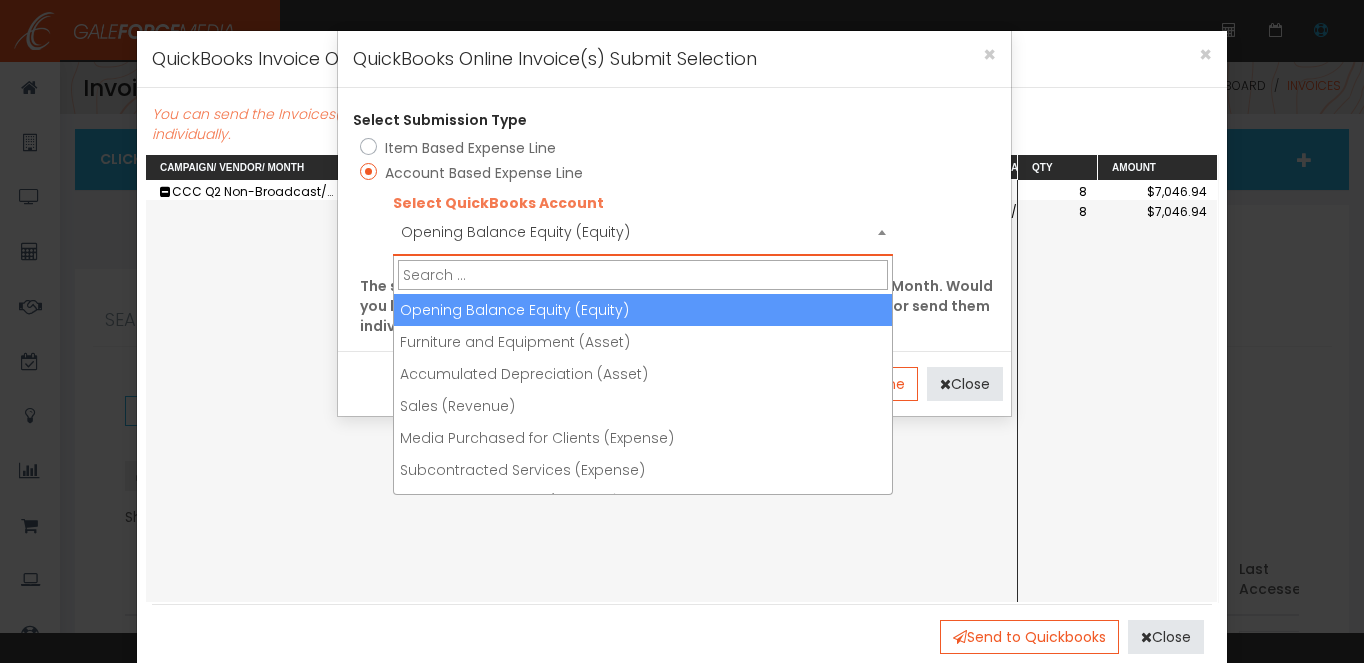 click on "Opening Balance Equity (Equity)" at bounding box center (643, 232) 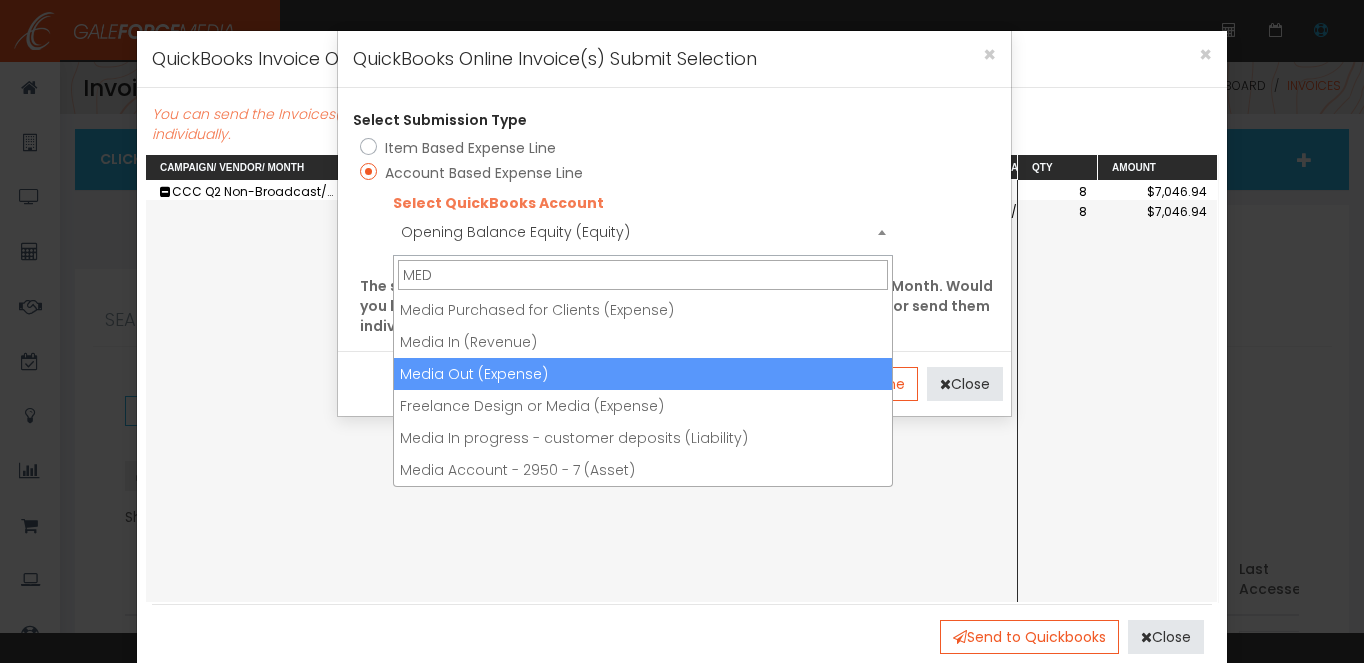 type on "MED" 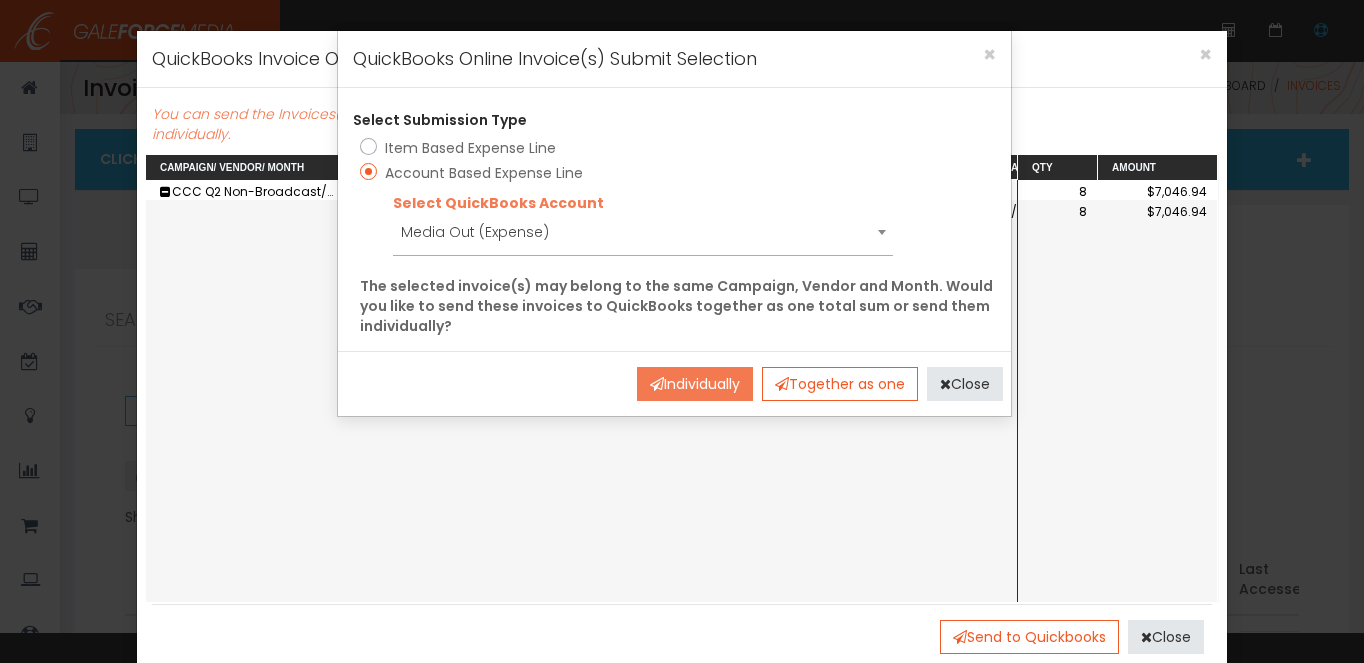 click on "Individually" at bounding box center [695, 384] 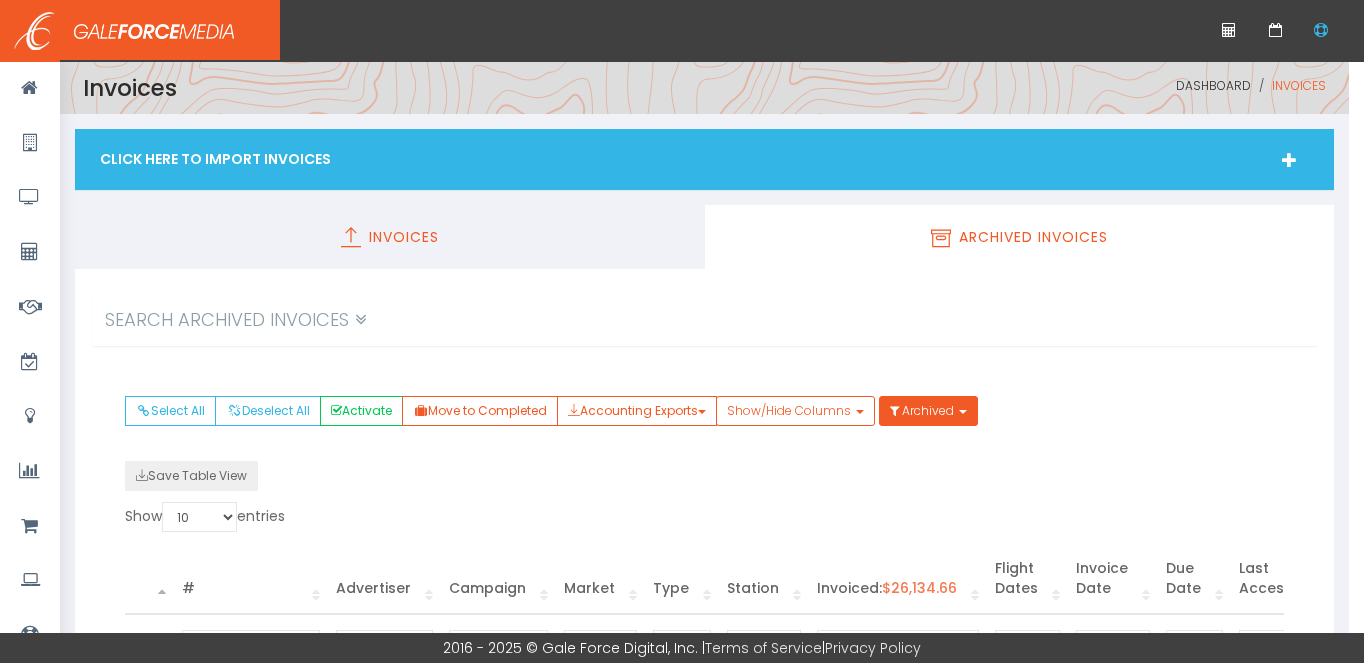 click on "Invoices" at bounding box center [390, 237] 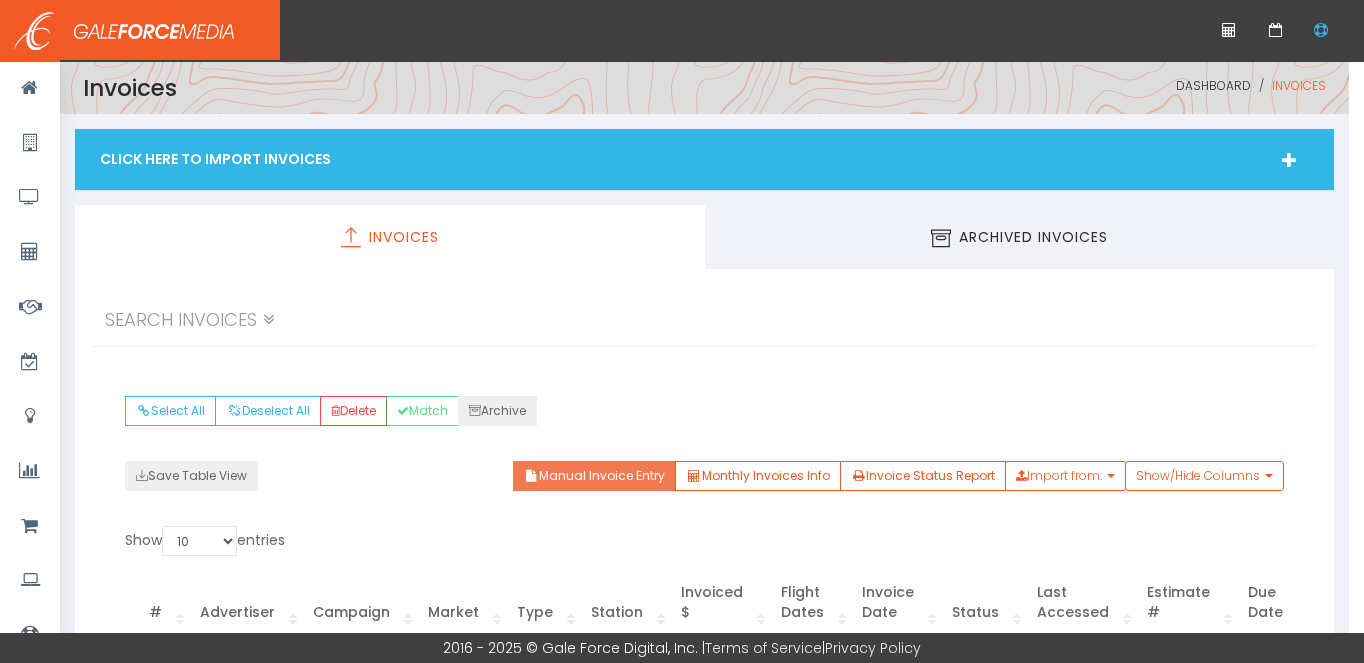 click on "Manual Invoice Entry" at bounding box center (594, 476) 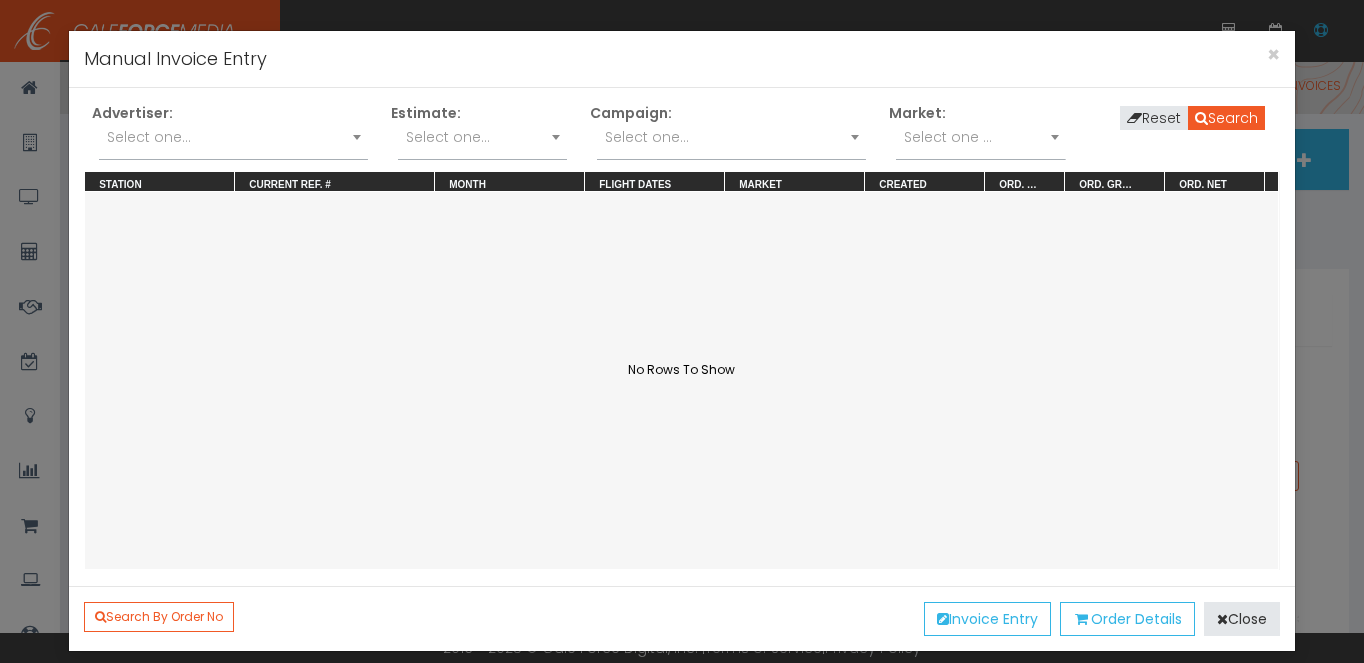 click on "Select one..." at bounding box center (233, 137) 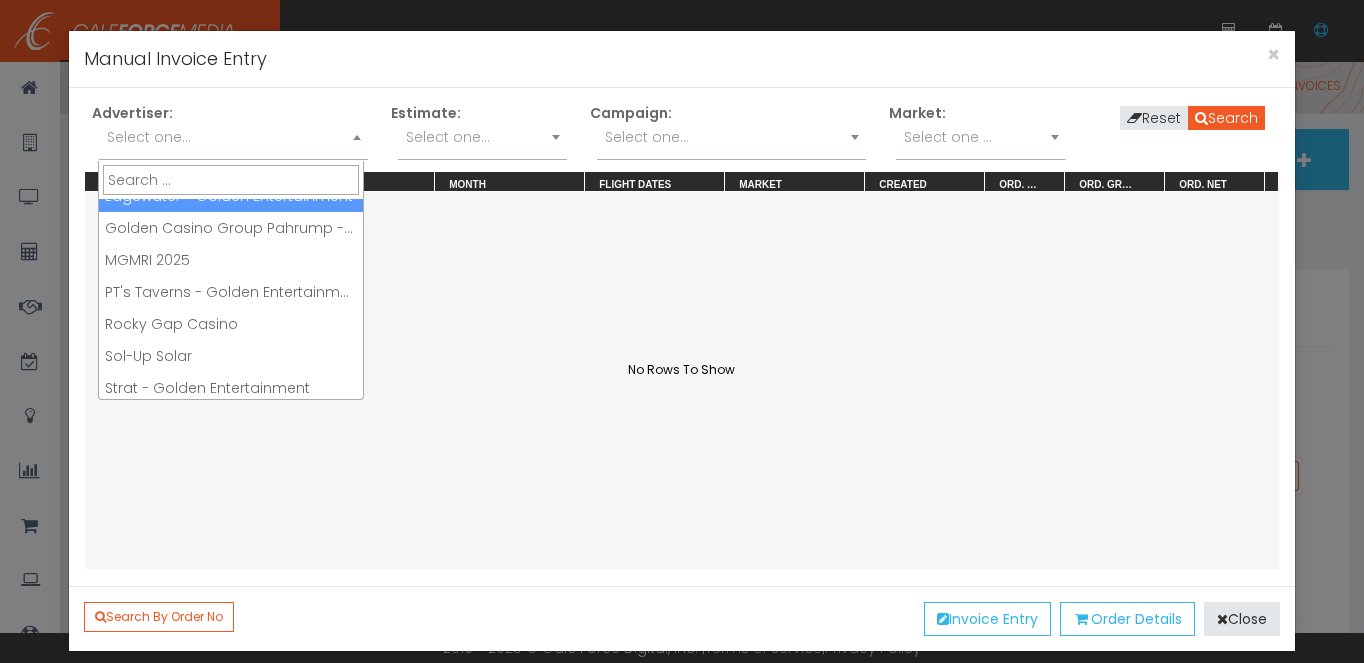 scroll, scrollTop: 152, scrollLeft: 0, axis: vertical 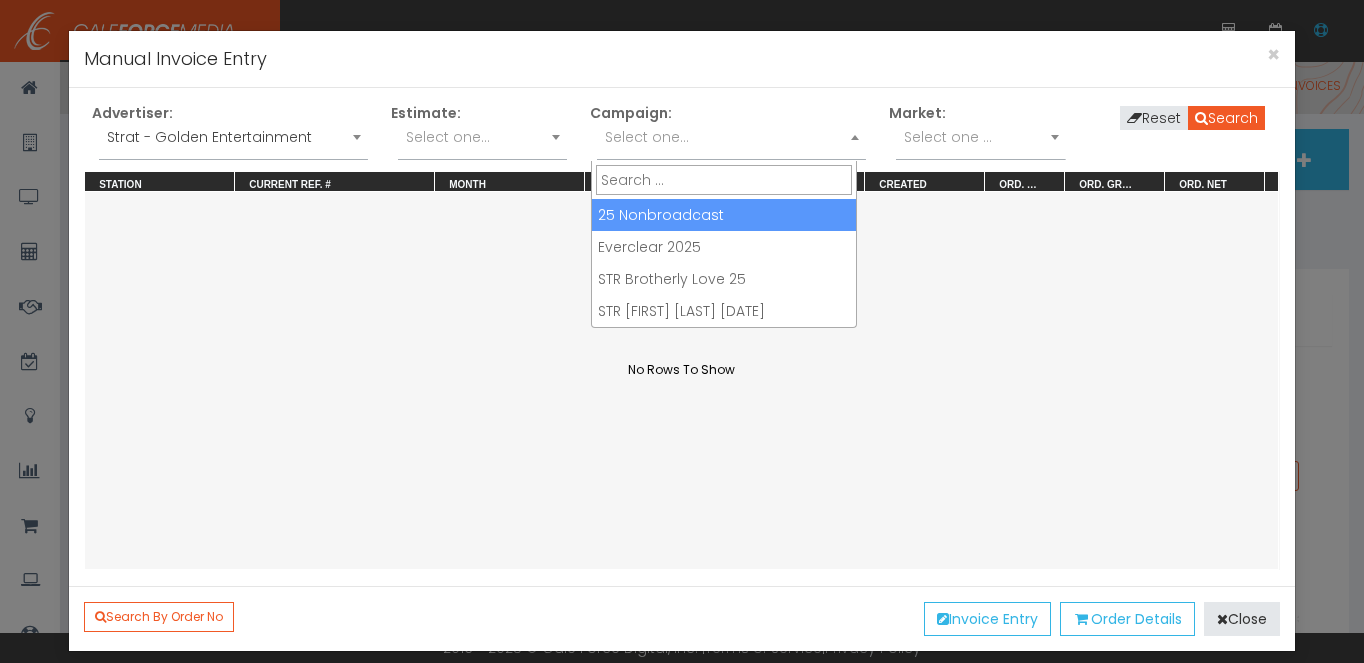 click on "Select one..." at bounding box center (647, 137) 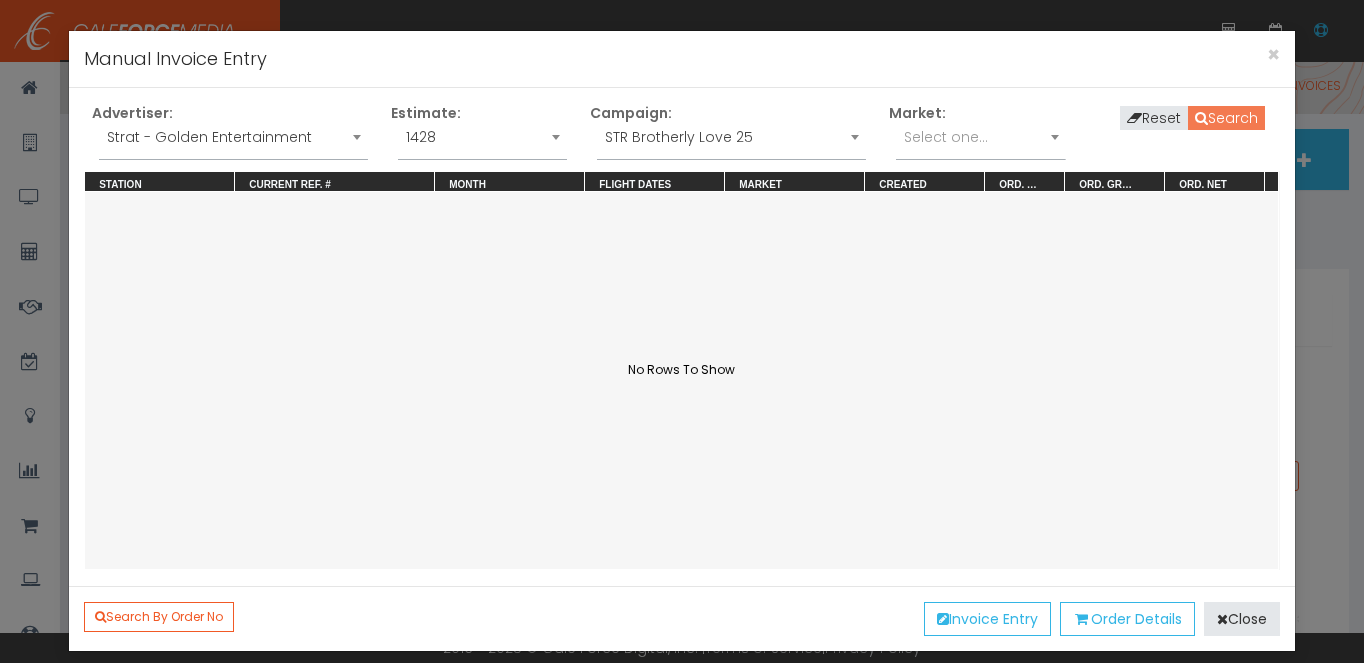click on "Search" at bounding box center (1226, 118) 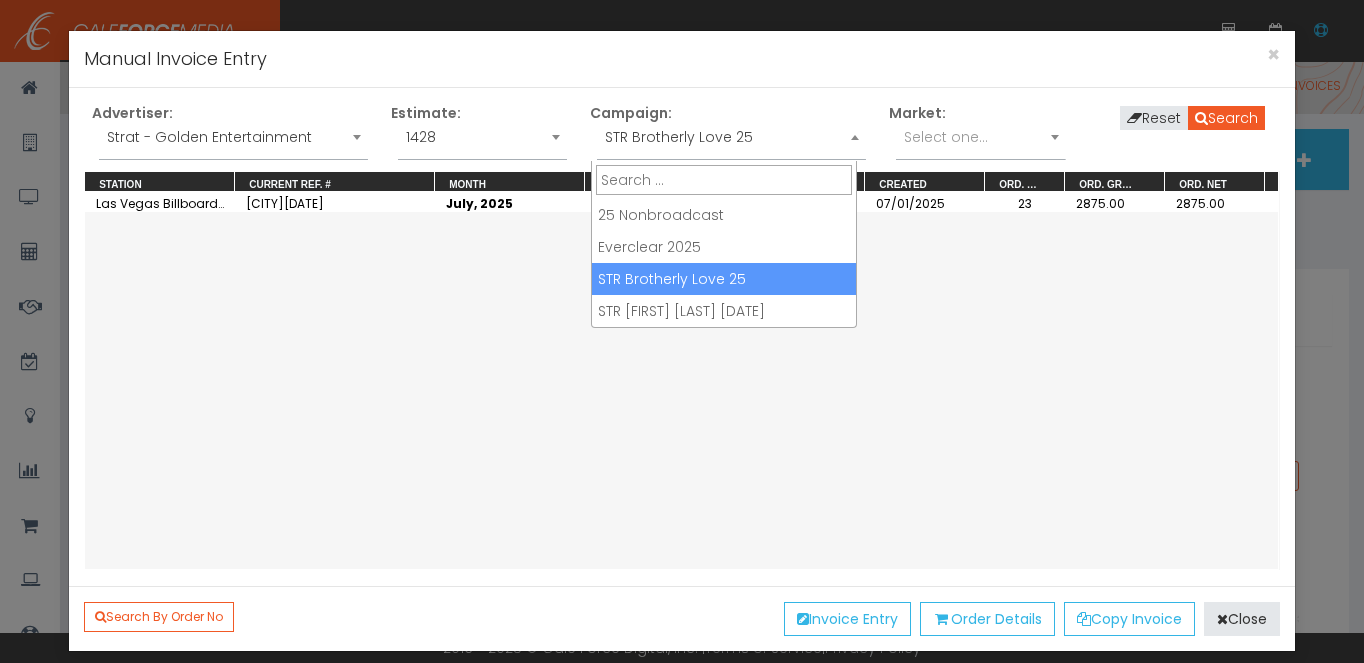 click on "STR Brotherly Love 25" at bounding box center [731, 137] 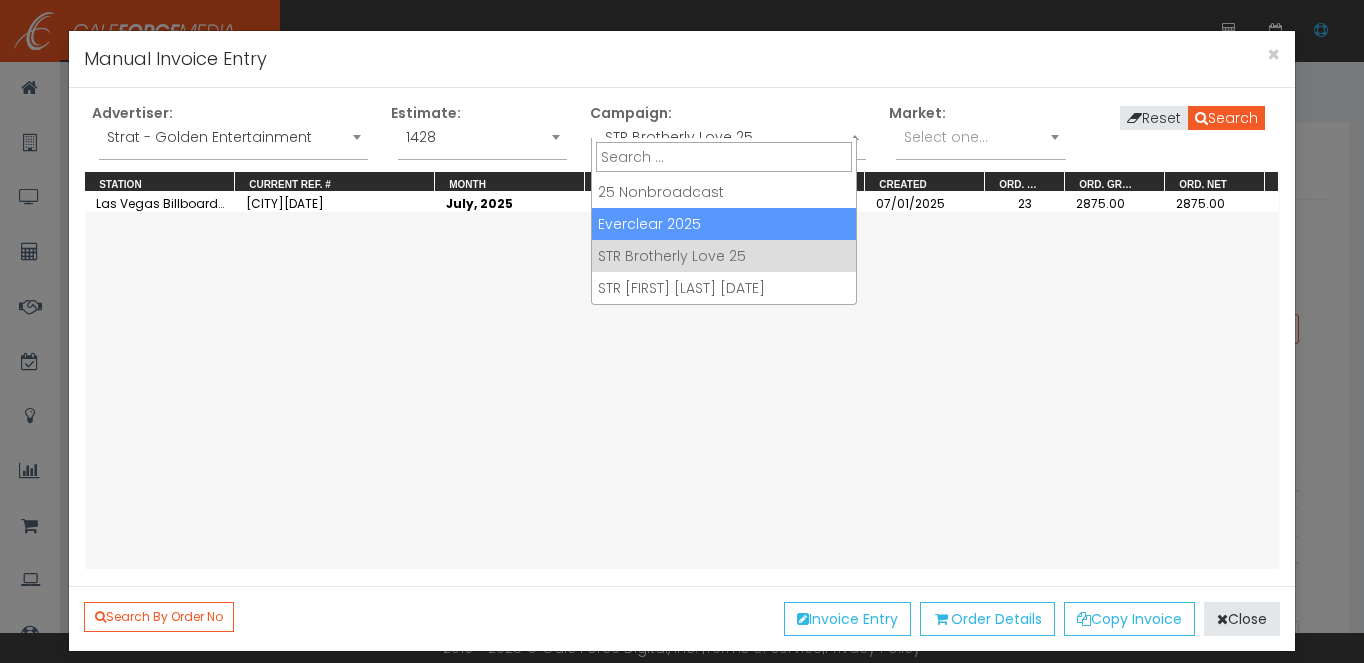 scroll, scrollTop: 122, scrollLeft: 0, axis: vertical 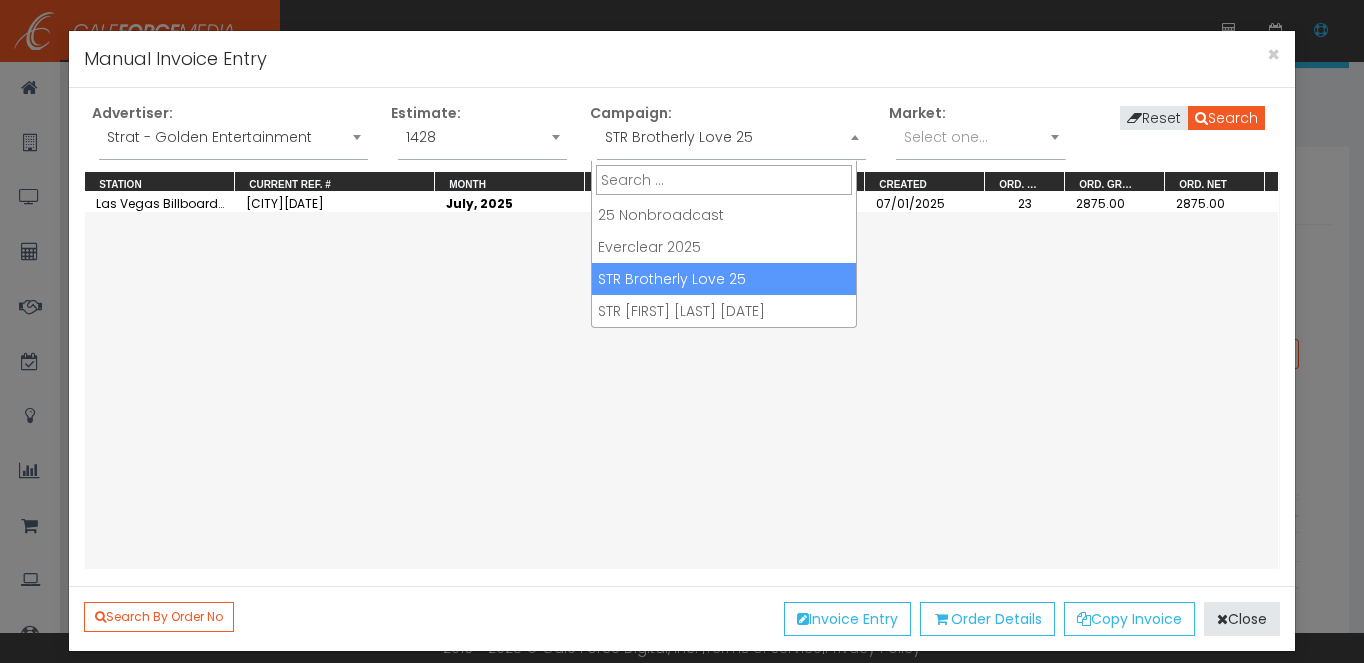 click on "[CITY] Billboards [CITY][DATE] [MONTH], [YEAR] [DATE] - [DATE] DMA - [CITY] [DATE] [NUMBER] [PRICE] [PRICE]" at bounding box center [681, 380] 